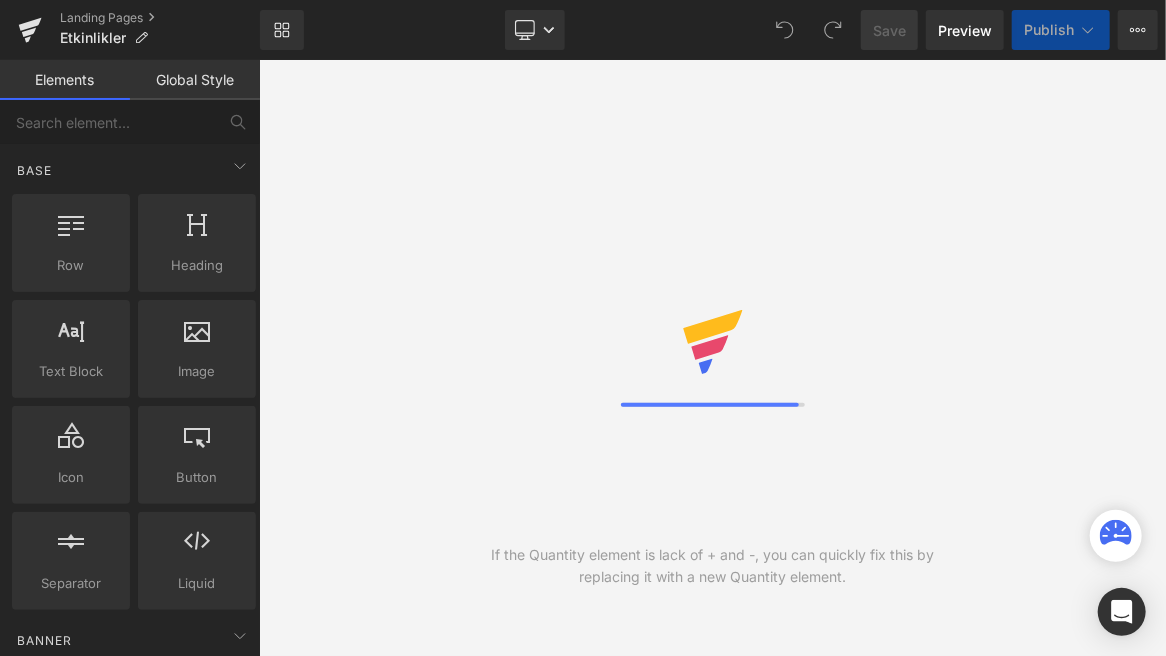 scroll, scrollTop: 0, scrollLeft: 0, axis: both 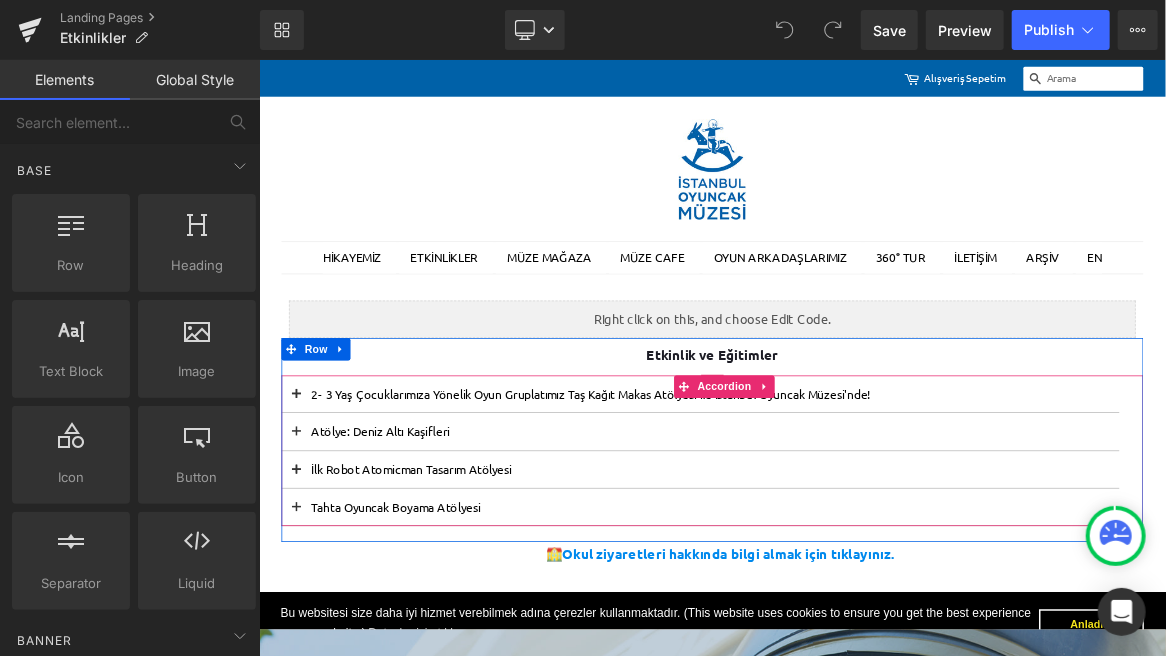 click on "Atölye: Deniz Altı Kaşifleri Text Block" at bounding box center [847, 555] 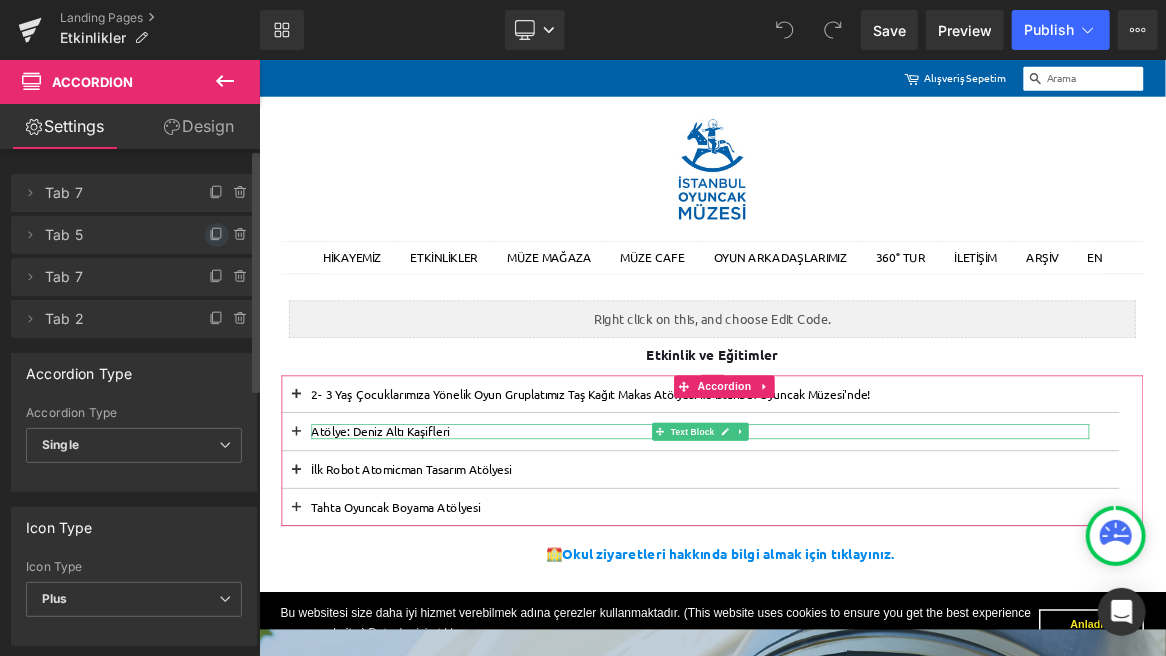 click 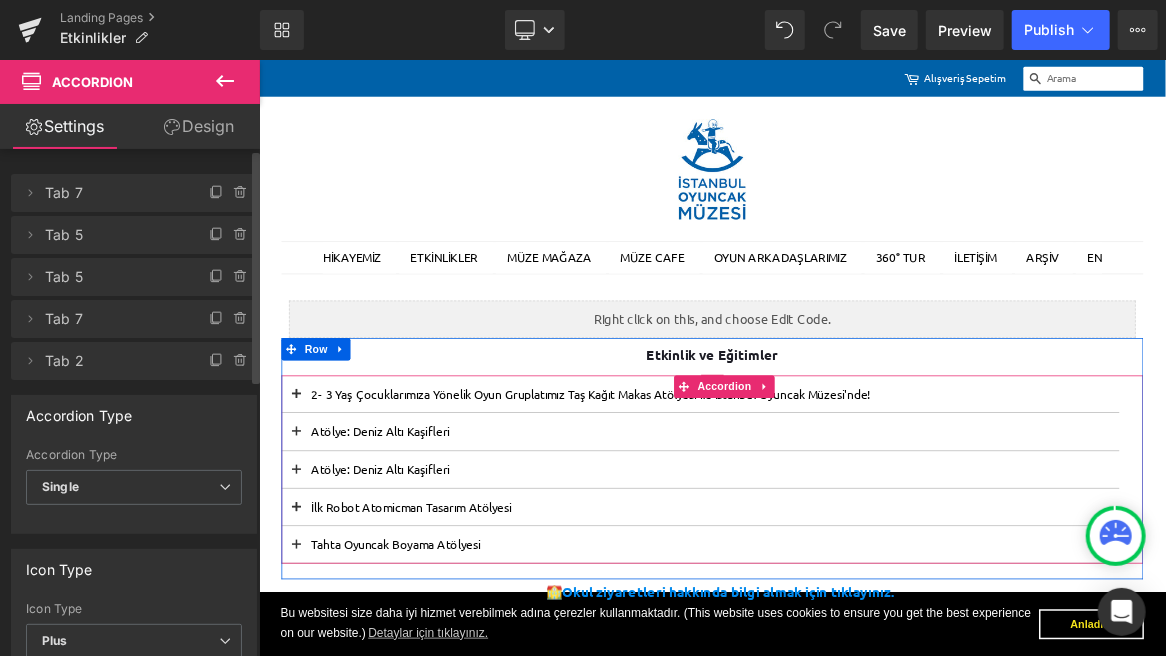 click at bounding box center (308, 605) 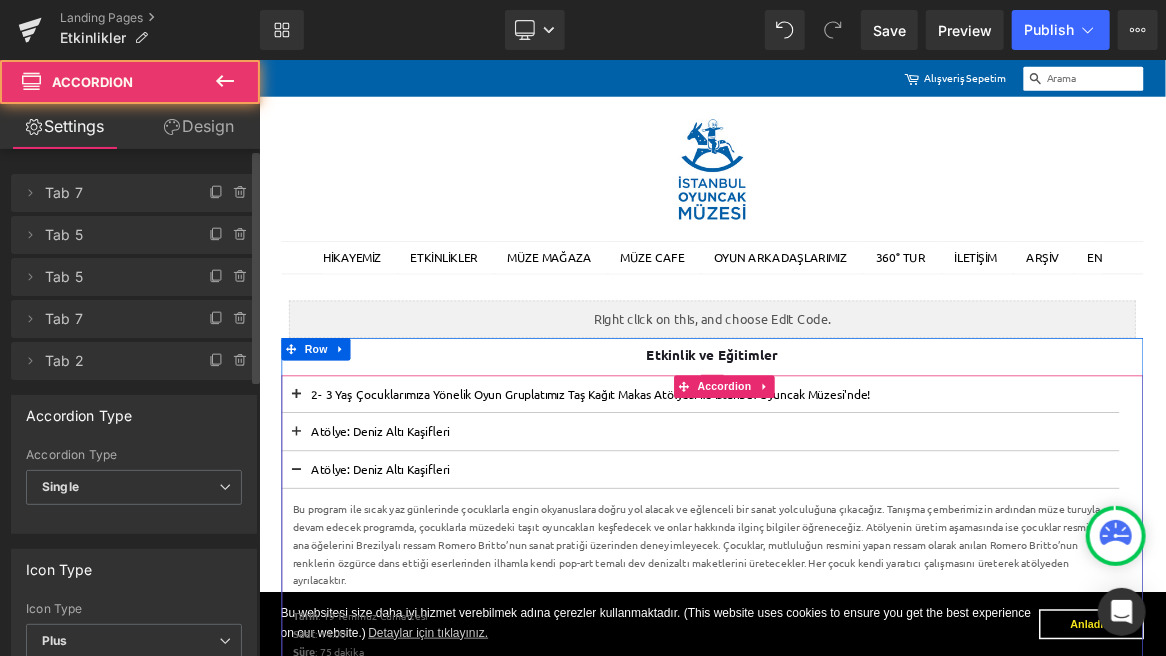 click on "Atölye: Deniz Altı Kaşifleri" at bounding box center [847, 605] 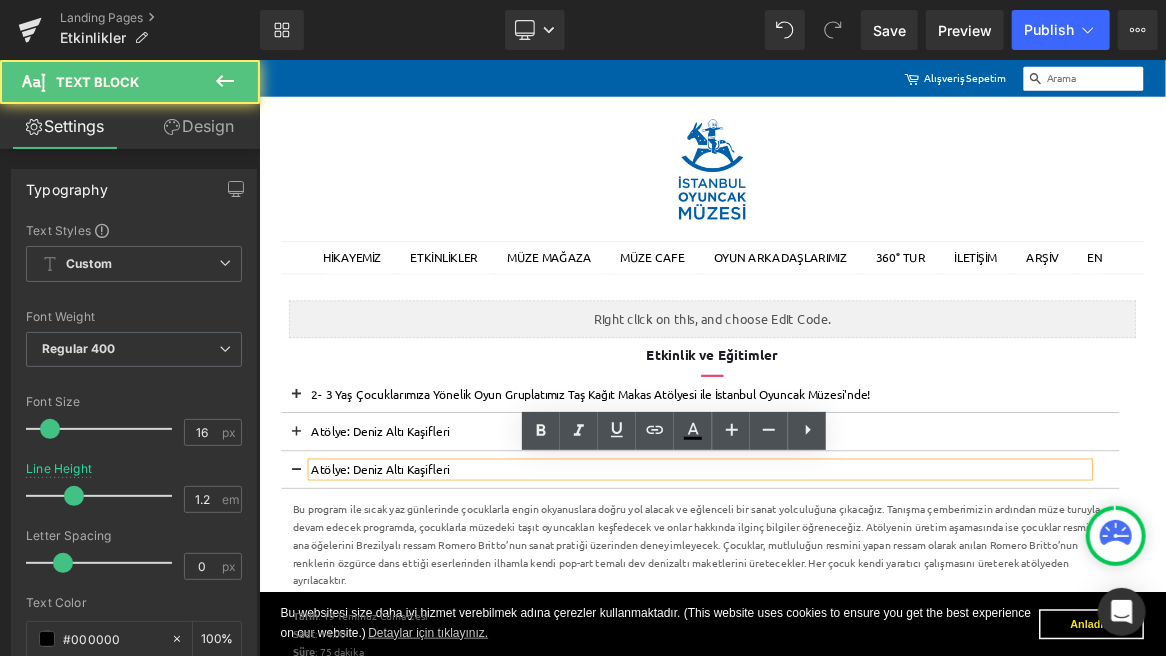 drag, startPoint x: 553, startPoint y: 602, endPoint x: 521, endPoint y: 602, distance: 32 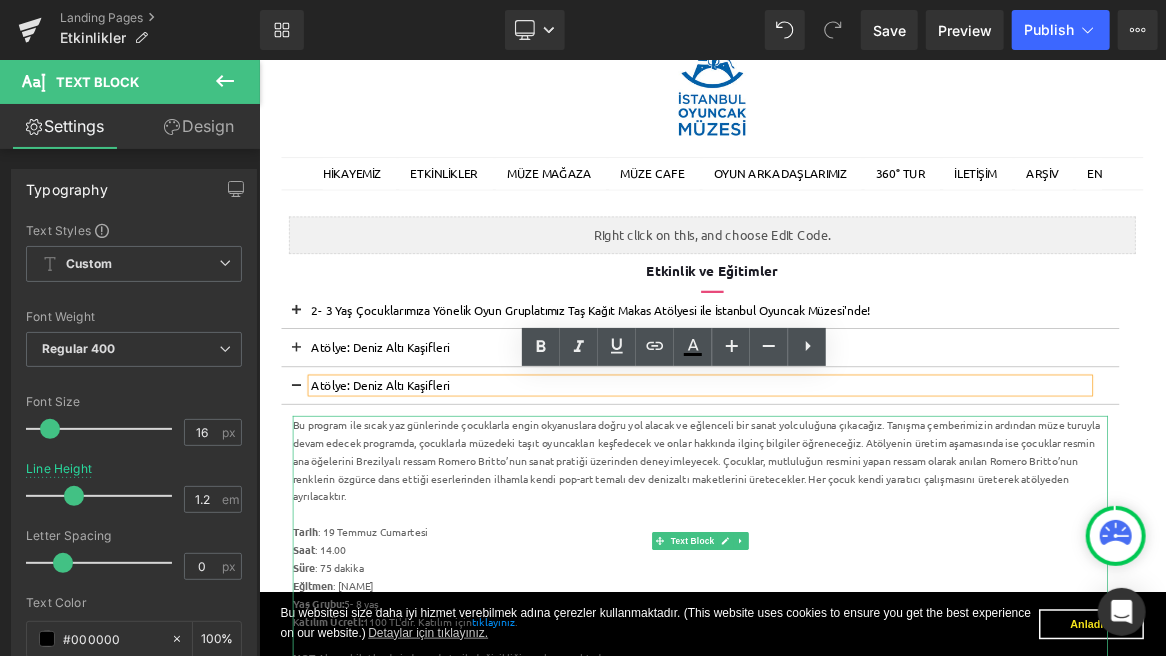scroll, scrollTop: 123, scrollLeft: 0, axis: vertical 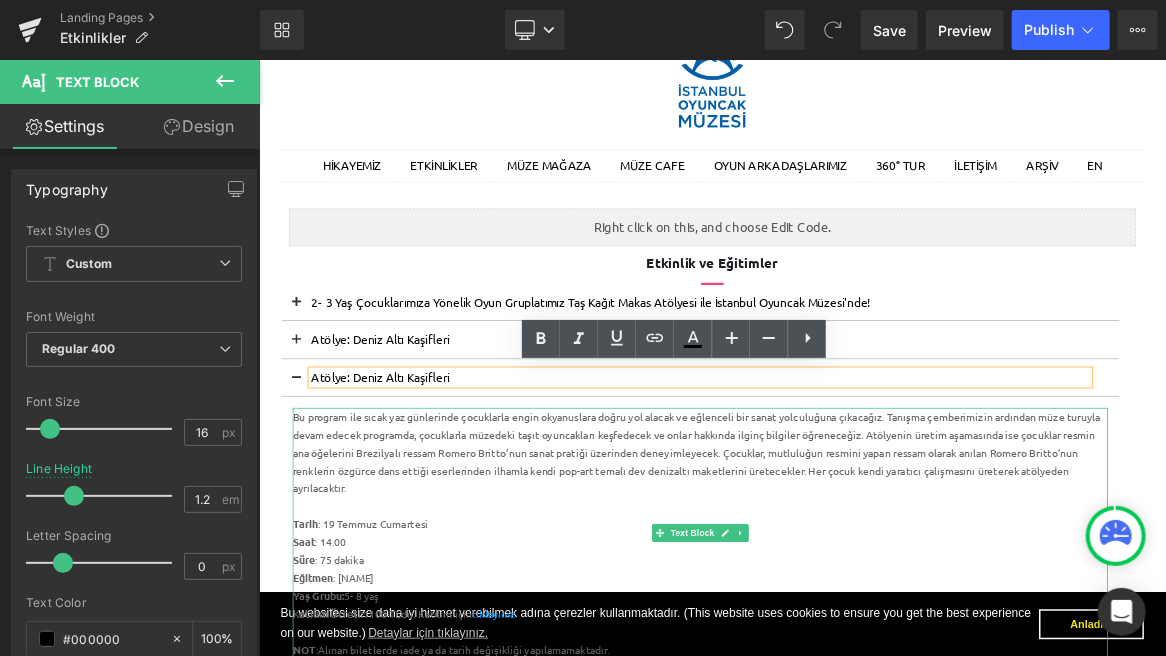 click on "Bu program ile sıcak yaz günlerinde çocuklarla engin okyanuslara doğru yol alacak ve eğlenceli bir sanat yolculuğuna çıkacağız. Tanışma çemberimizin ardından müze turuyla devam edecek programda, çocuklarla müzedeki taşıt oyuncakları keşfedecek ve onlar hakkında ilginç bilgiler öğreneceğiz. Atölyenin üretim aşamasında ise çocuklar resmin ana öğelerini Brezilyalı ressam Romero Britto’nun sanat pratiği üzerinden deneyimleyecek. Çocuklar, mutluluğun resmini yapan ressam olarak anılan Romero Britto’nun renklerin özgürce dans ettiği eserlerinden ilhamla kendi pop-art temalı dev denizaltı maketlerini üretecekler. Her çocuk kendi yaratıcı çalışmasını üreterek atölyeden ayrılacaktır." at bounding box center (847, 583) 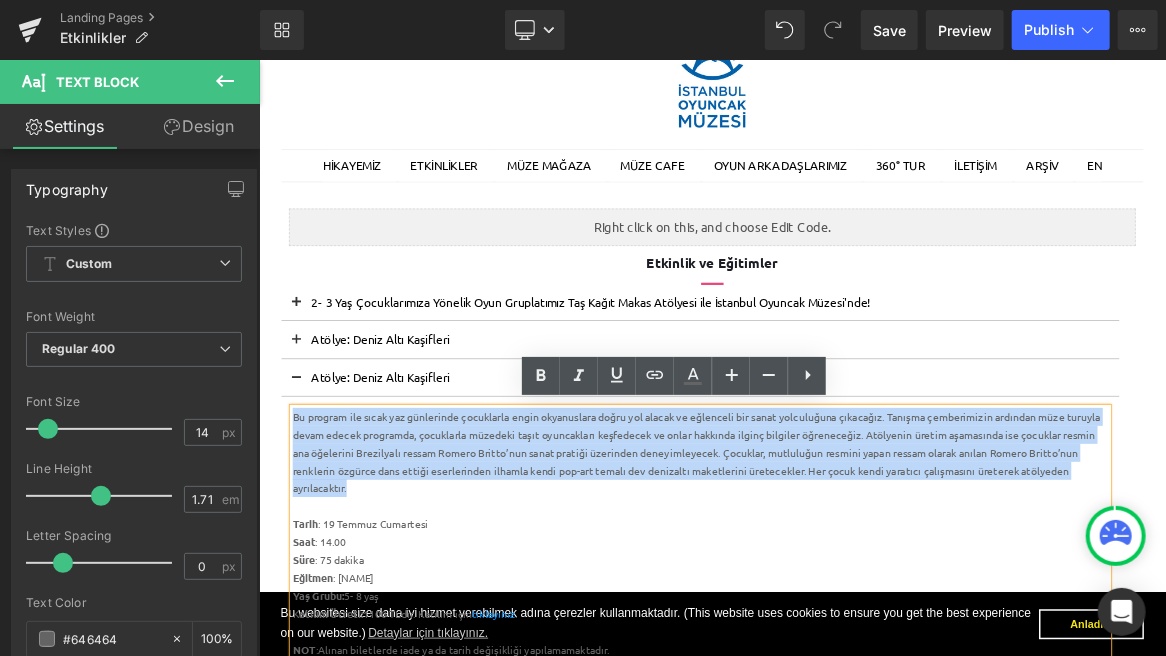 drag, startPoint x: 428, startPoint y: 620, endPoint x: 293, endPoint y: 539, distance: 157.4357 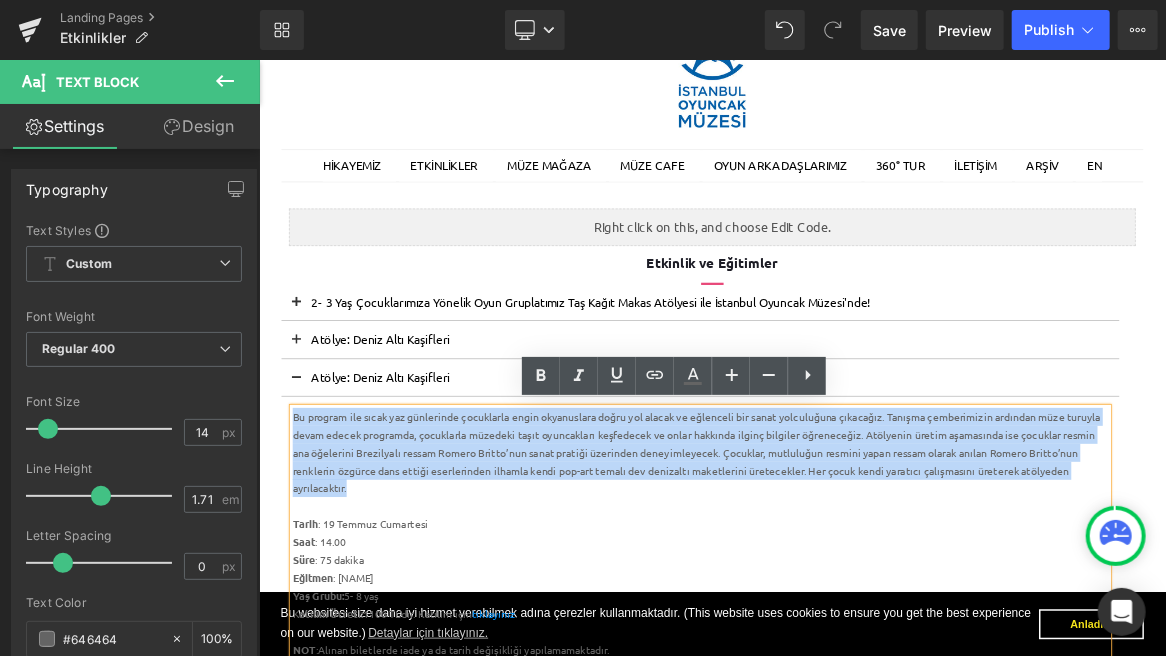click on "Bu program ile sıcak yaz günlerinde çocuklarla engin okyanuslara doğru yol alacak ve eğlenceli bir sanat yolculuğuna çıkacağız. Tanışma çemberimizin ardından müze turuyla devam edecek programda, çocuklarla müzedeki taşıt oyuncakları keşfedecek ve onlar hakkında ilginç bilgiler öğreneceğiz. Atölyenin üretim aşamasında ise çocuklar resmin ana öğelerini Brezilyalı ressam Romero Britto’nun sanat pratiği üzerinden deneyimleyecek. Çocuklar, mutluluğun resmini yapan ressam olarak anılan Romero Britto’nun renklerin özgürce dans ettiği eserlerinden ilhamla kendi pop-art temalı dev denizaltı maketlerini üretecekler. Her çocuk kendi yaratıcı çalışmasını üreterek atölyeden ayrılacaktır. Tarih : 19 Temmuz Cumartesi Saat : 14.00 Süre : 75 dakika Eğitmen : [NAME] Yaş Grubu: 5- 8 yaş Katılım Ücreti: 1100 TL'dir. Katılım için tıklayınız. NOT Text Block" at bounding box center [847, 691] 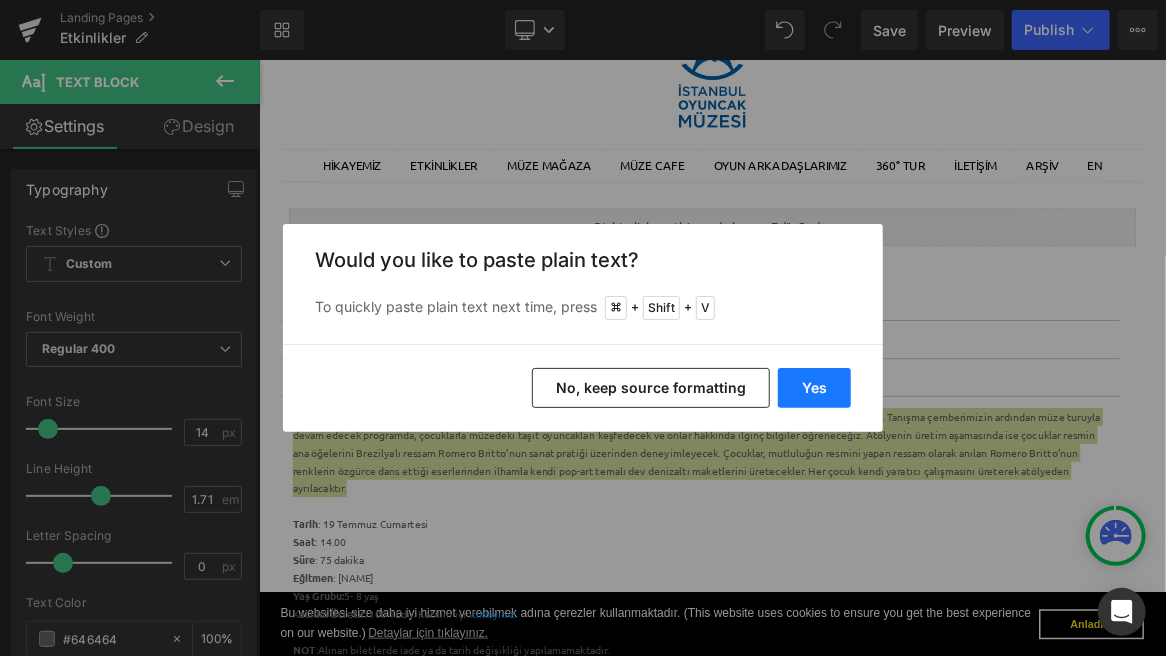 click on "Yes" at bounding box center [814, 388] 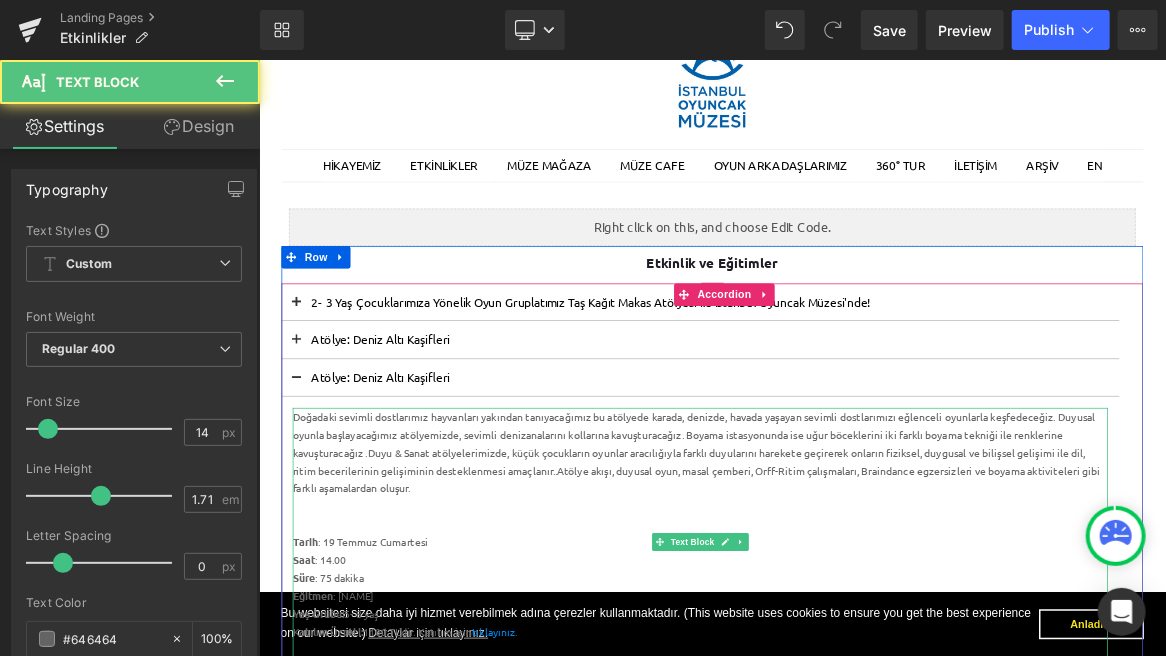click at bounding box center (847, 654) 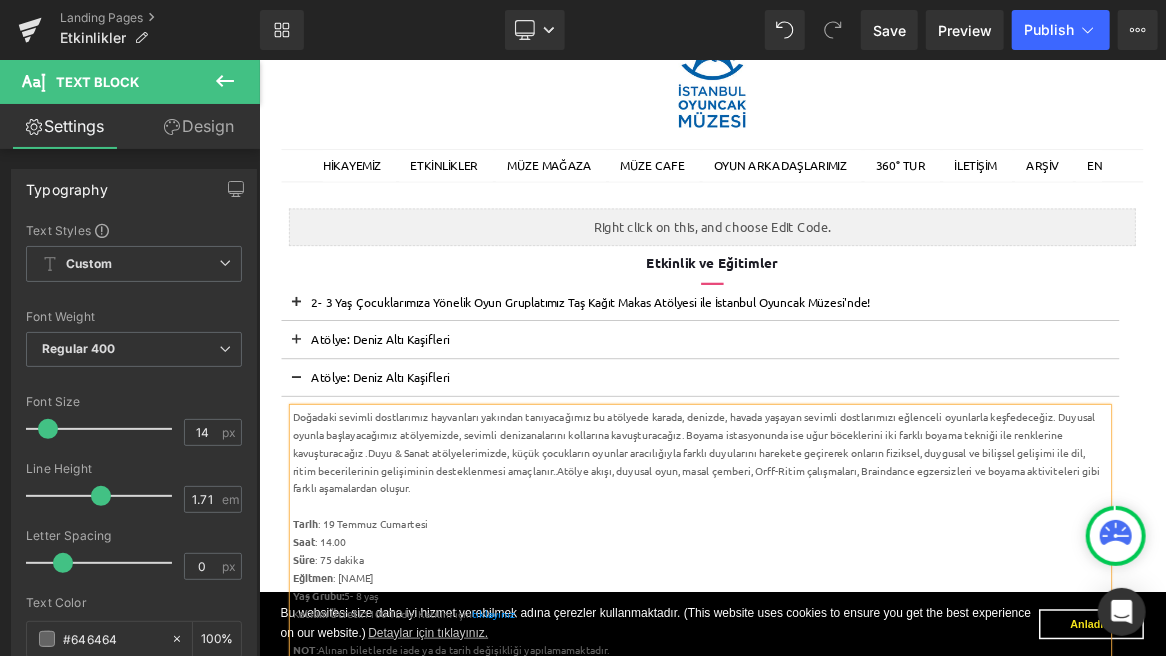 click on "Tarih : 19 Temmuz Cumartesi" at bounding box center [847, 678] 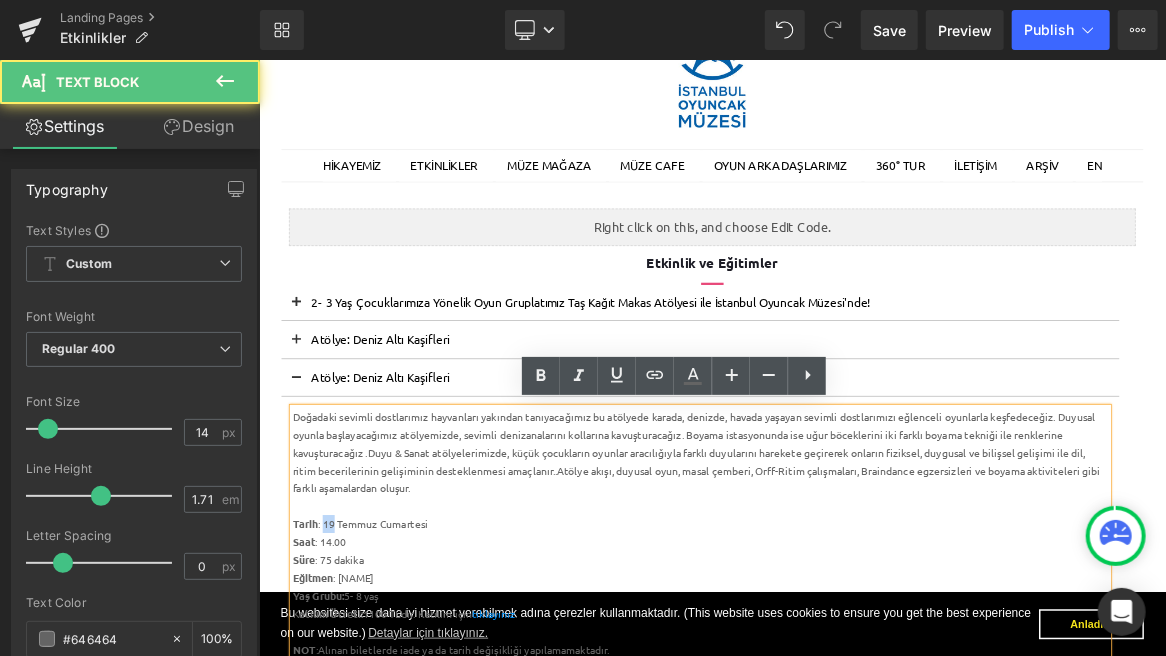 click on "Tarih : 19 Temmuz Cumartesi" at bounding box center (847, 678) 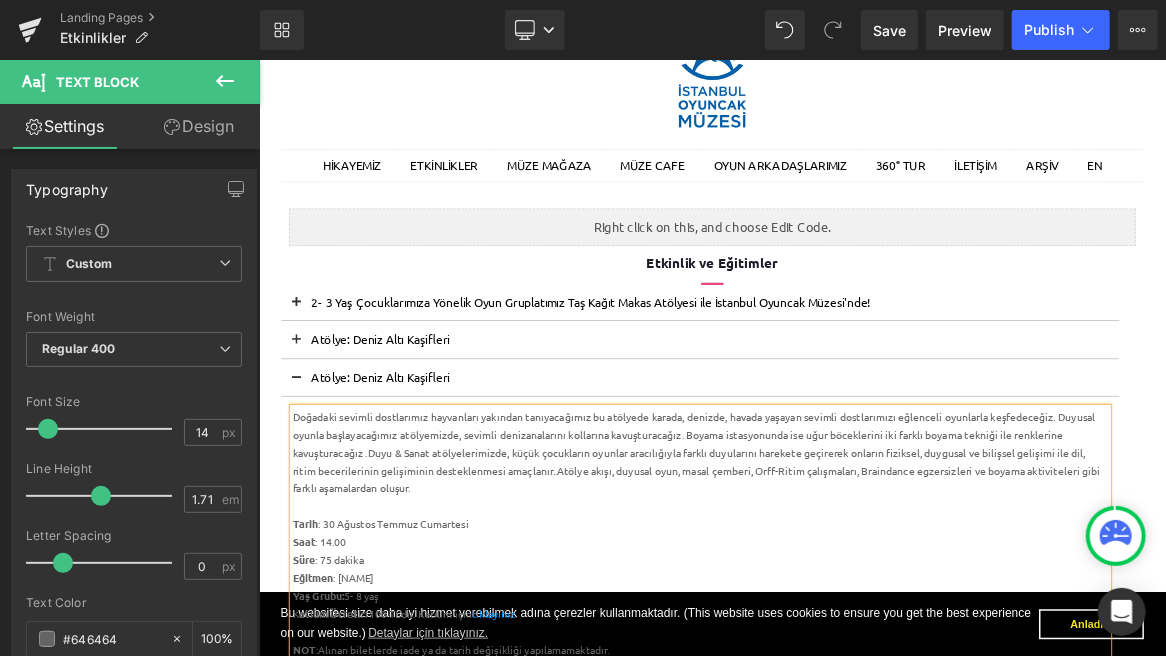 click on "Tarih : 30 Ağustos Temmuz Cumartesi" at bounding box center (847, 678) 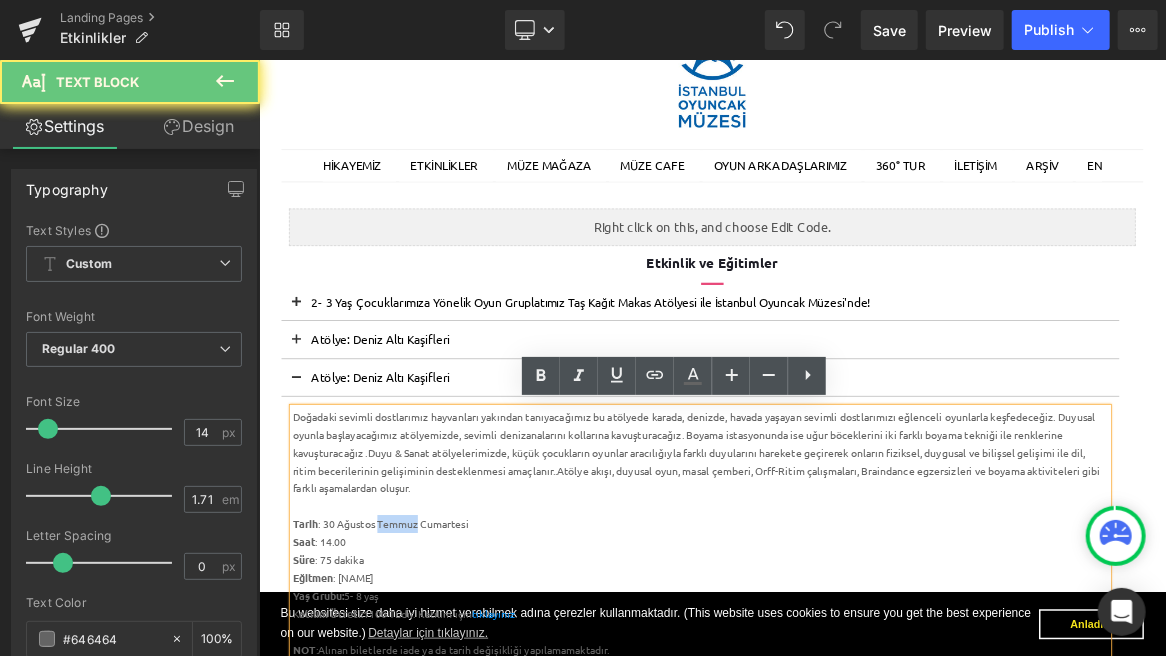 click on "Tarih : 30 Ağustos Temmuz Cumartesi" at bounding box center (847, 678) 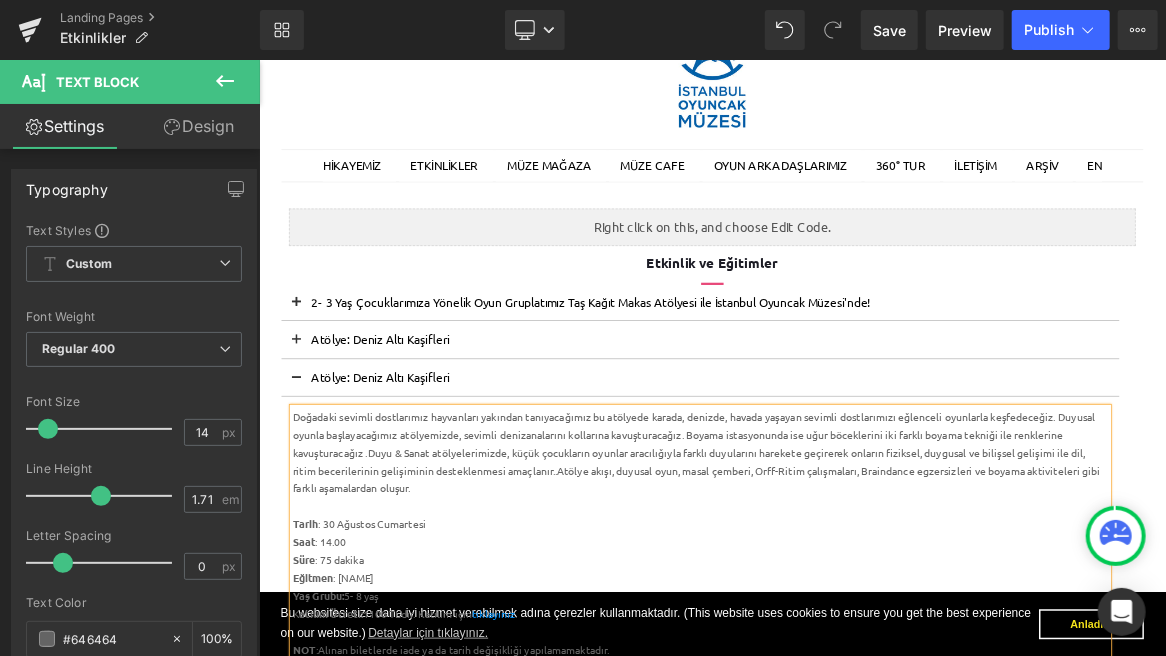 click on "Saat : 14.00" at bounding box center (847, 702) 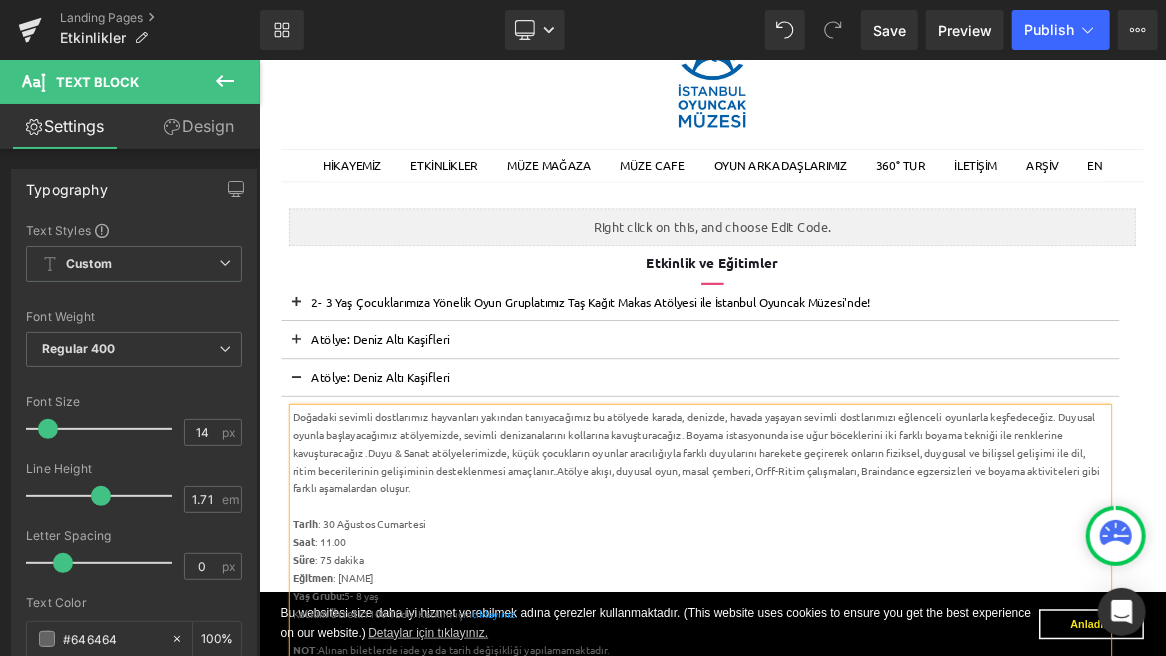 click on "Saat : 11.00" at bounding box center (847, 702) 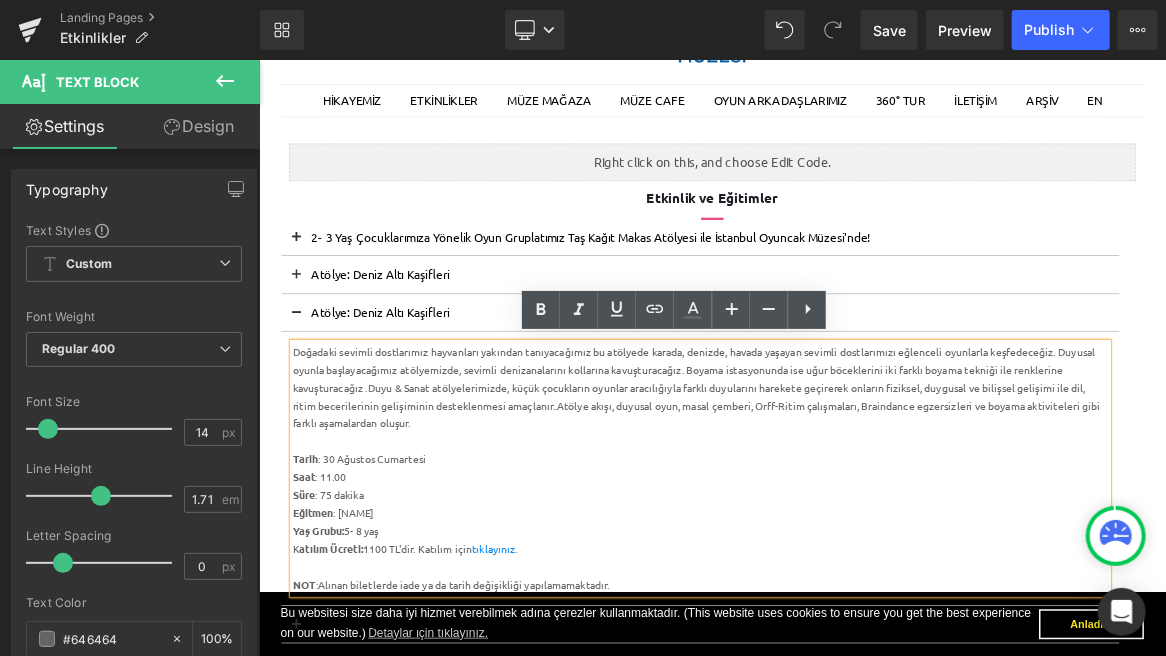 scroll, scrollTop: 211, scrollLeft: 0, axis: vertical 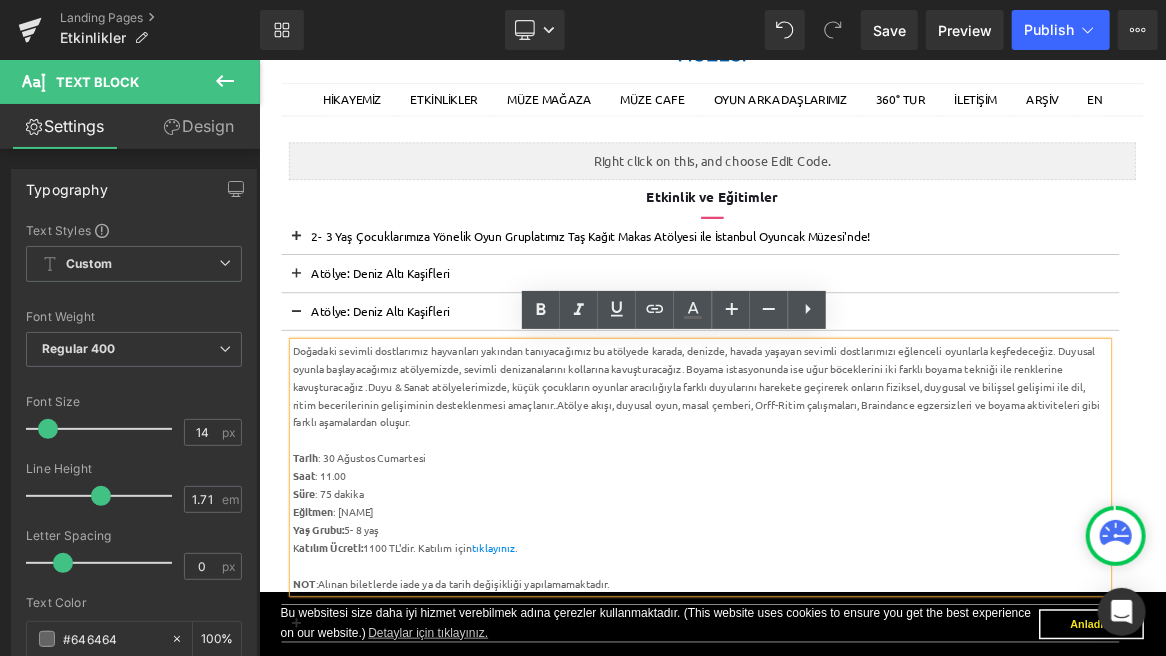 click on "Atölye: Deniz Altı Kaşifleri" at bounding box center [847, 394] 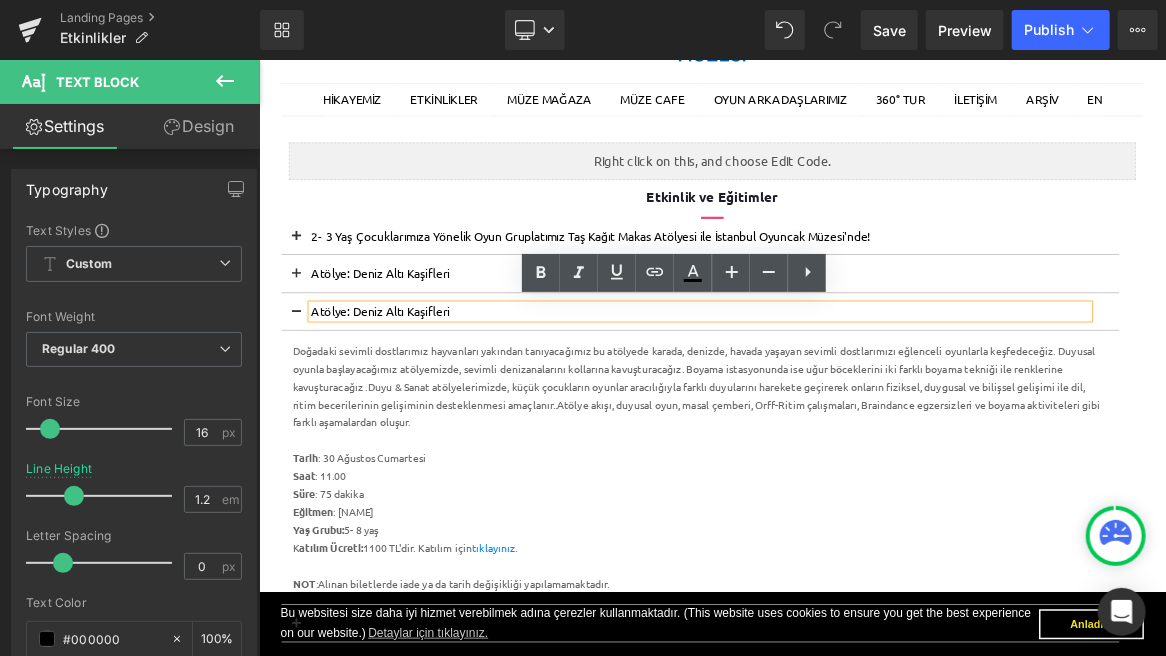drag, startPoint x: 542, startPoint y: 394, endPoint x: 327, endPoint y: 390, distance: 215.0372 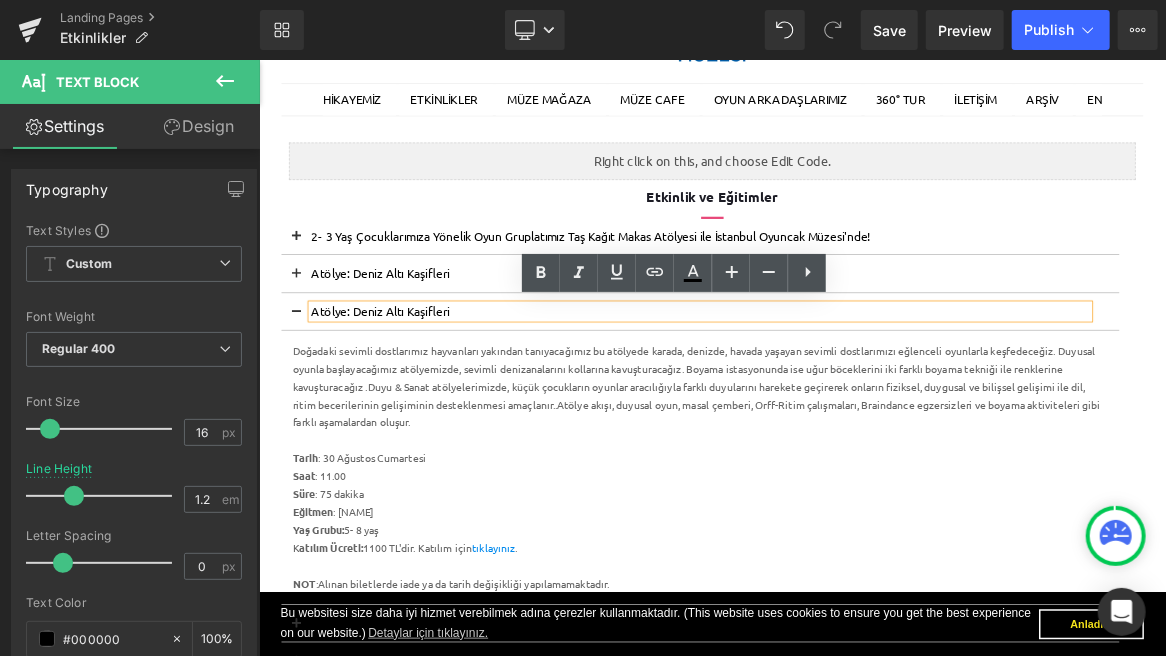 click on "Atölye: Deniz Altı Kaşifleri" at bounding box center [847, 394] 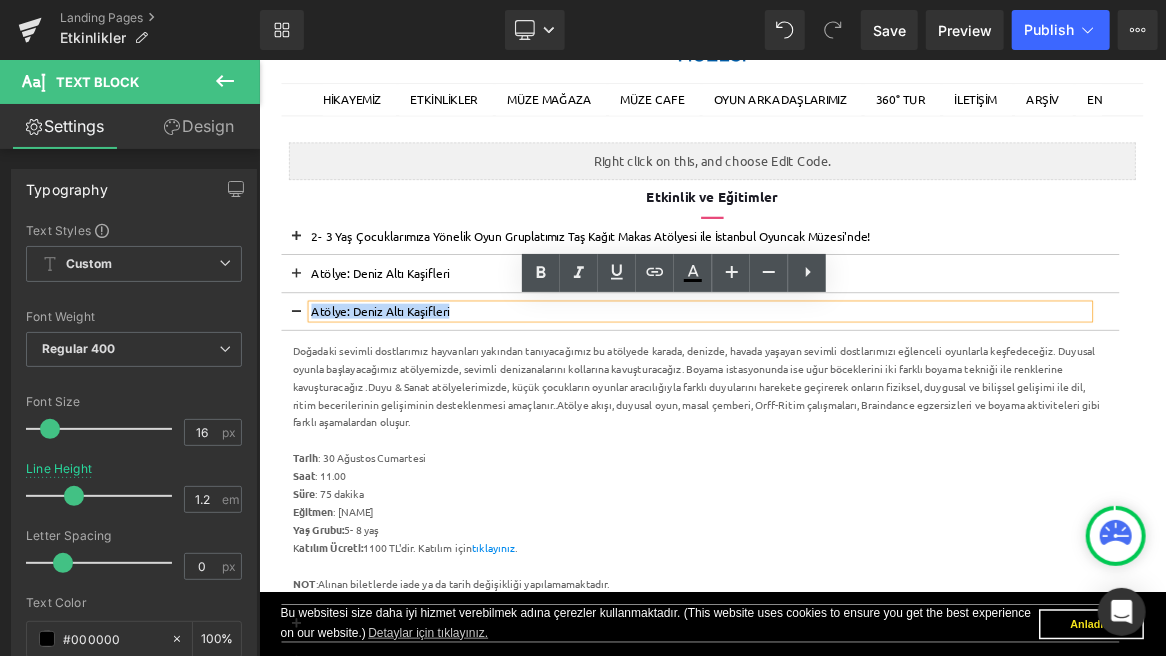 drag, startPoint x: 555, startPoint y: 391, endPoint x: 331, endPoint y: 394, distance: 224.0201 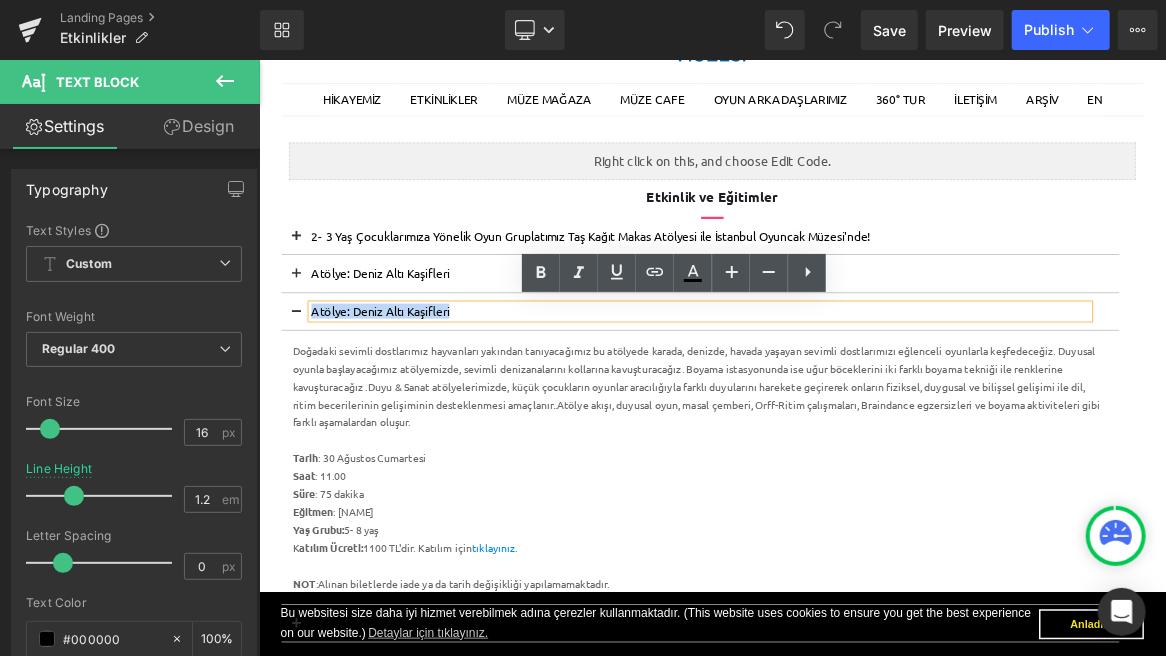 click on "Atölye: Deniz Altı Kaşifleri" at bounding box center [847, 394] 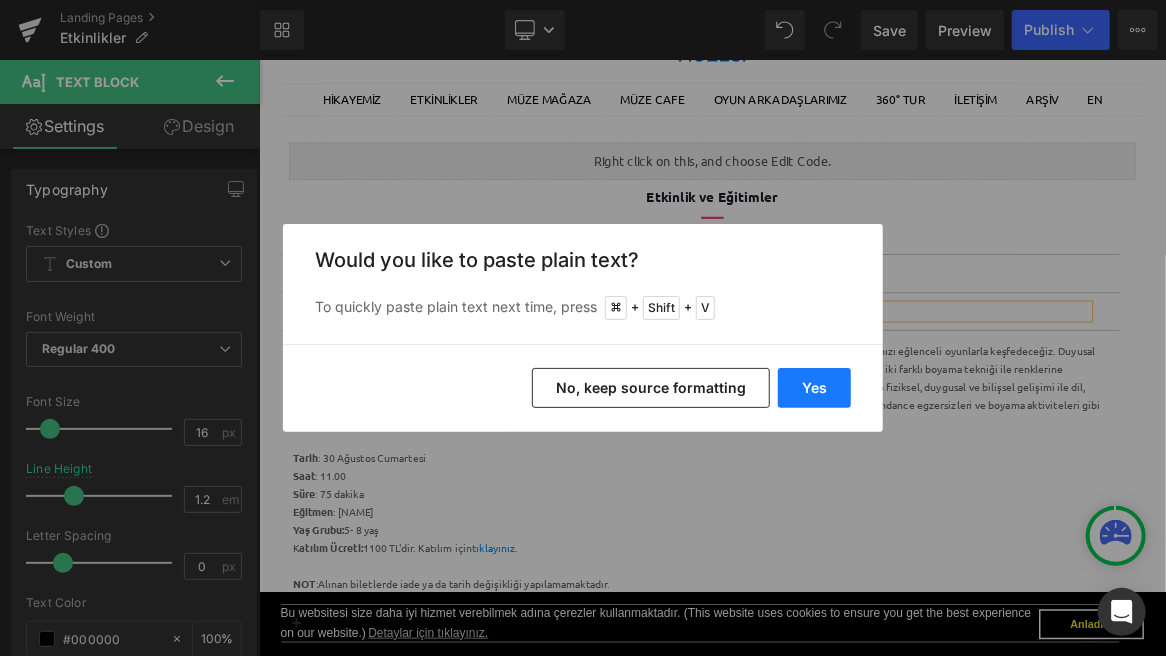 drag, startPoint x: 835, startPoint y: 383, endPoint x: 767, endPoint y: 431, distance: 83.23461 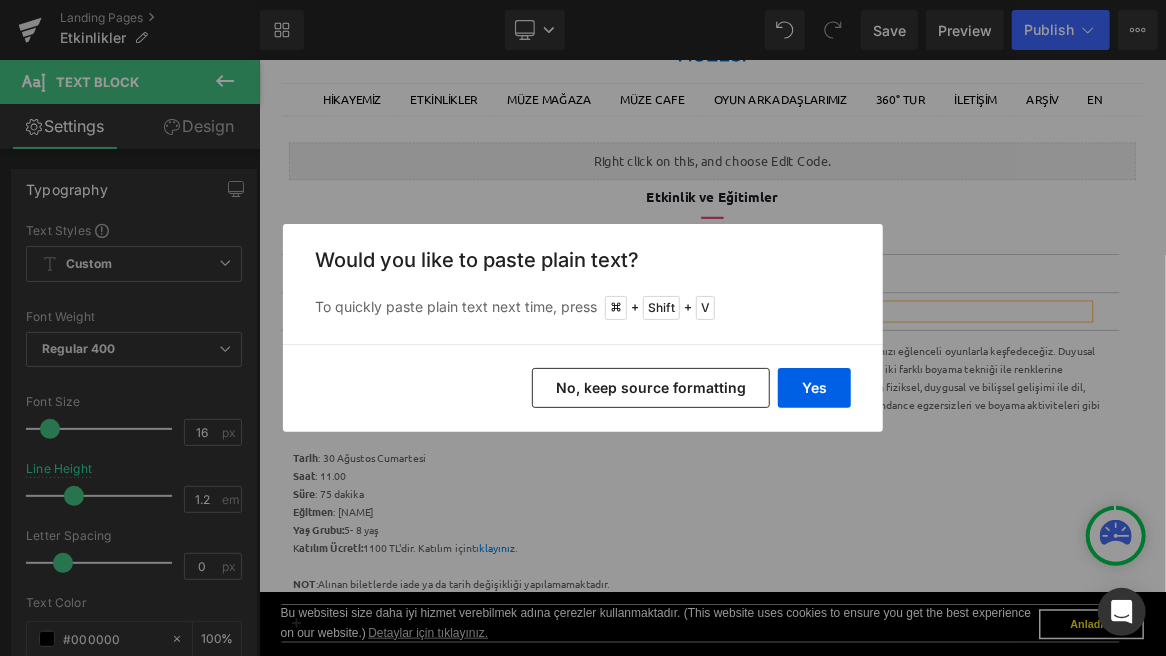 type 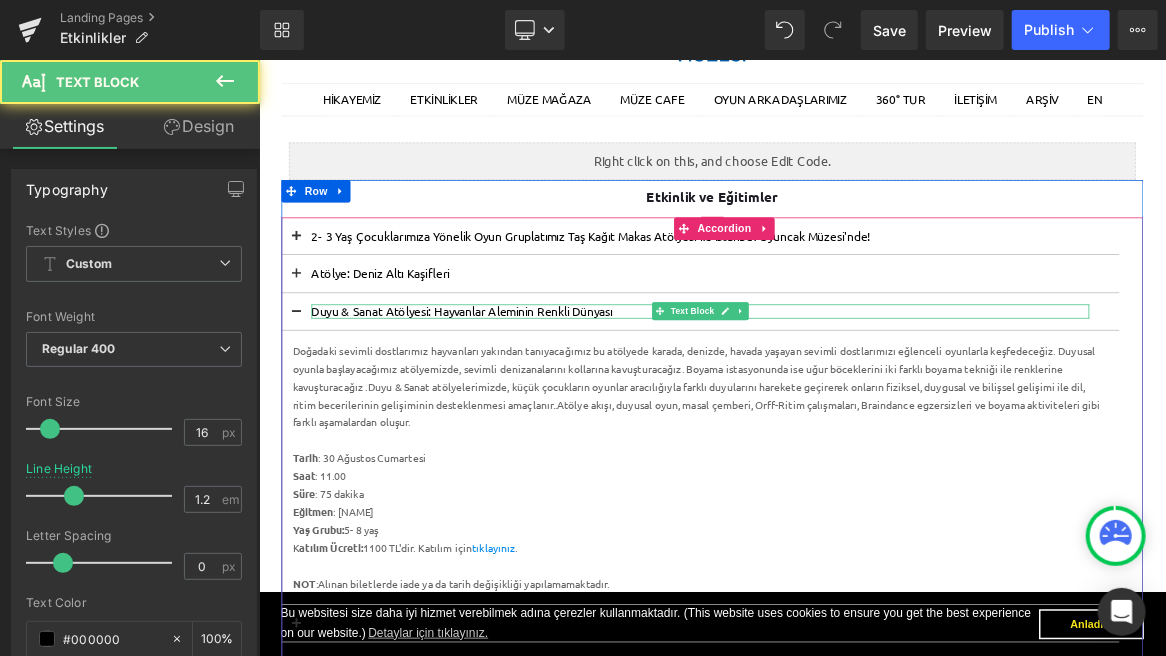 click on "Duyu & Sanat Atölyesi: Hayvanlar Aleminin Renkli Dünyası" at bounding box center [847, 394] 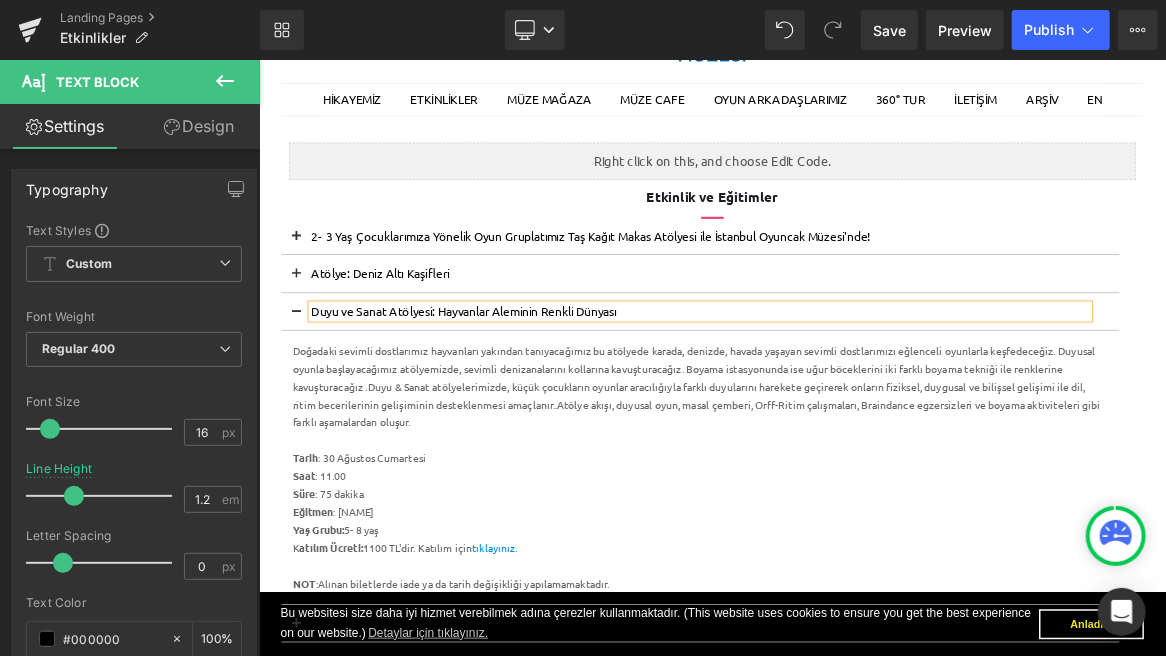 click on "K atılım Ücreti:  1100 TL'dir. Katılım için  tıklayınız ." at bounding box center (847, 710) 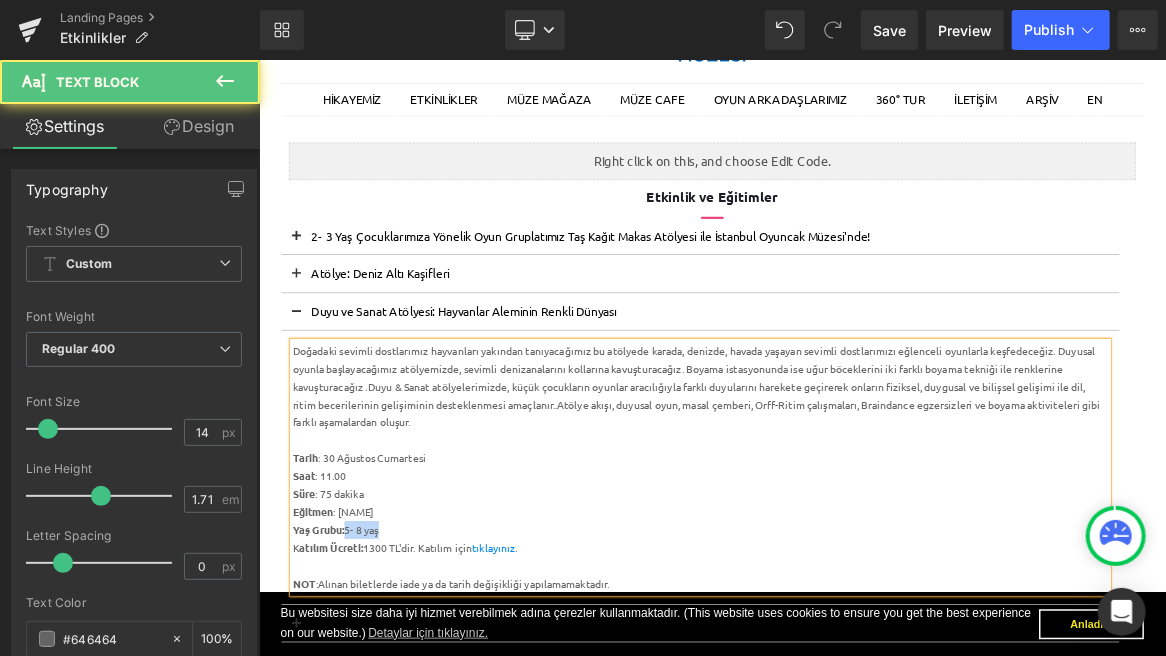 drag, startPoint x: 440, startPoint y: 688, endPoint x: 375, endPoint y: 686, distance: 65.03076 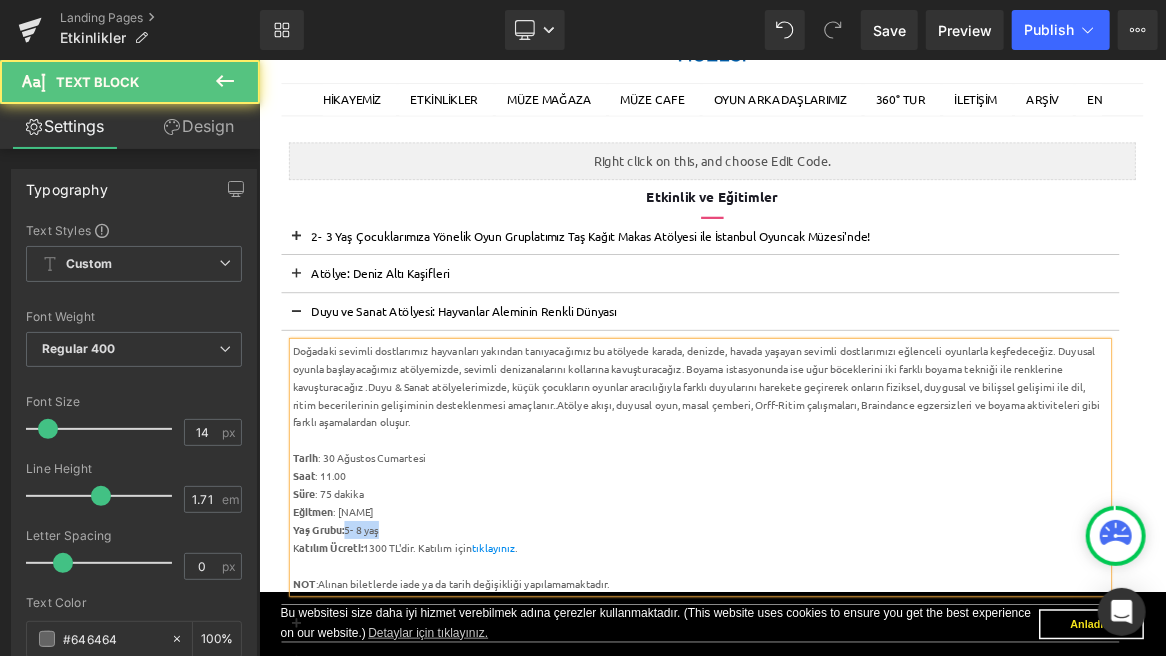 click on "Yaş Grubu: 5- 8 yaş" at bounding box center (847, 686) 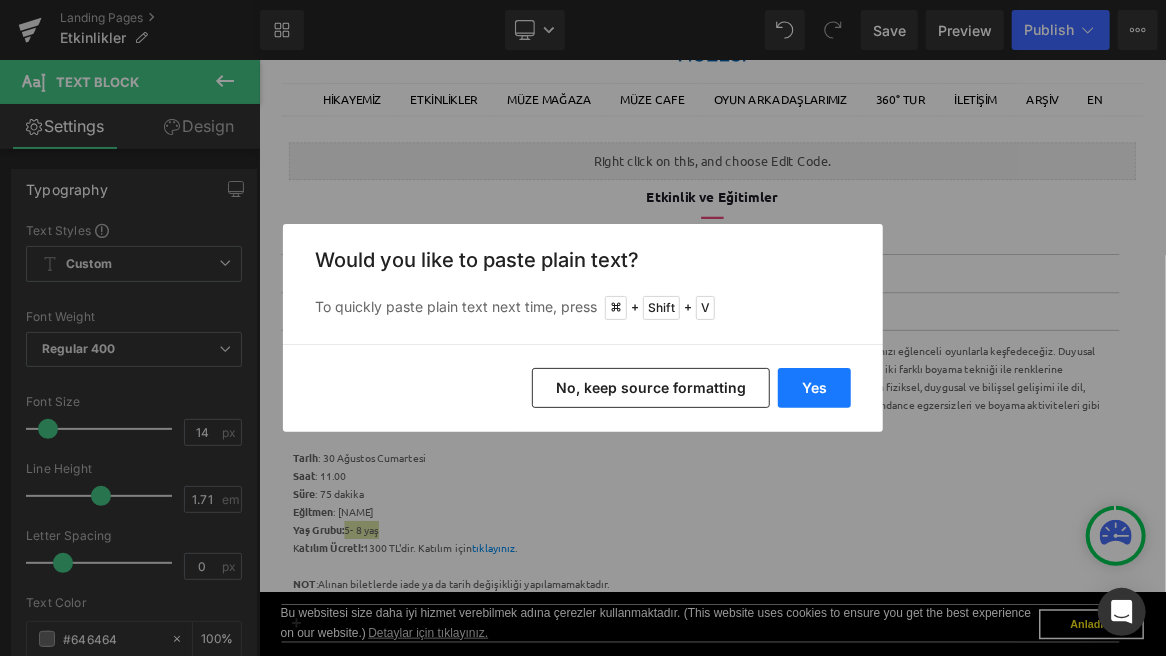 click on "Yes" at bounding box center (814, 388) 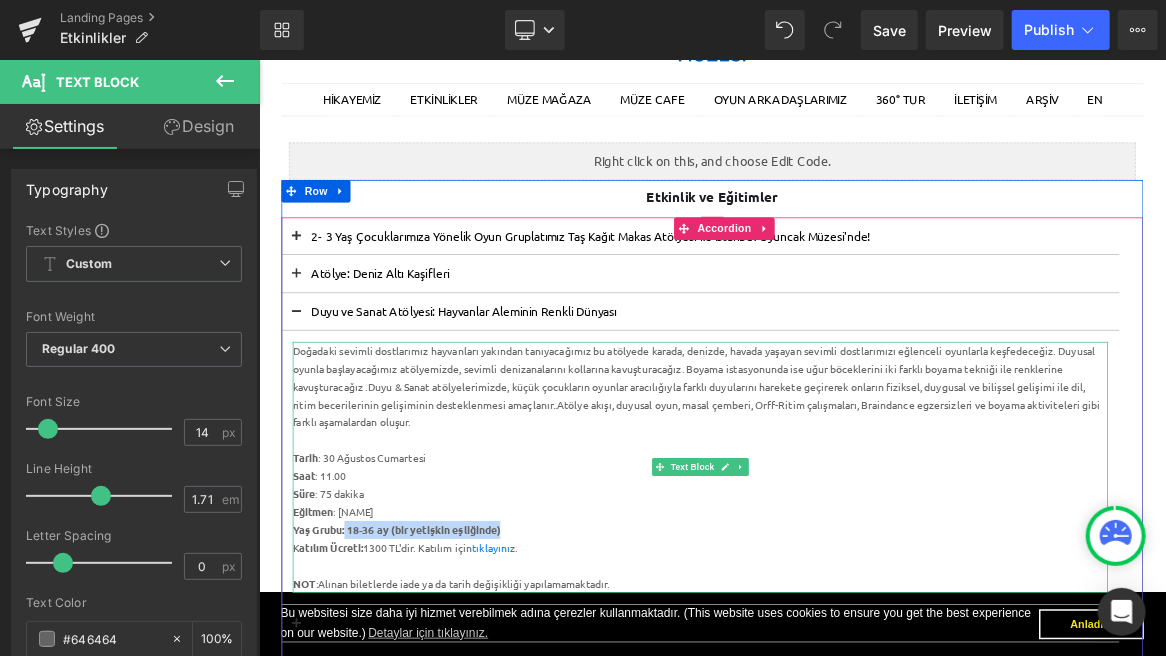 drag, startPoint x: 627, startPoint y: 681, endPoint x: 374, endPoint y: 679, distance: 253.0079 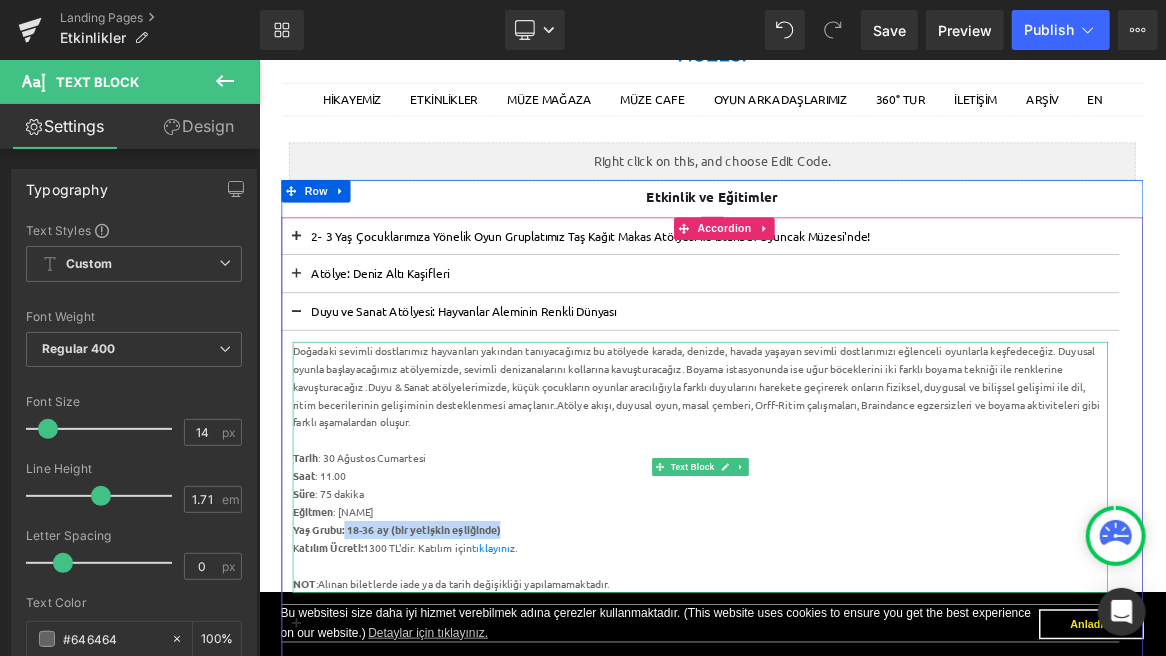 click on "Yaş Grubu: 18-36 ay (bir yetişkin eşliğinde)" at bounding box center [847, 686] 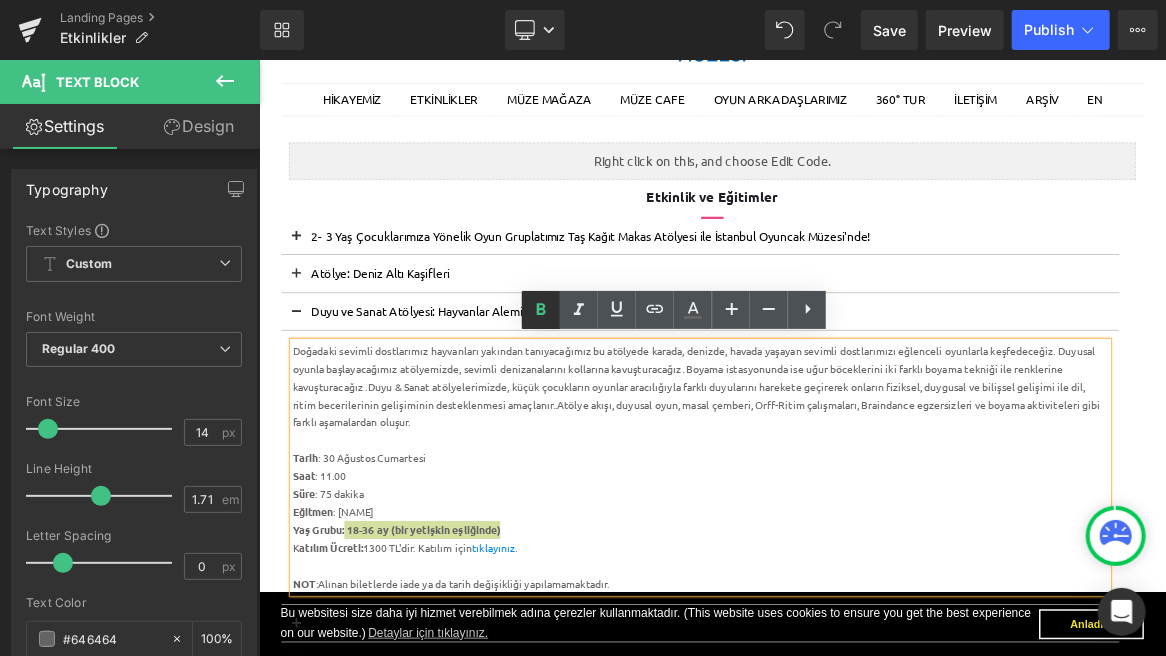 click 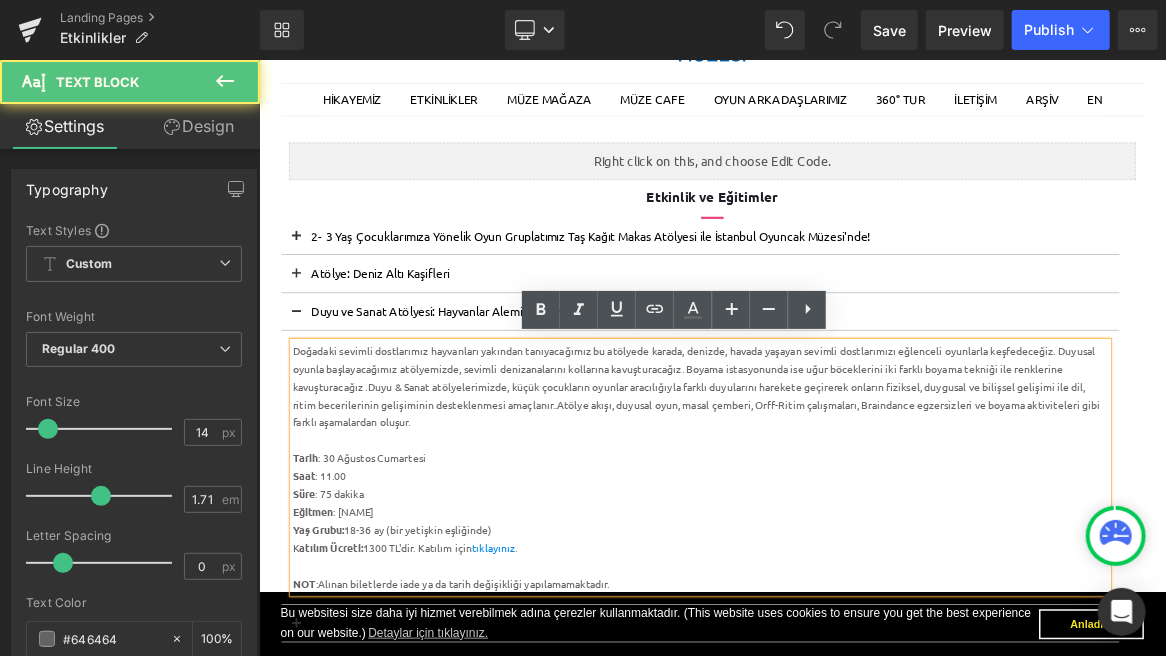click at bounding box center (847, 566) 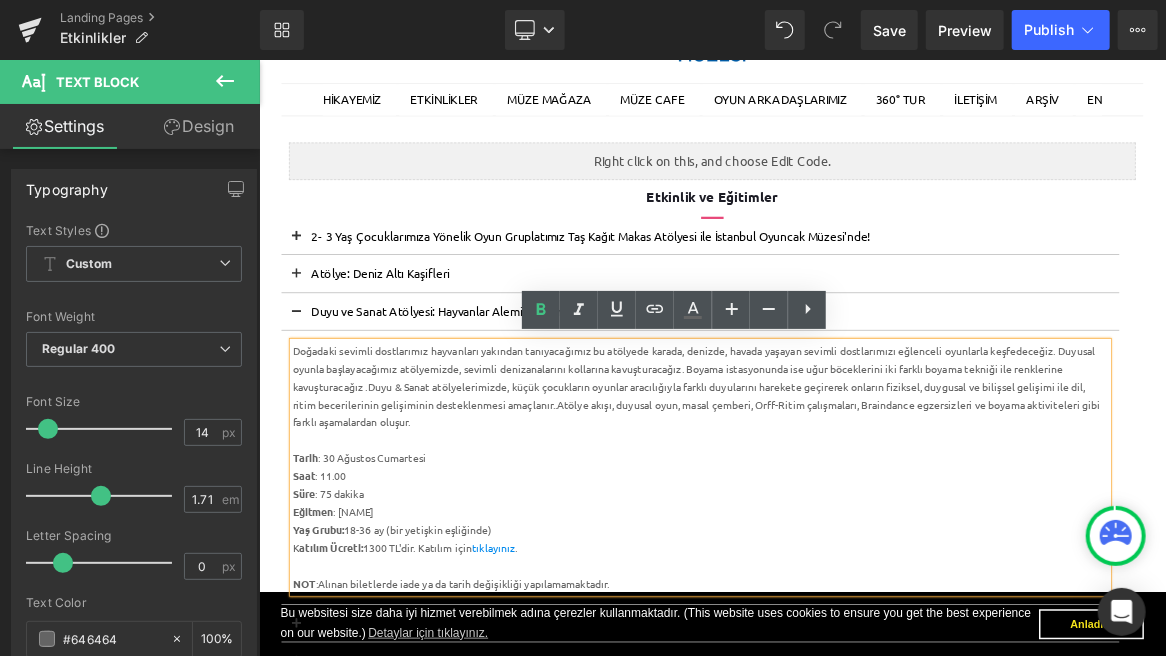 click on "Duyu ve Sanat Atölyesi: Hayvanlar Aleminin Renkli Dünyası" at bounding box center [847, 394] 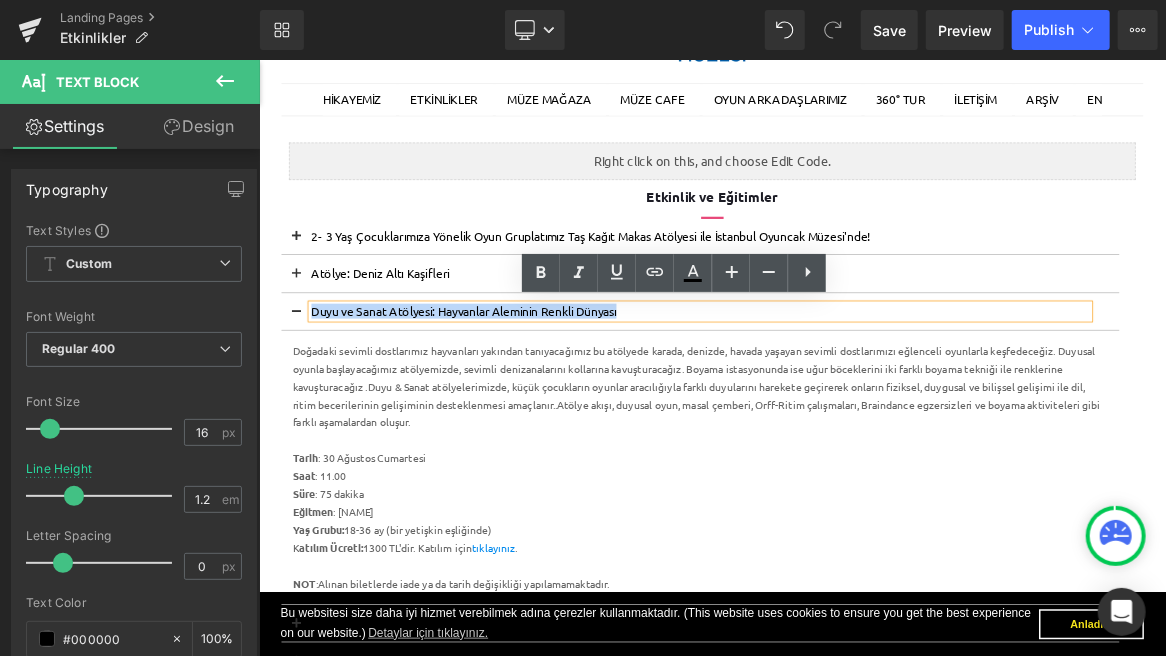 drag, startPoint x: 785, startPoint y: 385, endPoint x: 332, endPoint y: 395, distance: 453.11035 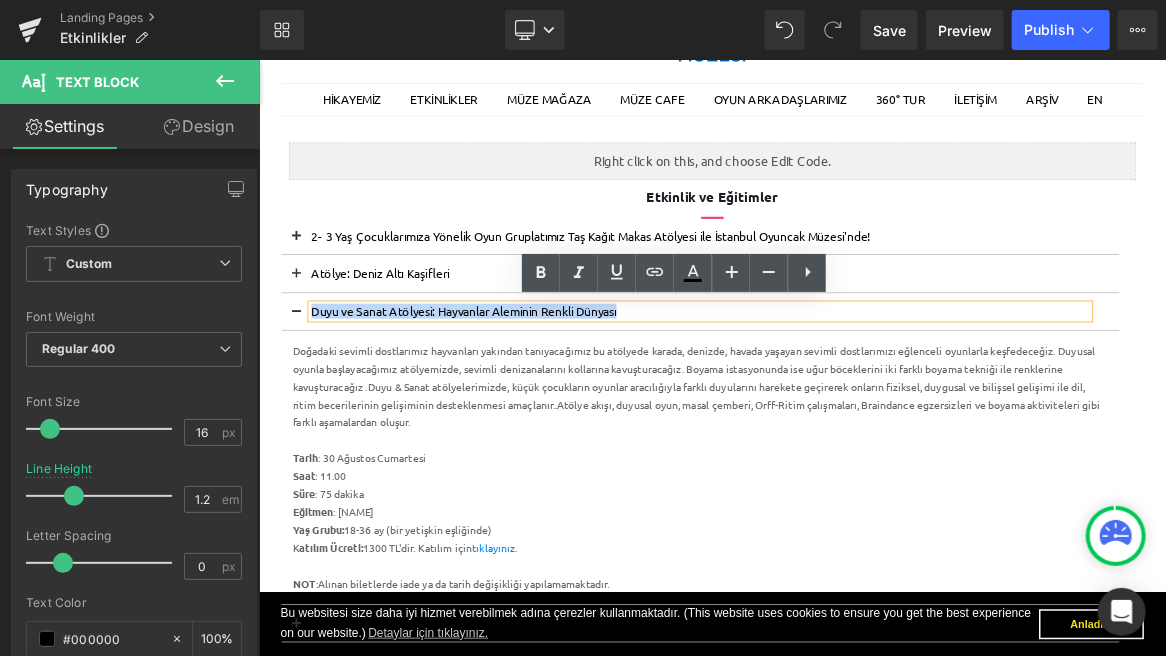 click on "Duyu ve Sanat Atölyesi: Hayvanlar Aleminin Renkli Dünyası" at bounding box center [847, 394] 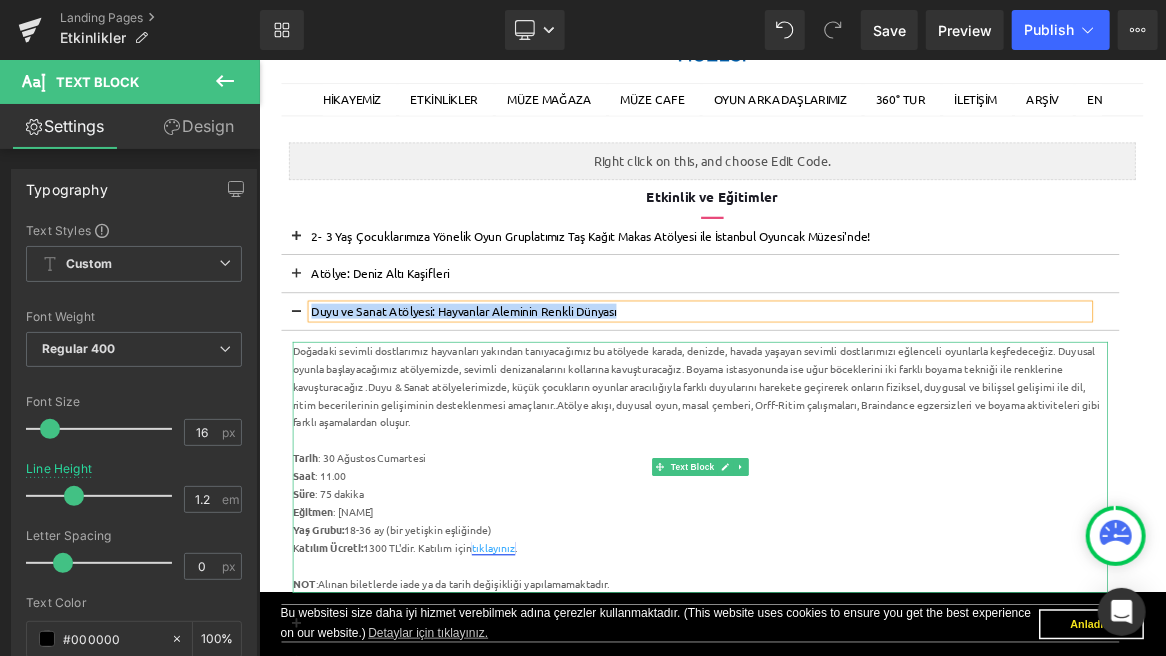 click on "tıklayınız" at bounding box center [571, 709] 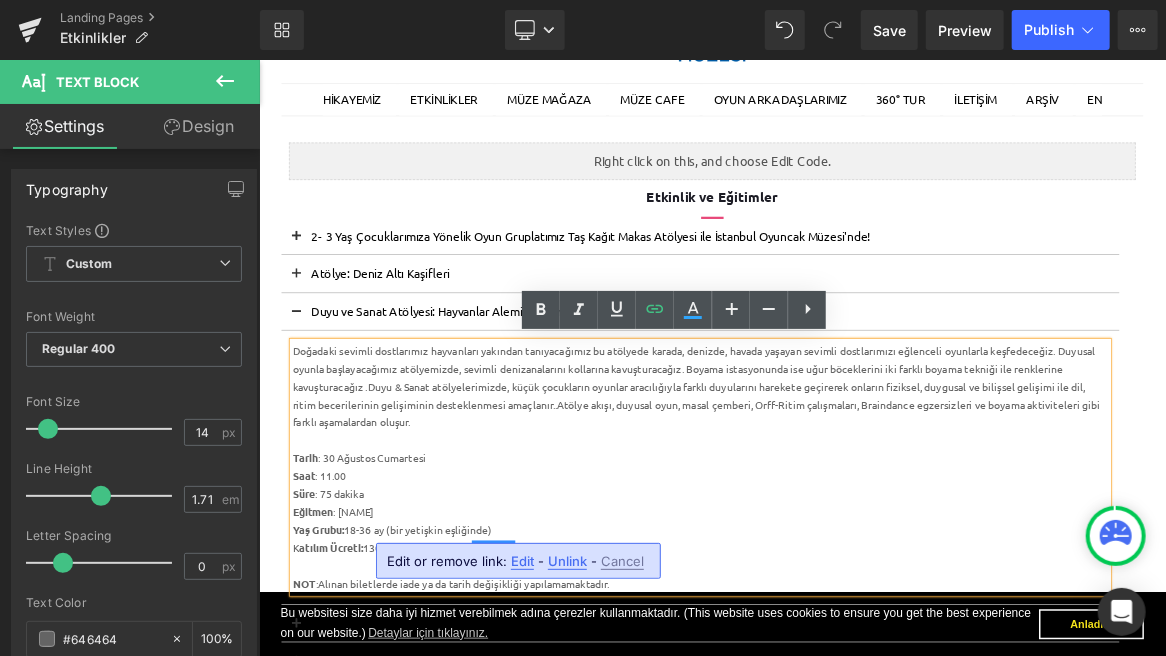 click on "Rendering Content" at bounding box center (583, 577) 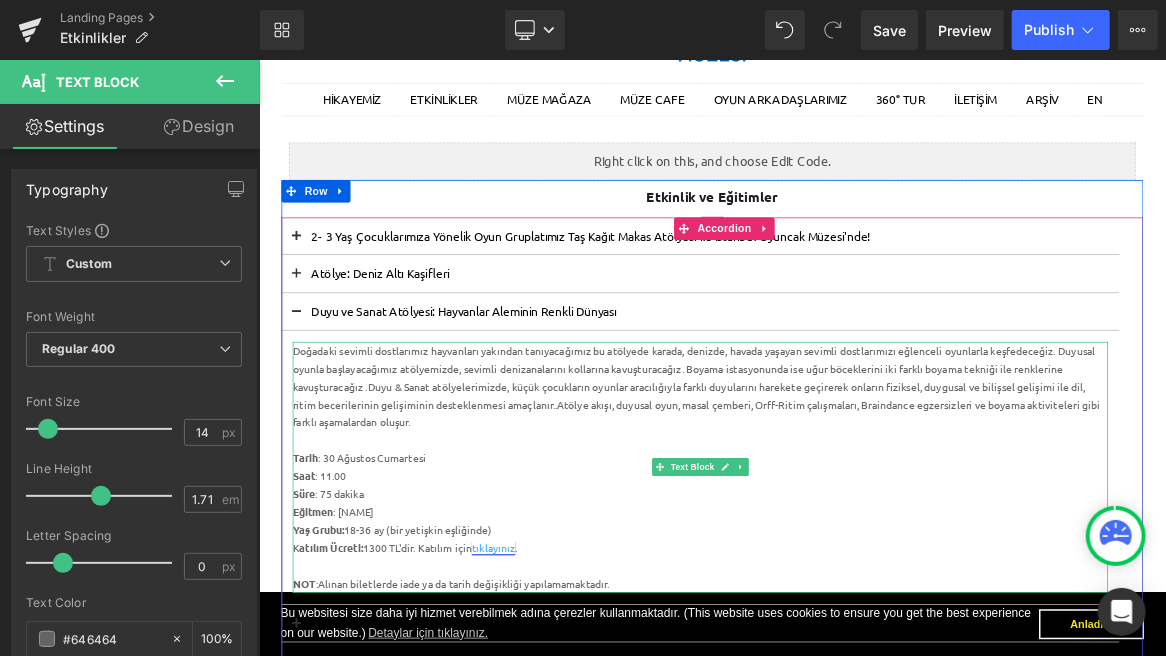 click on "tıklayınız" at bounding box center [571, 709] 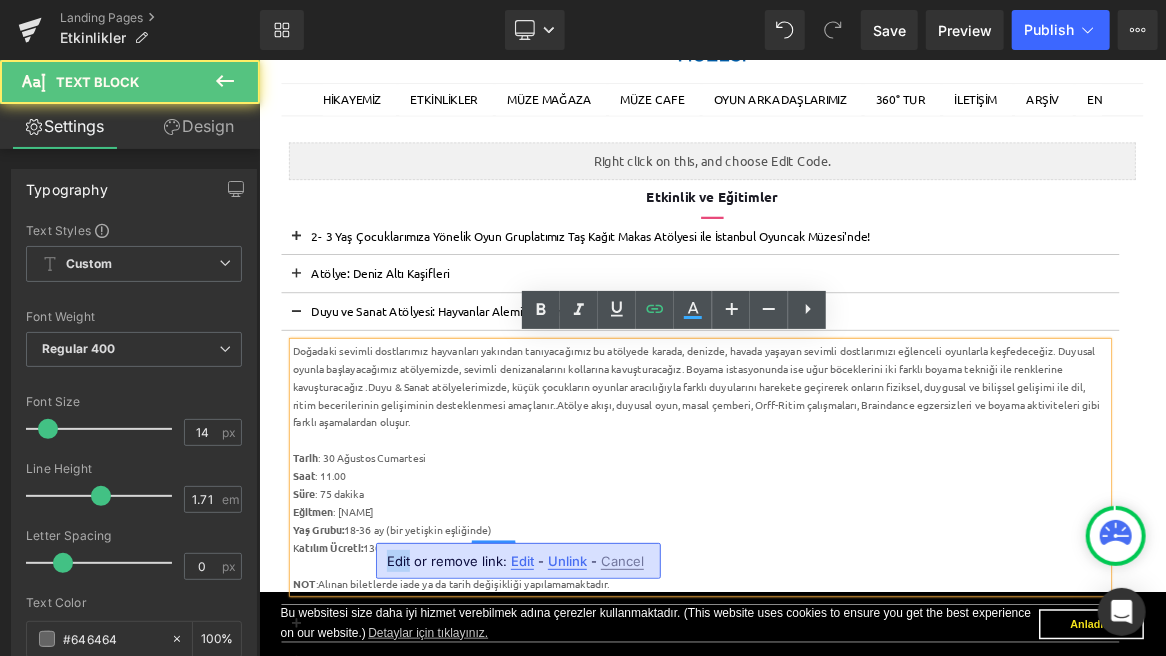 click on "Edit or remove link:   Edit   -   Unlink   -   Cancel" at bounding box center (518, 561) 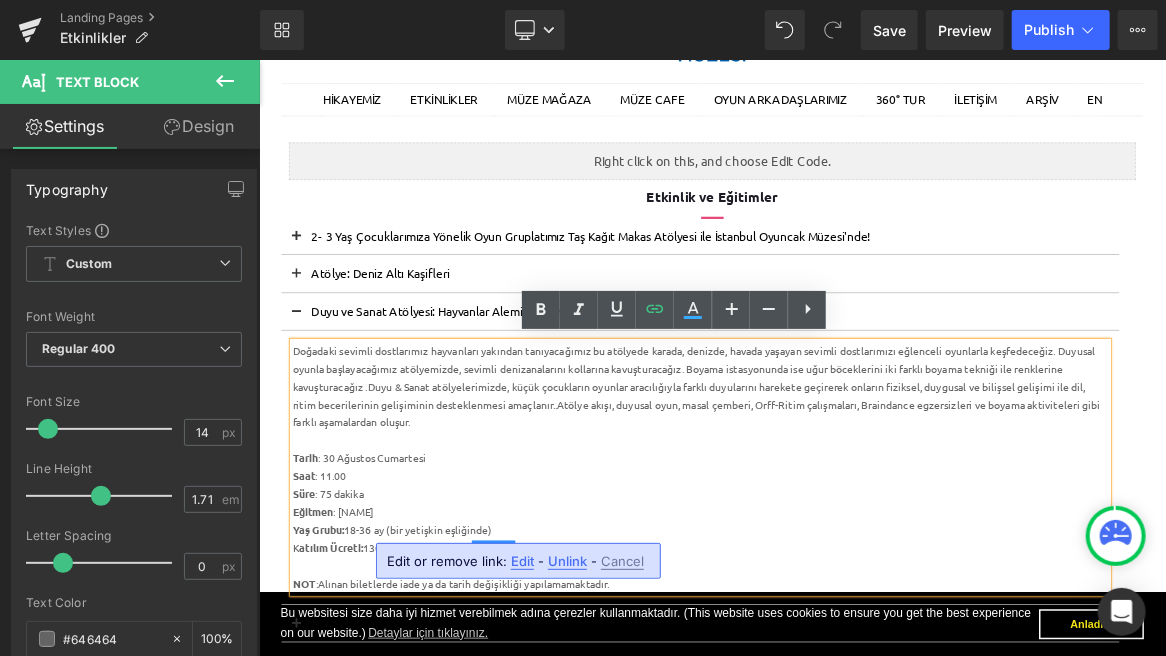 click on "Edit" at bounding box center (522, 561) 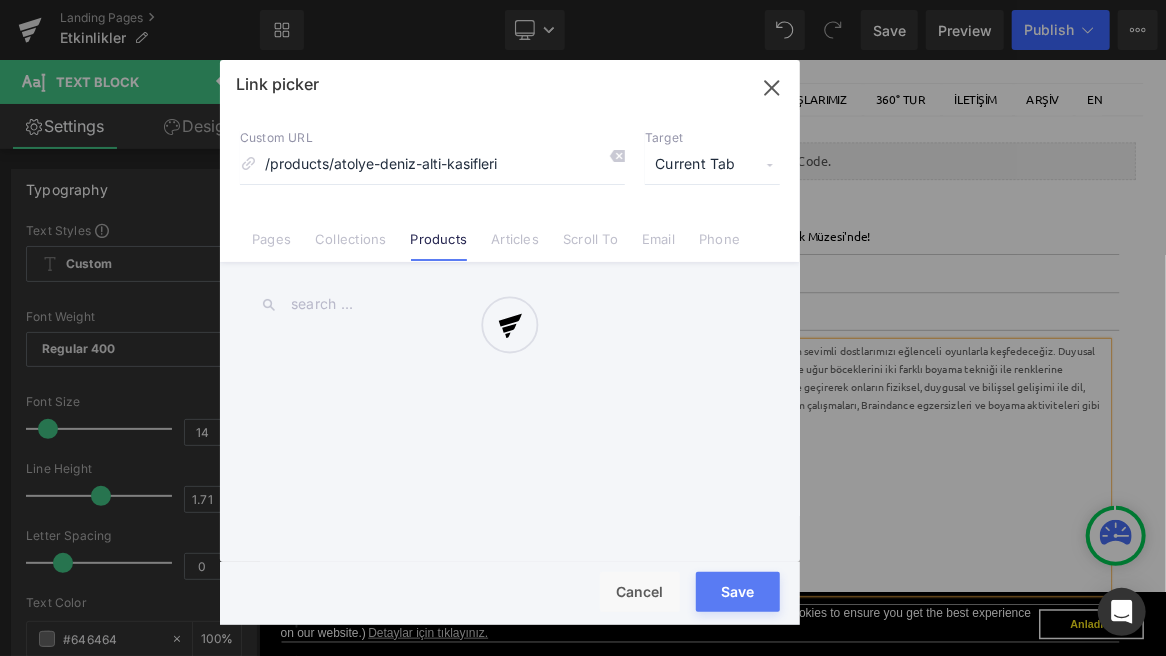 click on "Text Color Highlight Color #333333 Edit or remove link: Edit - Unlink - Cancel /products/atolye-deniz-alti-kasifleri Link picker Back to Library Insert Custom URL /products/atolye-deniz-alti-kasifleri Target Current Tab Current Tab New Tab Pages Collections Products Articles Scroll To Email Phone Email Address Subject Message Phone Number Save Cancel" at bounding box center (583, 0) 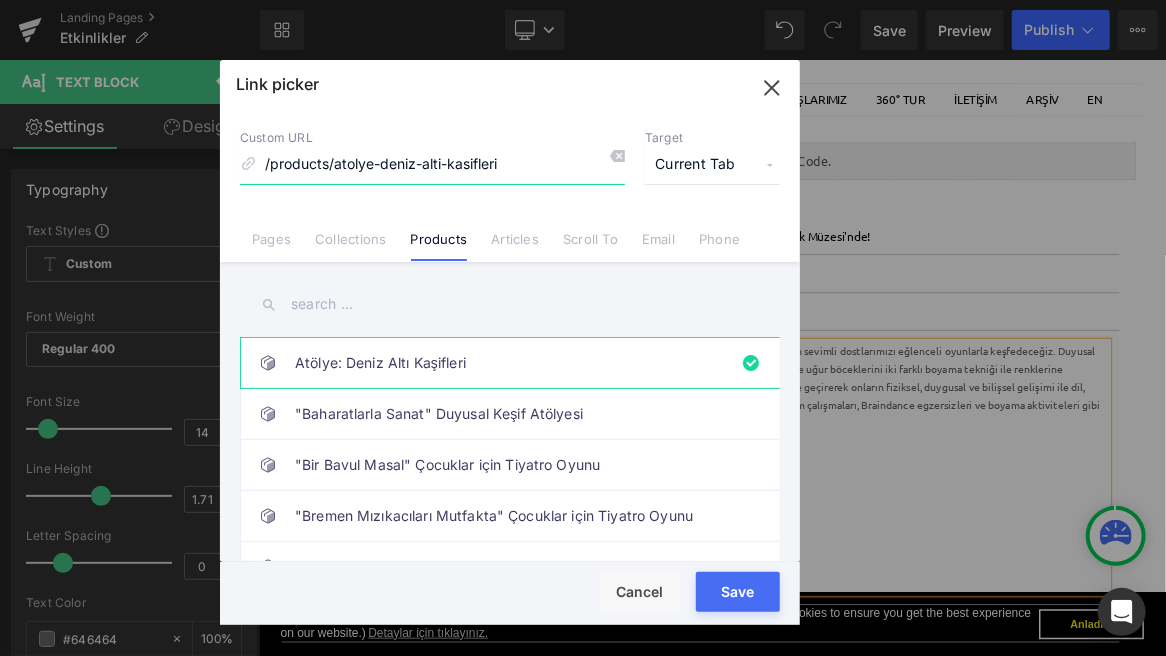 click on "/products/atolye-deniz-alti-kasifleri" at bounding box center (432, 165) 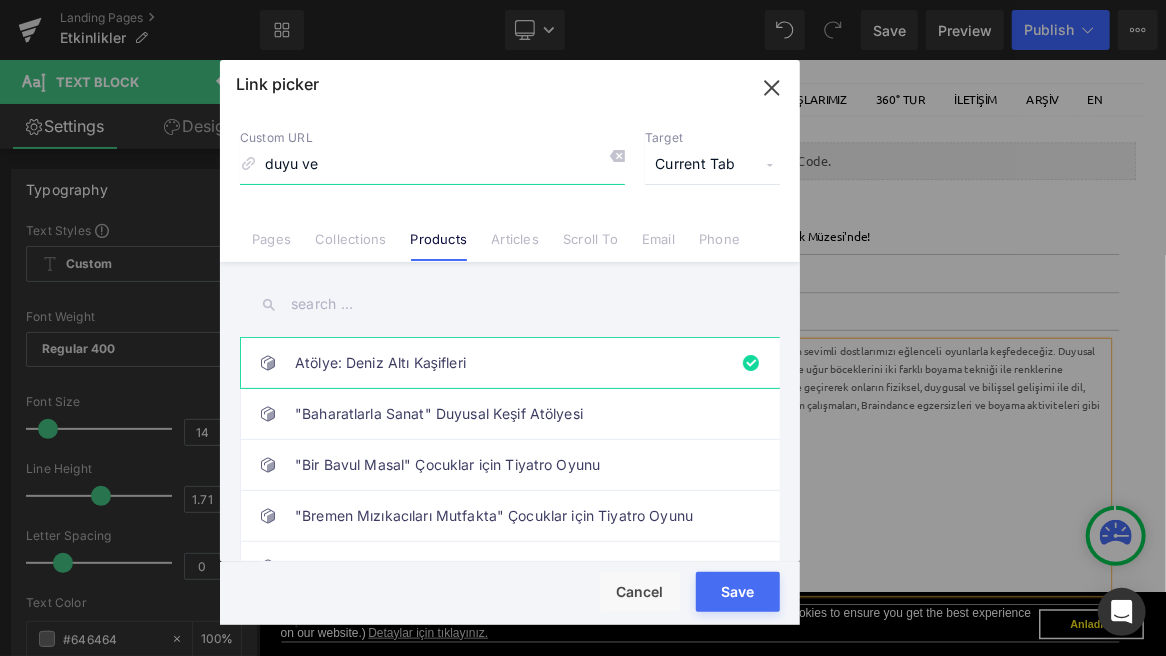 type on "duyu ve" 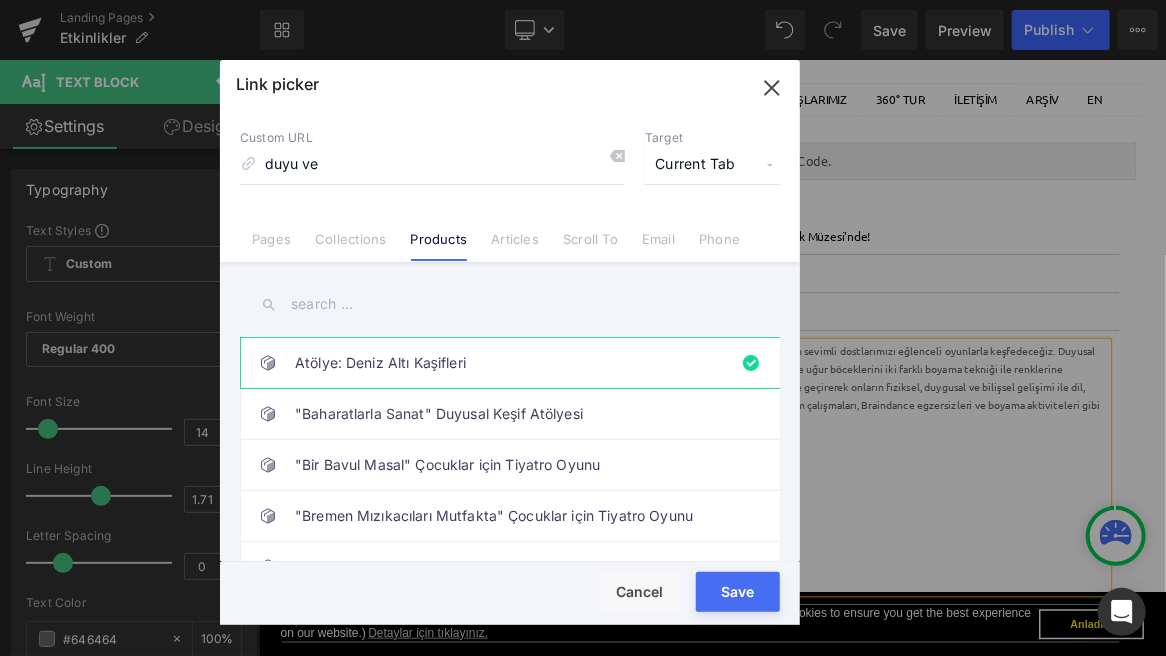 click at bounding box center [510, 304] 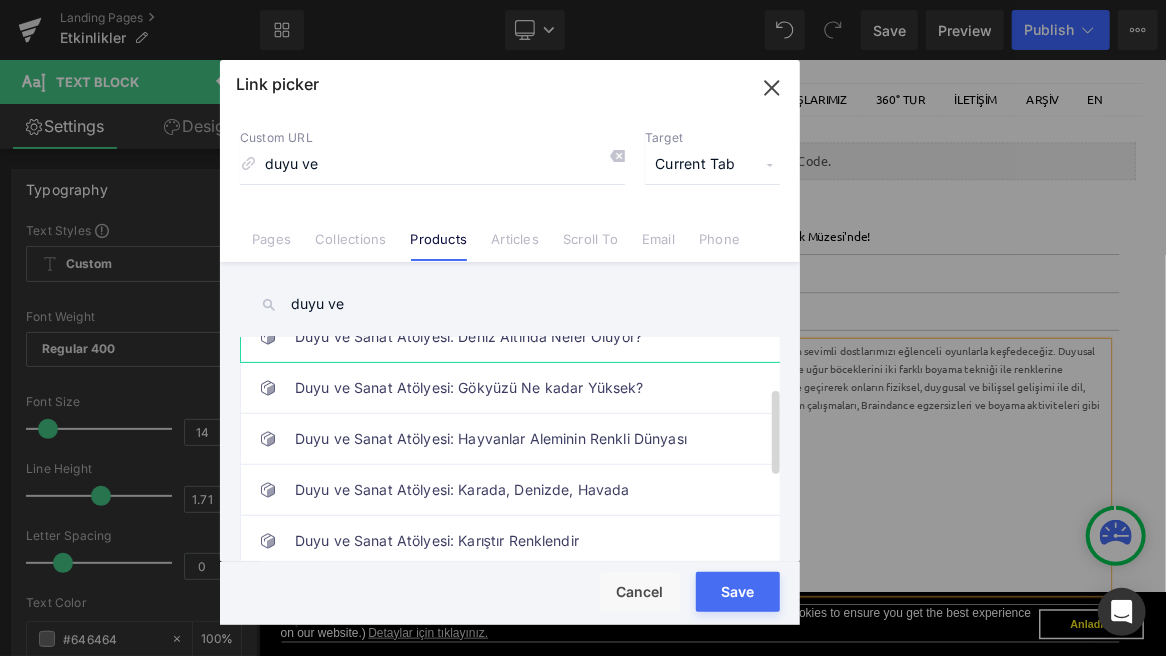 scroll, scrollTop: 130, scrollLeft: 0, axis: vertical 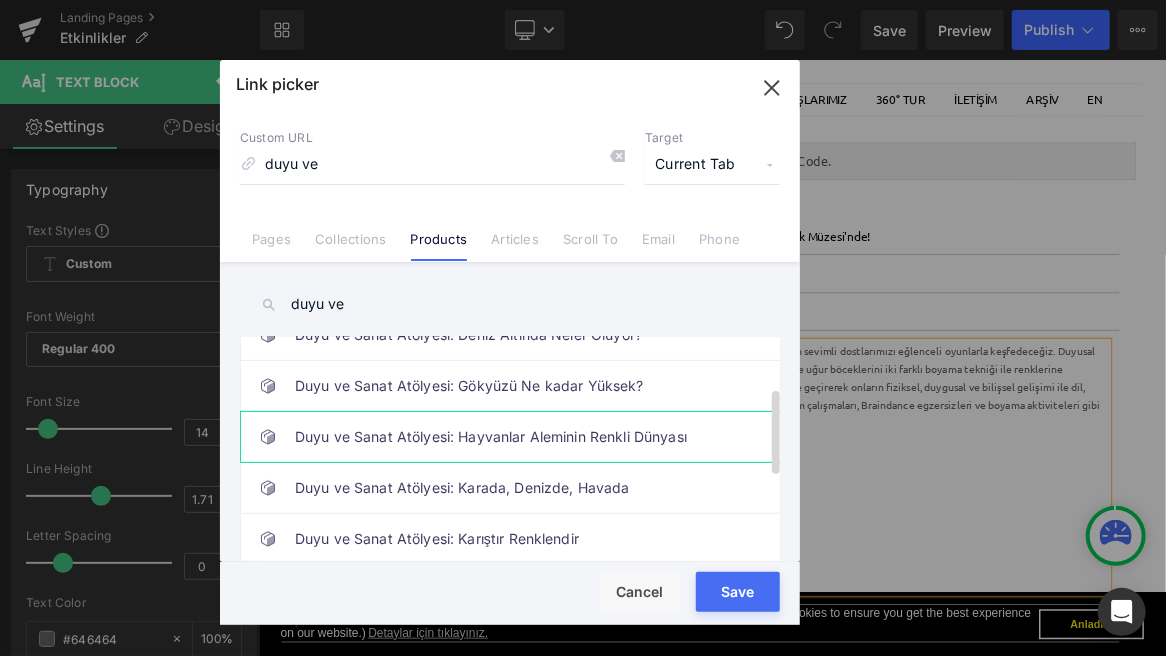 type on "duyu ve" 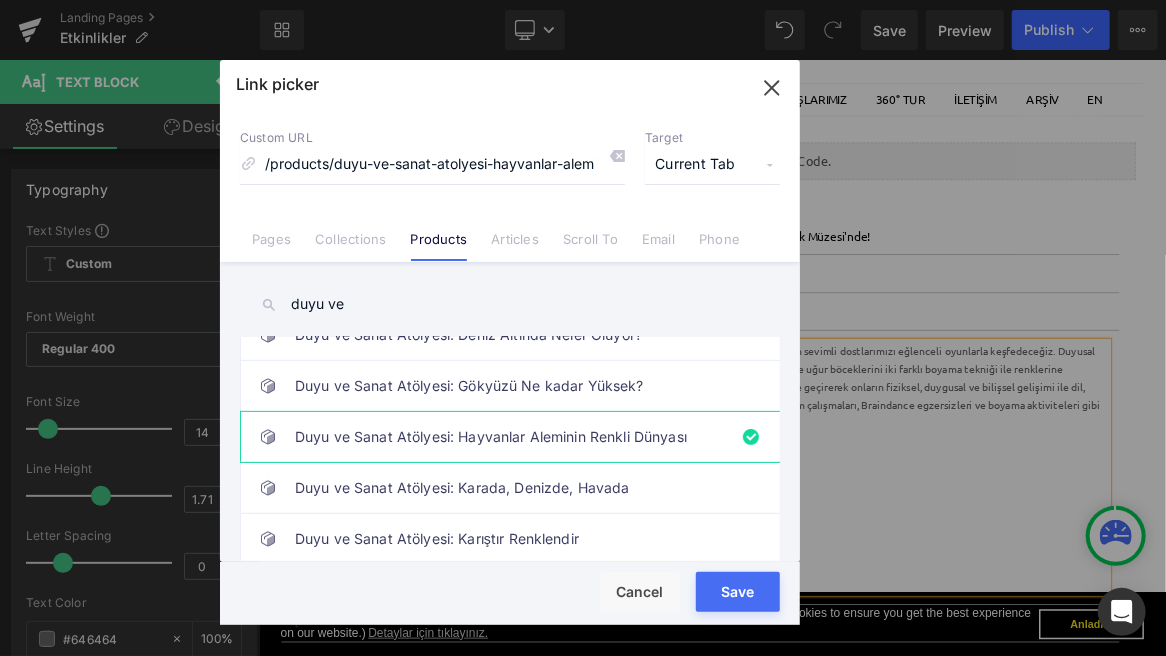 click on "Save" at bounding box center [738, 592] 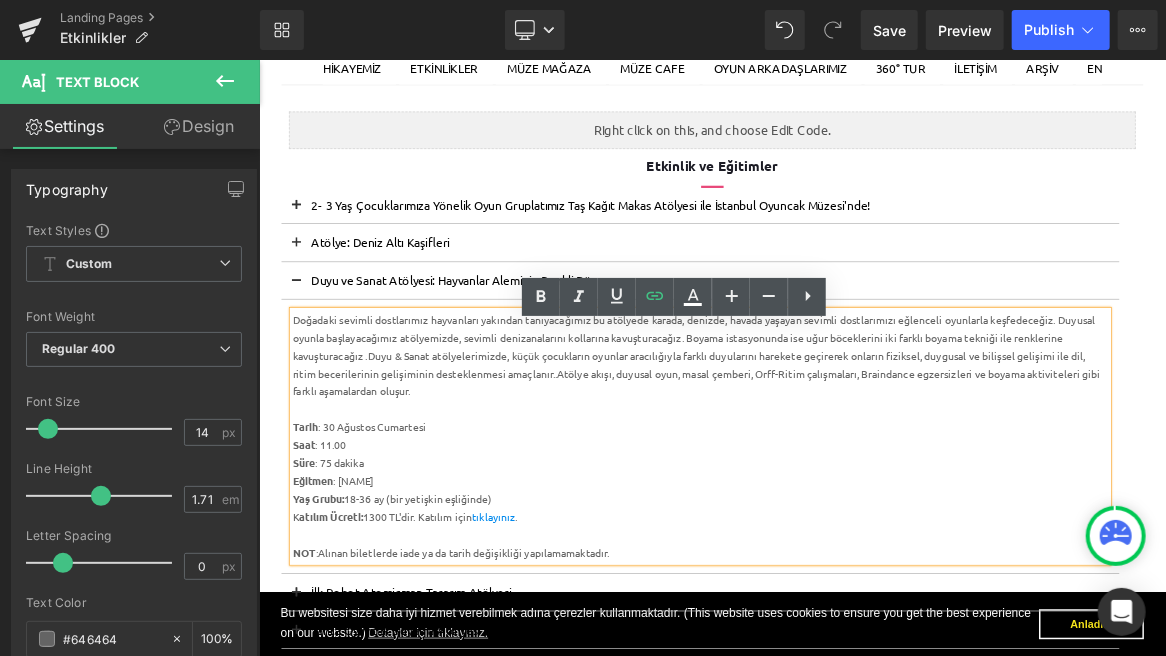 scroll, scrollTop: 254, scrollLeft: 0, axis: vertical 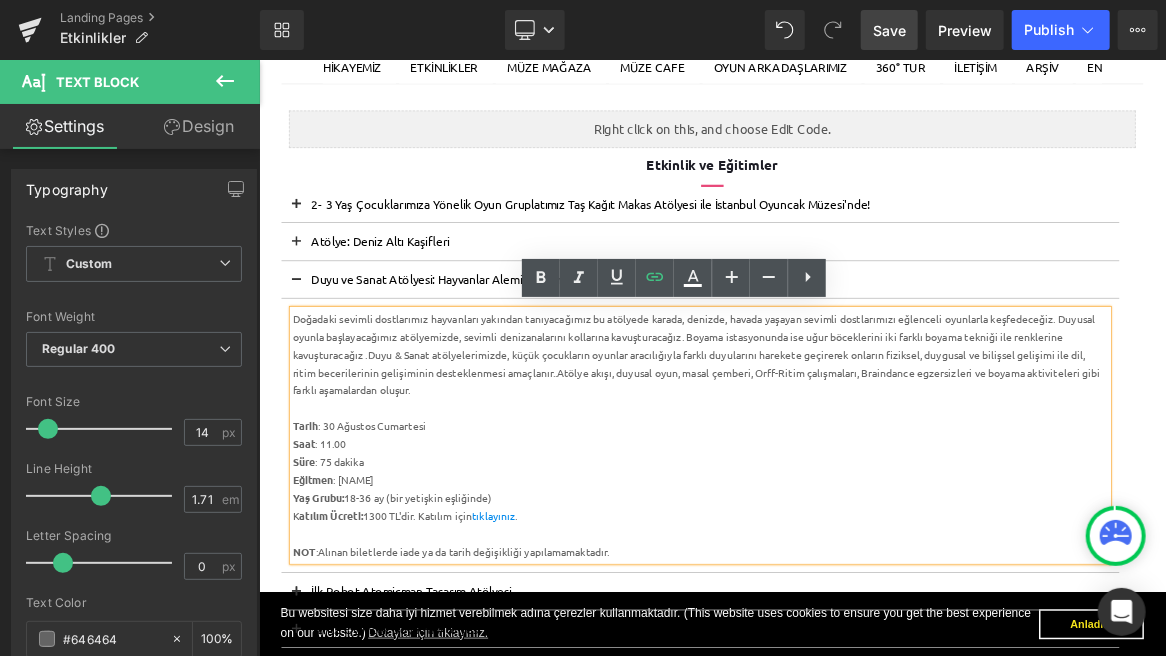 click on "Save" at bounding box center [889, 30] 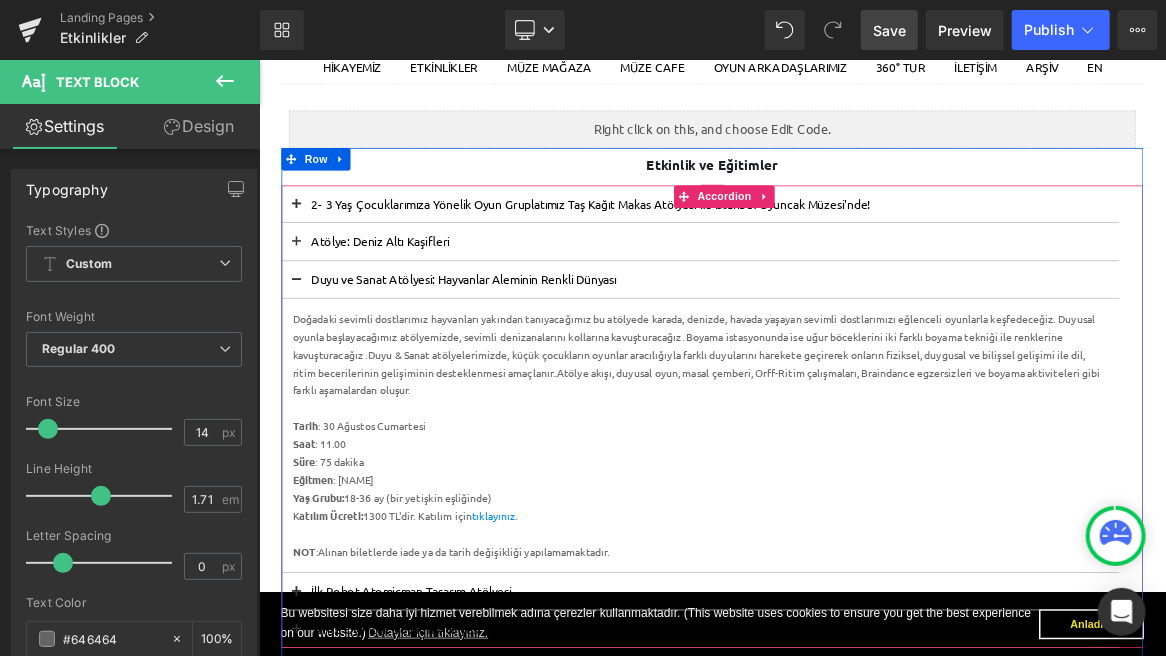 click at bounding box center (308, 300) 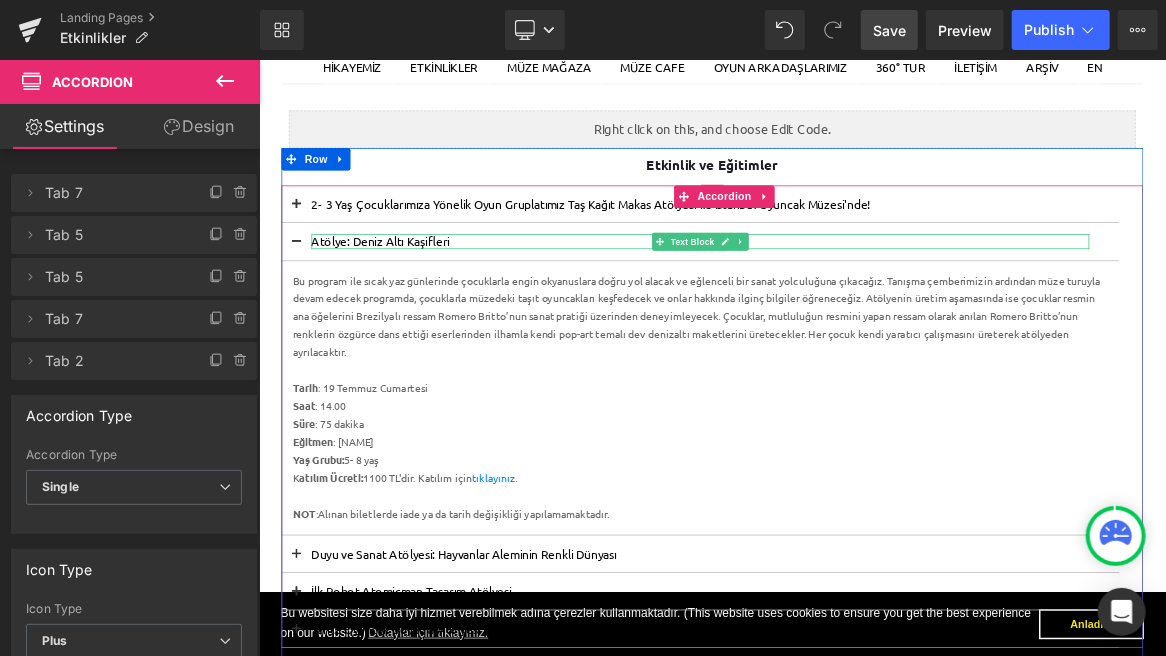 click on "Atölye: Deniz Altı Kaşifleri" at bounding box center [847, 300] 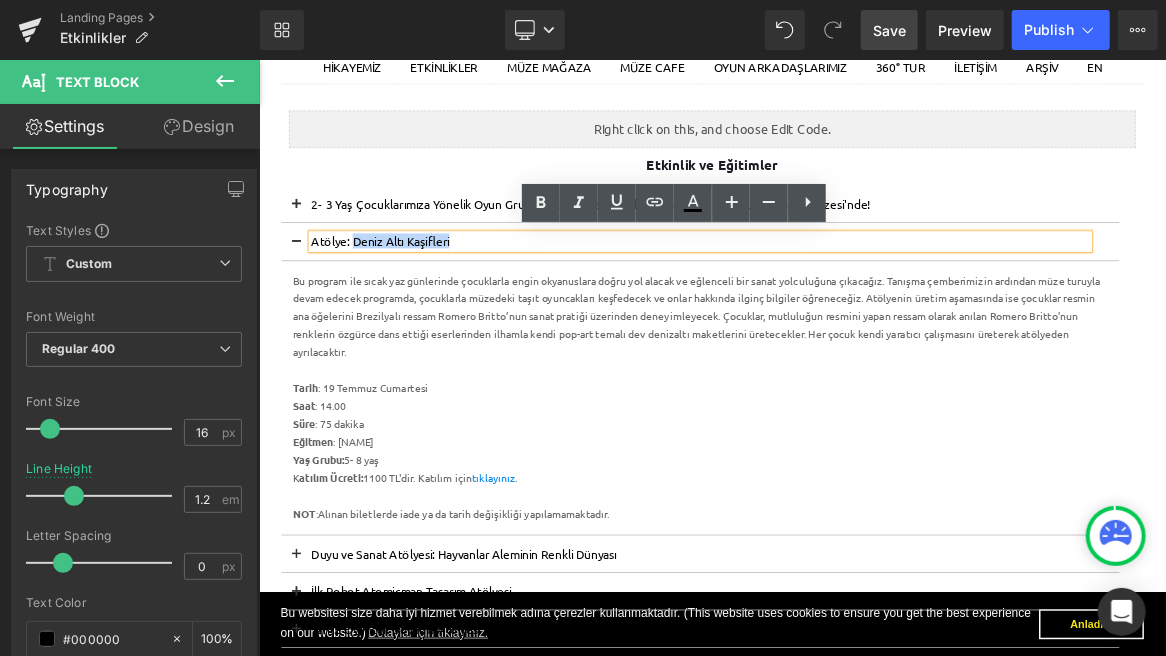 drag, startPoint x: 531, startPoint y: 296, endPoint x: 385, endPoint y: 296, distance: 146 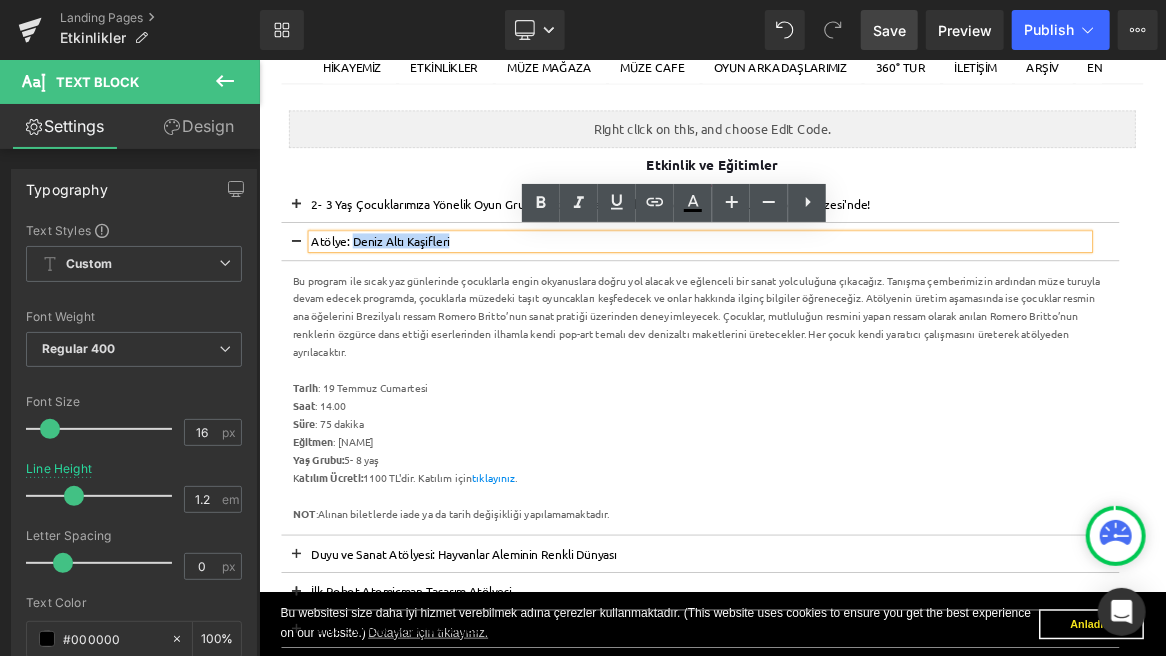 click on "Atölye: Deniz Altı Kaşifleri" at bounding box center [847, 300] 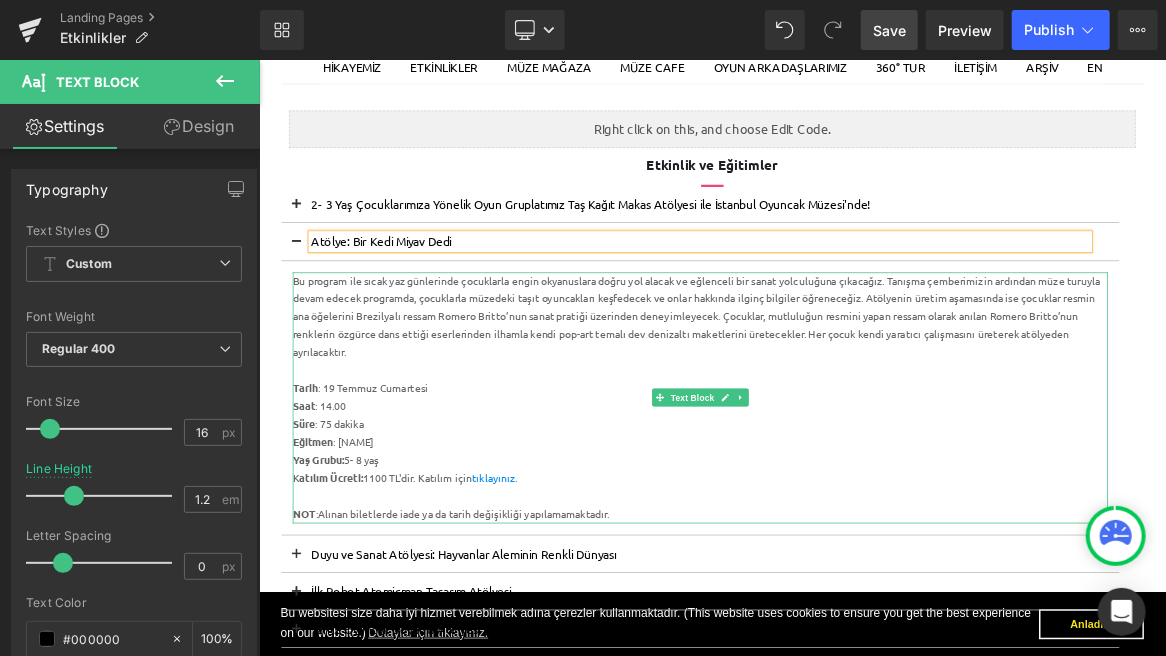 click on "Bu program ile sıcak yaz günlerinde çocuklarla engin okyanuslara doğru yol alacak ve eğlenceli bir sanat yolculuğuna çıkacağız. Tanışma çemberimizin ardından müze turuyla devam edecek programda, çocuklarla müzedeki taşıt oyuncakları keşfedecek ve onlar hakkında ilginç bilgiler öğreneceğiz. Atölyenin üretim aşamasında ise çocuklar resmin ana öğelerini Brezilyalı ressam Romero Britto’nun sanat pratiği üzerinden deneyimleyecek. Çocuklar, mutluluğun resmini yapan ressam olarak anılan Romero Britto’nun renklerin özgürce dans ettiği eserlerinden ilhamla kendi pop-art temalı dev denizaltı maketlerini üretecekler. Her çocuk kendi yaratıcı çalışmasını üreterek atölyeden ayrılacaktır." at bounding box center [847, 402] 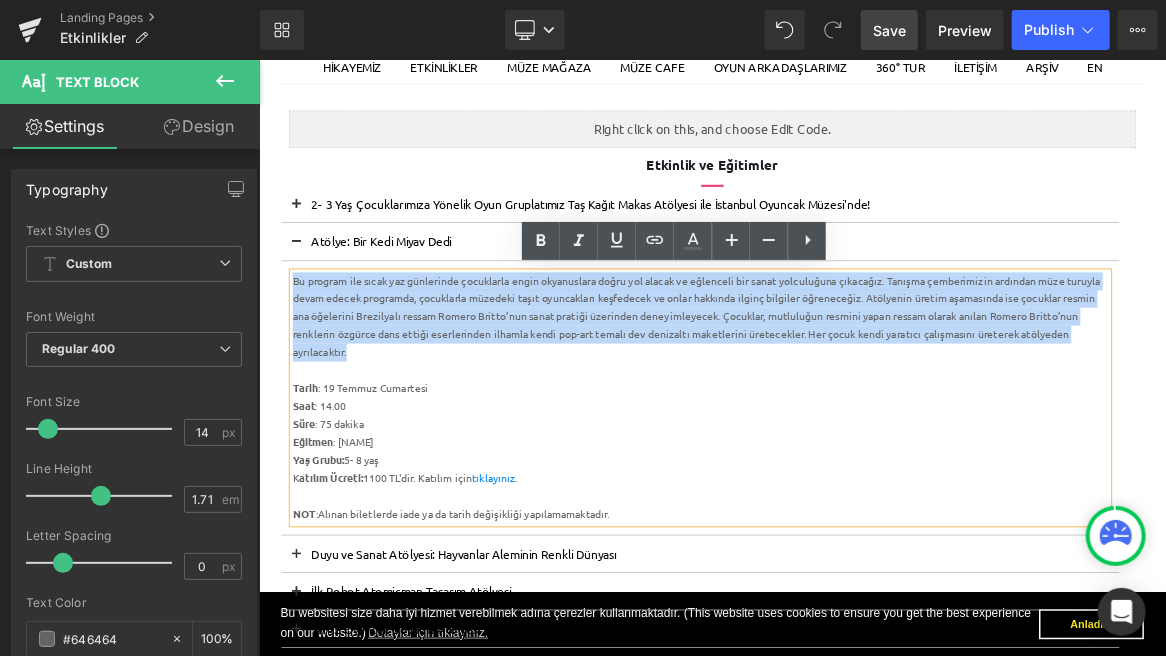 drag, startPoint x: 385, startPoint y: 445, endPoint x: 303, endPoint y: 352, distance: 123.9879 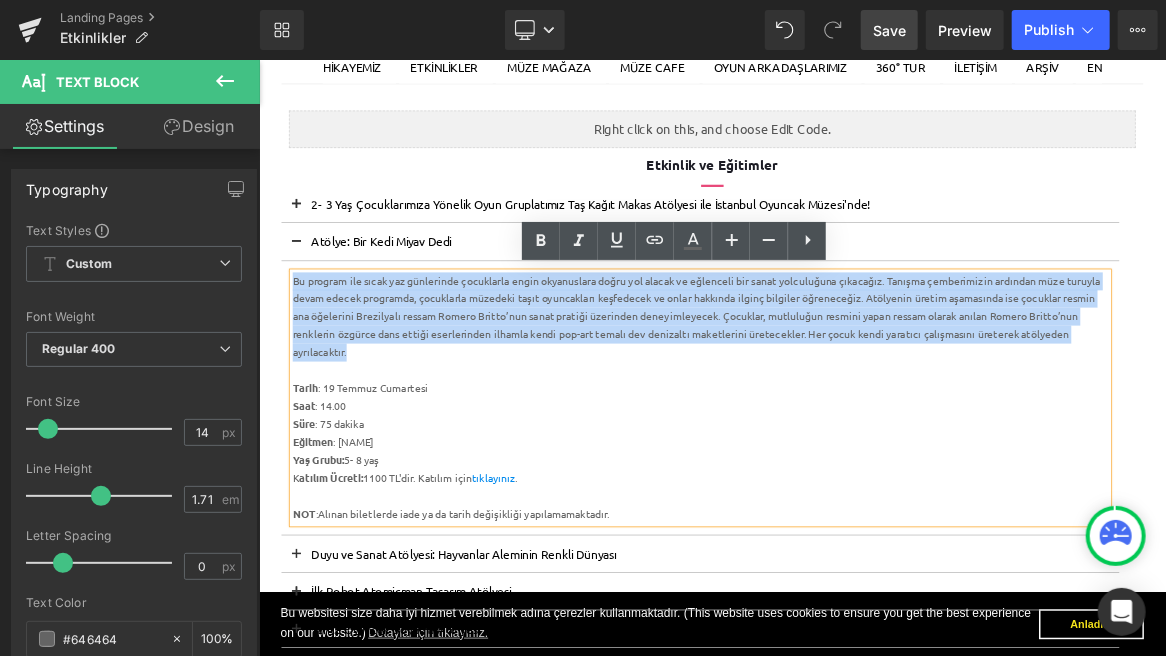 click on "Bu program ile sıcak yaz günlerinde çocuklarla engin okyanuslara doğru yol alacak ve eğlenceli bir sanat yolculuğuna çıkacağız. Tanışma çemberimizin ardından müze turuyla devam edecek programda, çocuklarla müzedeki taşıt oyuncakları keşfedecek ve onlar hakkında ilginç bilgiler öğreneceğiz. Atölyenin üretim aşamasında ise çocuklar resmin ana öğelerini Brezilyalı ressam Romero Britto’nun sanat pratiği üzerinden deneyimleyecek. Çocuklar, mutluluğun resmini yapan ressam olarak anılan Romero Britto’nun renklerin özgürce dans ettiği eserlerinden ilhamla kendi pop-art temalı dev denizaltı maketlerini üretecekler. Her çocuk kendi yaratıcı çalışmasını üreterek atölyeden ayrılacaktır." at bounding box center [847, 402] 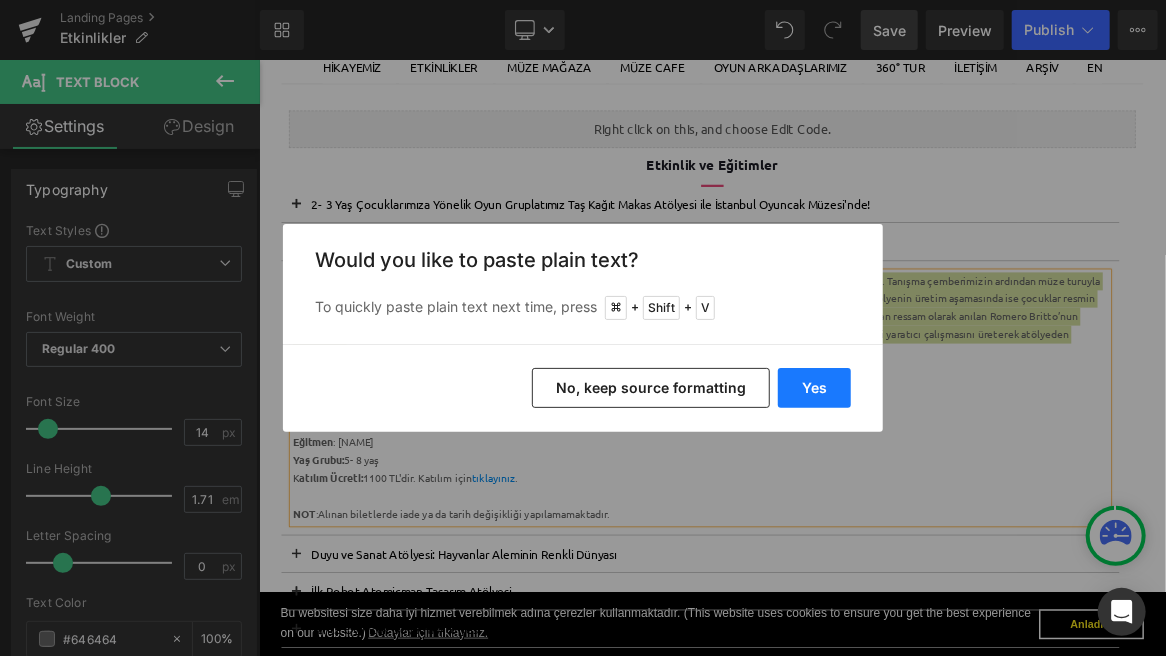 click on "Yes" at bounding box center [814, 388] 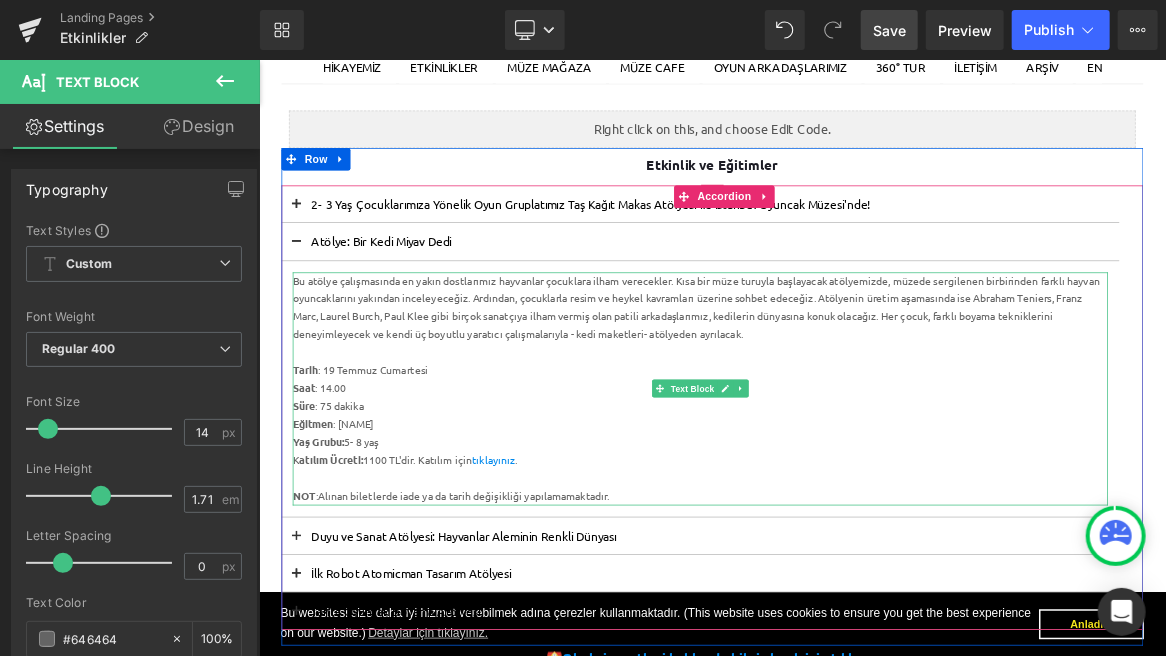 click on "Tarih : 19 Temmuz Cumartesi" at bounding box center [847, 473] 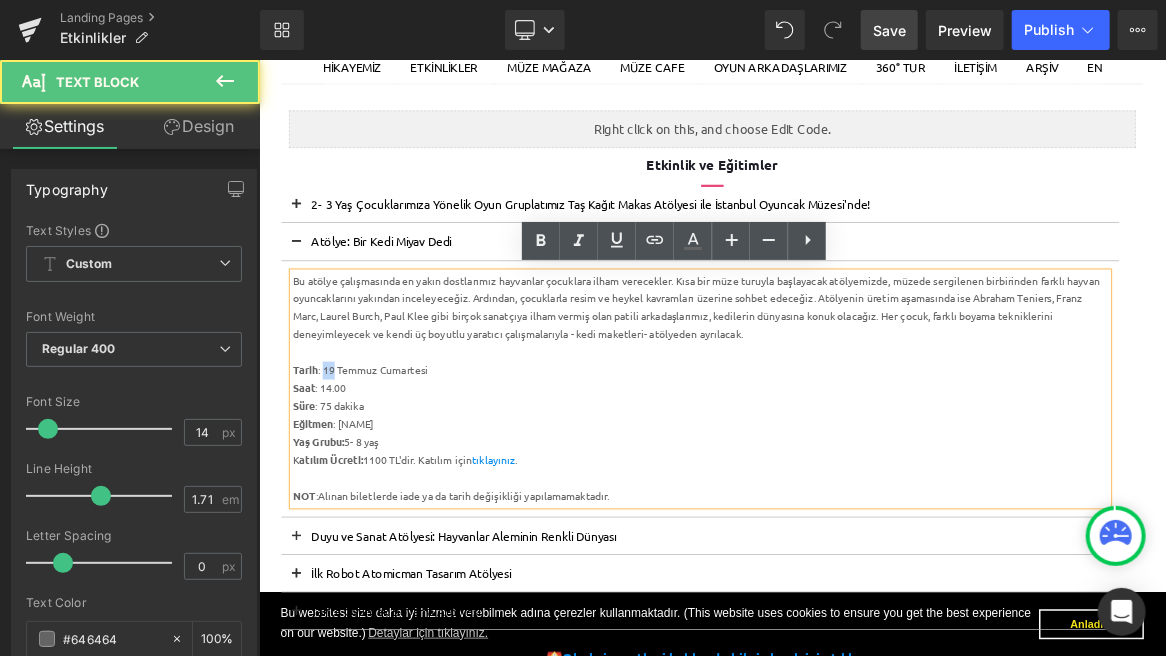click on "Tarih : 19 Temmuz Cumartesi" at bounding box center (847, 473) 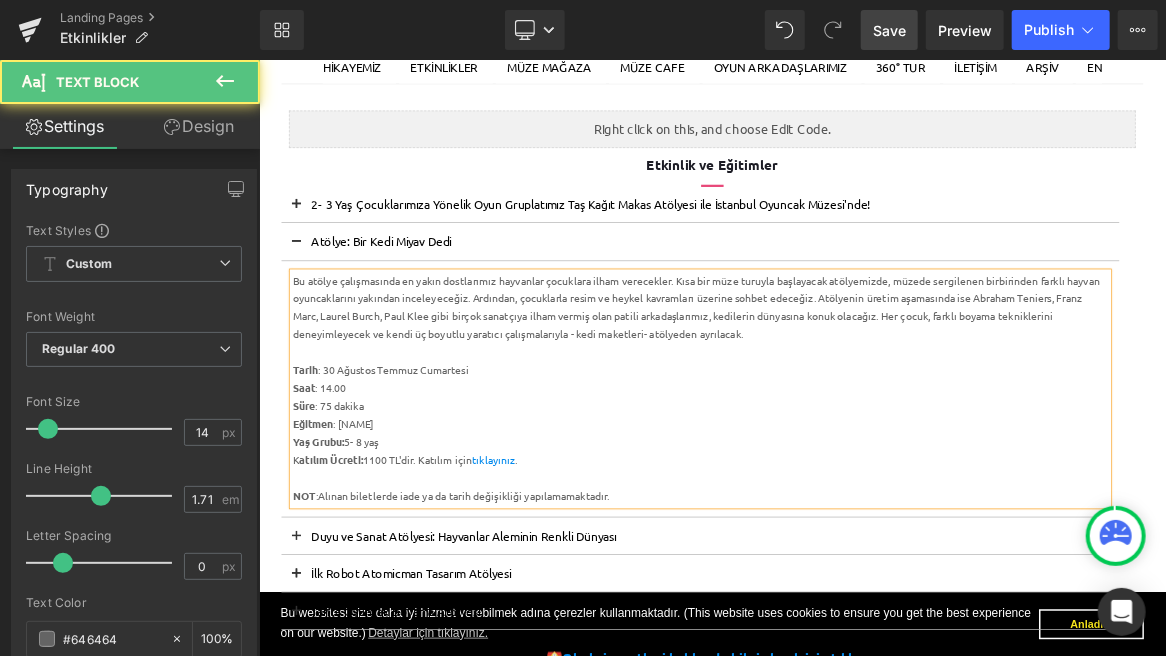 click on "Tarih : 30 Ağustos Temmuz Cumartesi" at bounding box center [847, 473] 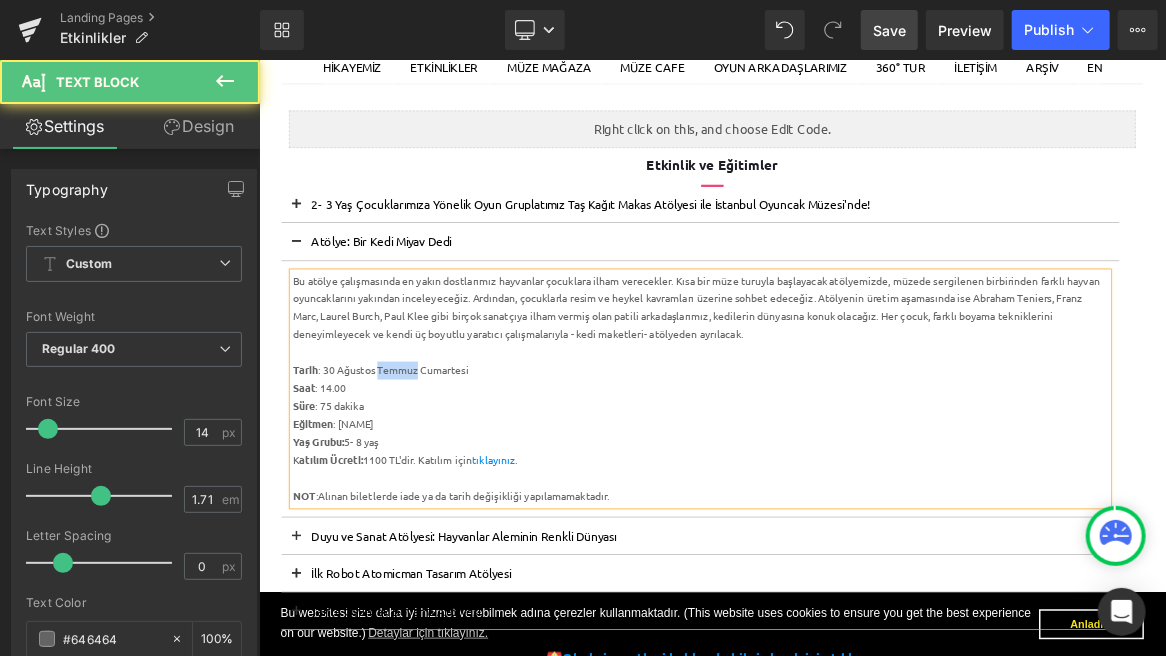 click on "Tarih : 30 Ağustos Temmuz Cumartesi" at bounding box center (847, 473) 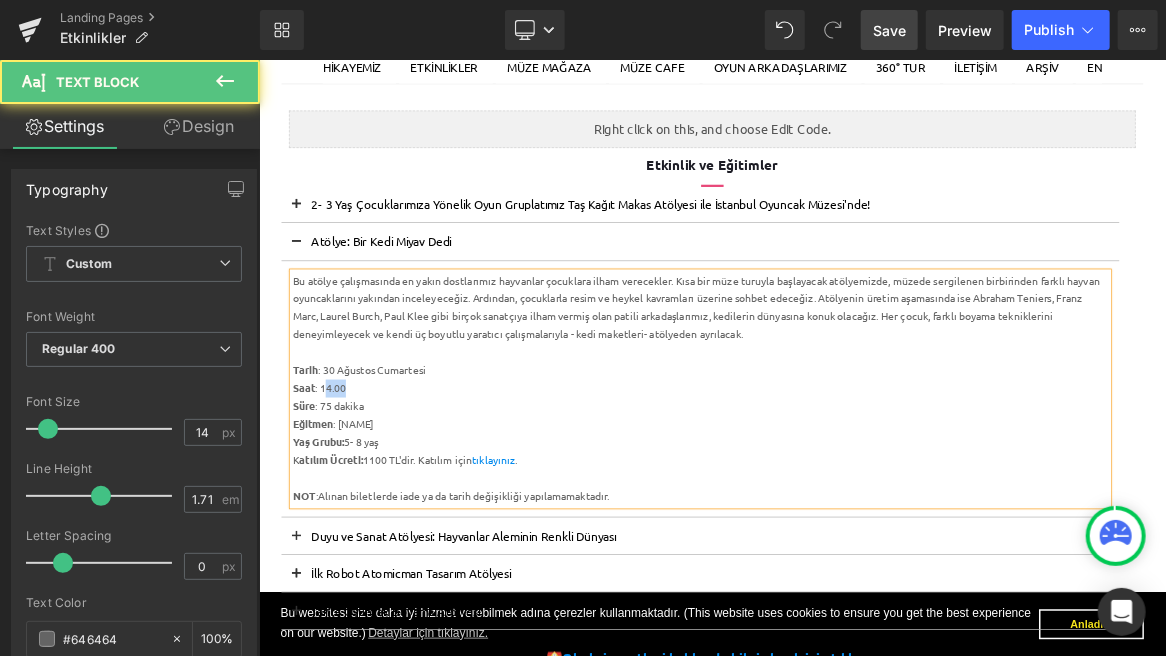 drag, startPoint x: 379, startPoint y: 499, endPoint x: 348, endPoint y: 499, distance: 31 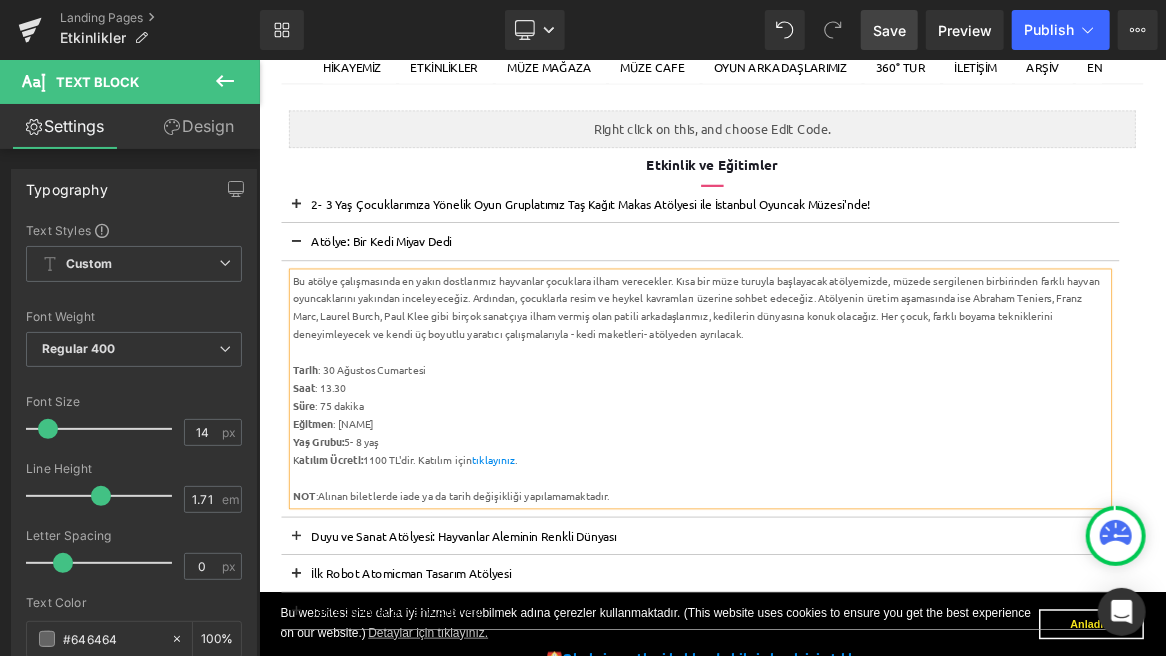 click at bounding box center (308, 700) 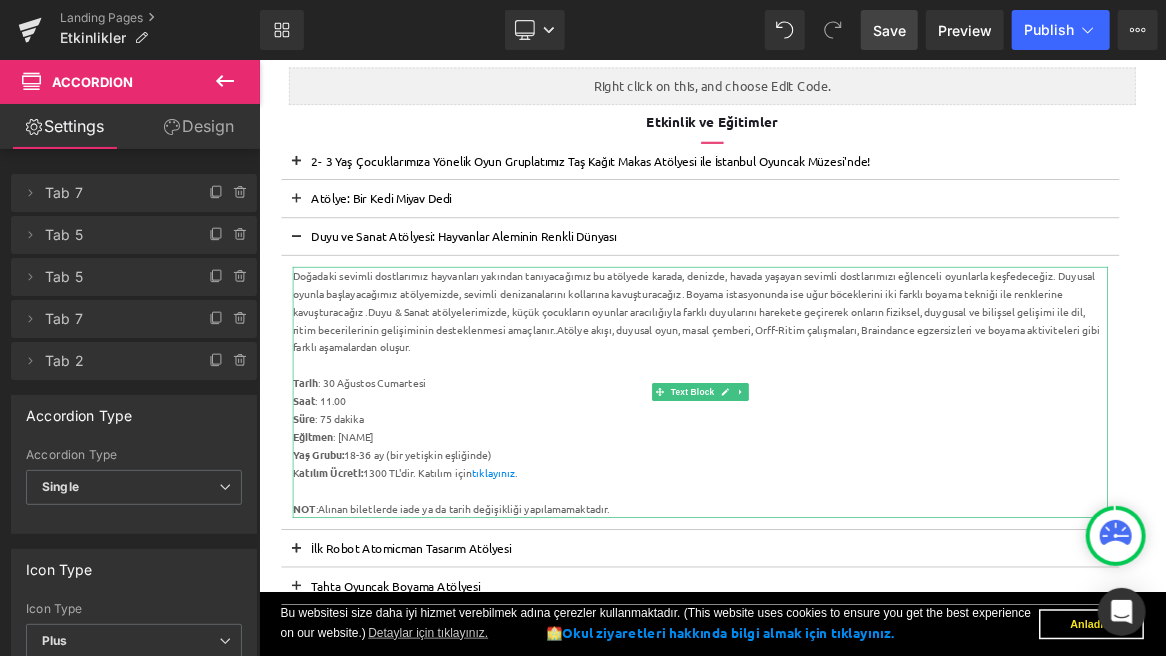 scroll, scrollTop: 312, scrollLeft: 0, axis: vertical 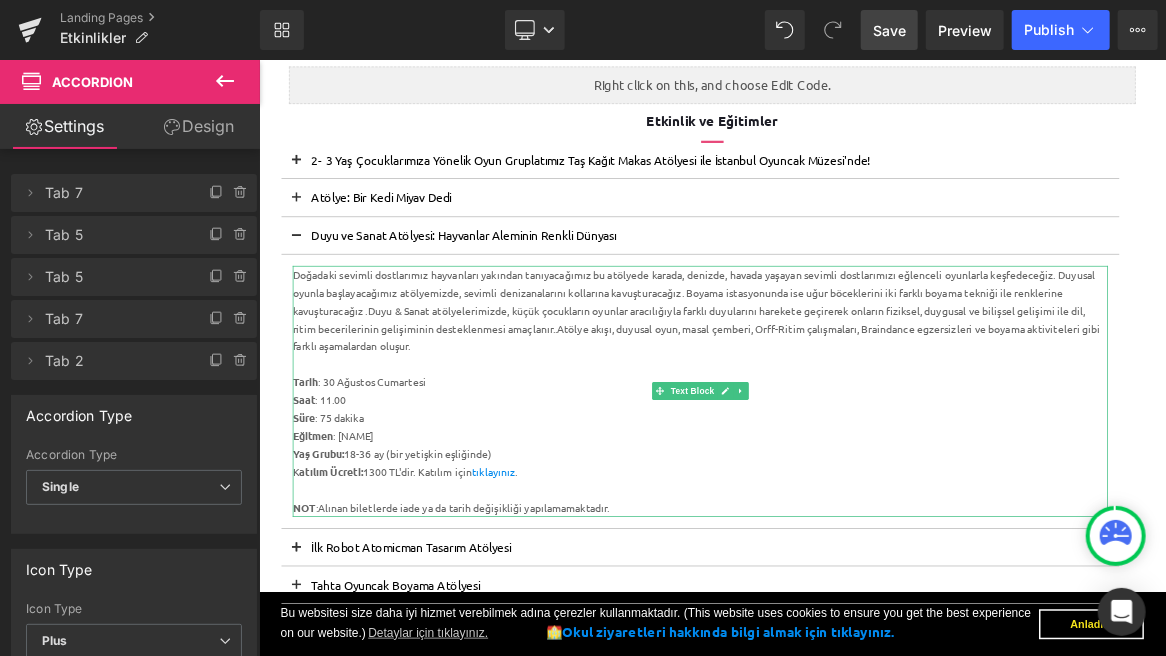 click on "Süre : 75 dakika" at bounding box center [847, 537] 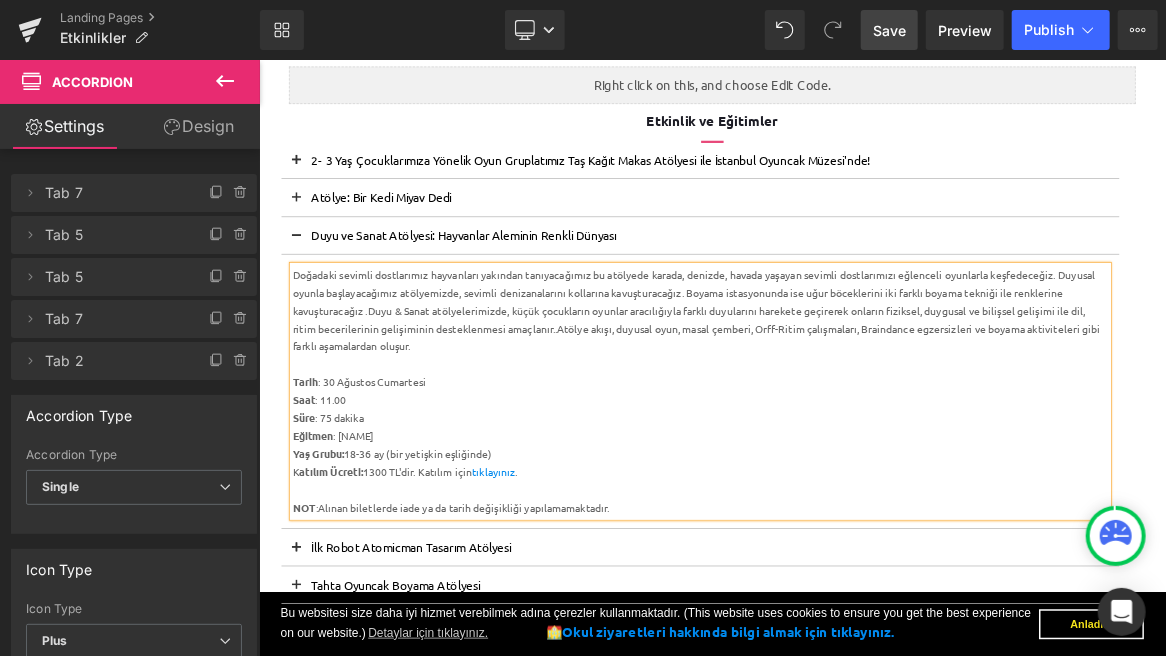click on "Süre : 75 dakika" at bounding box center [847, 537] 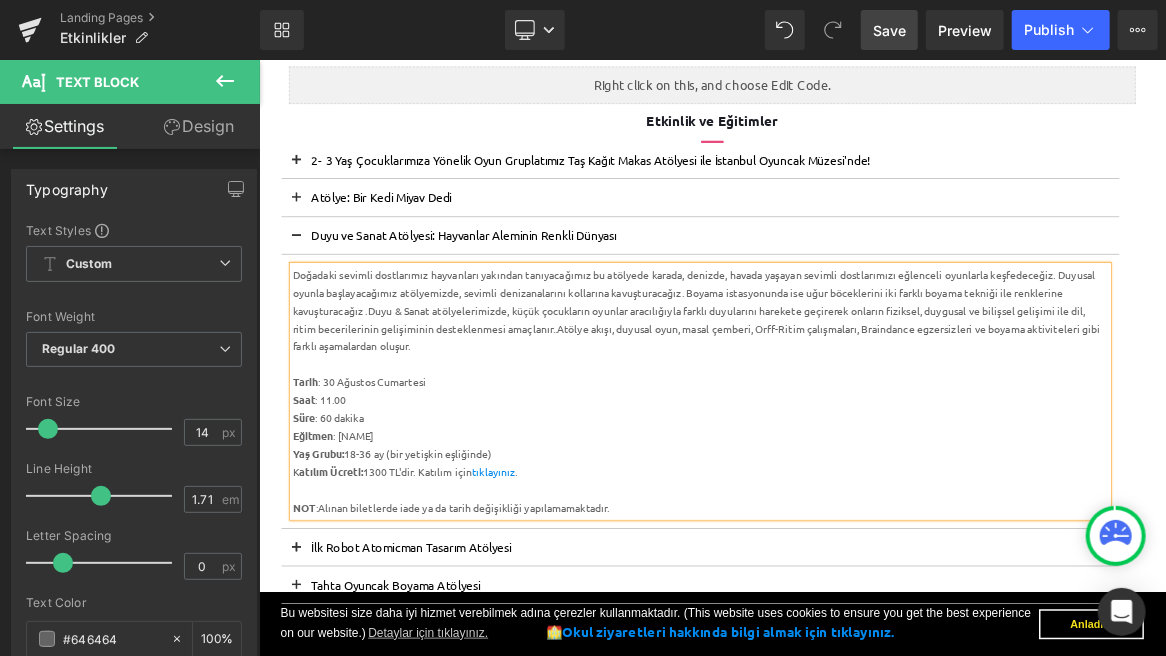 click on "Save" at bounding box center [889, 30] 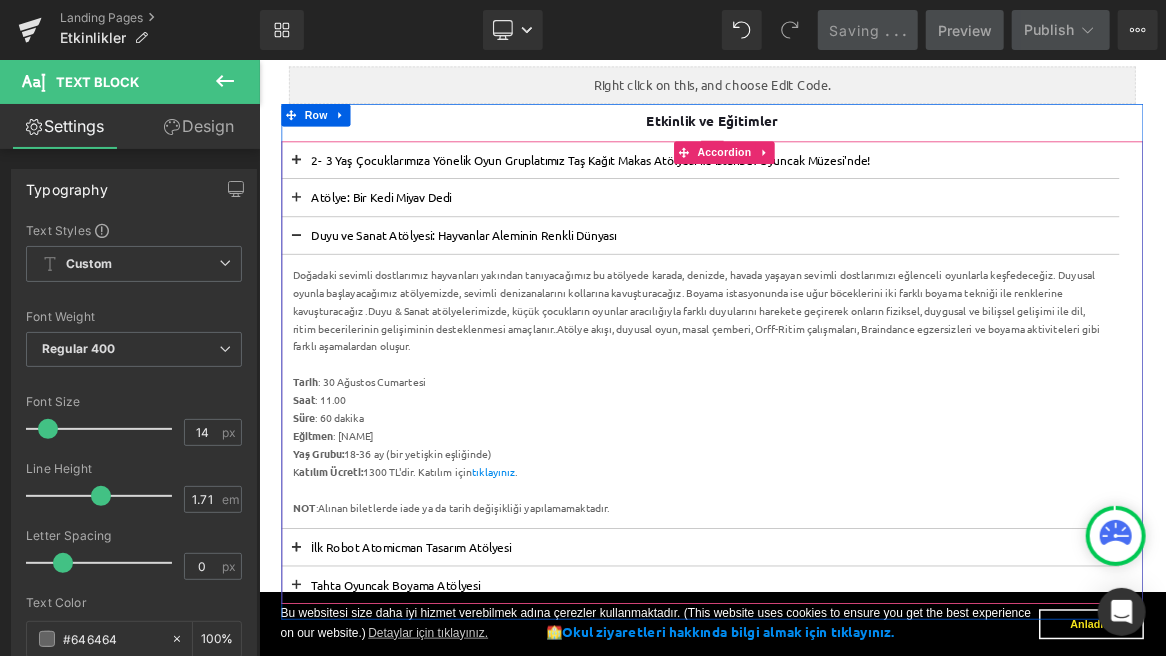 click at bounding box center (308, 249) 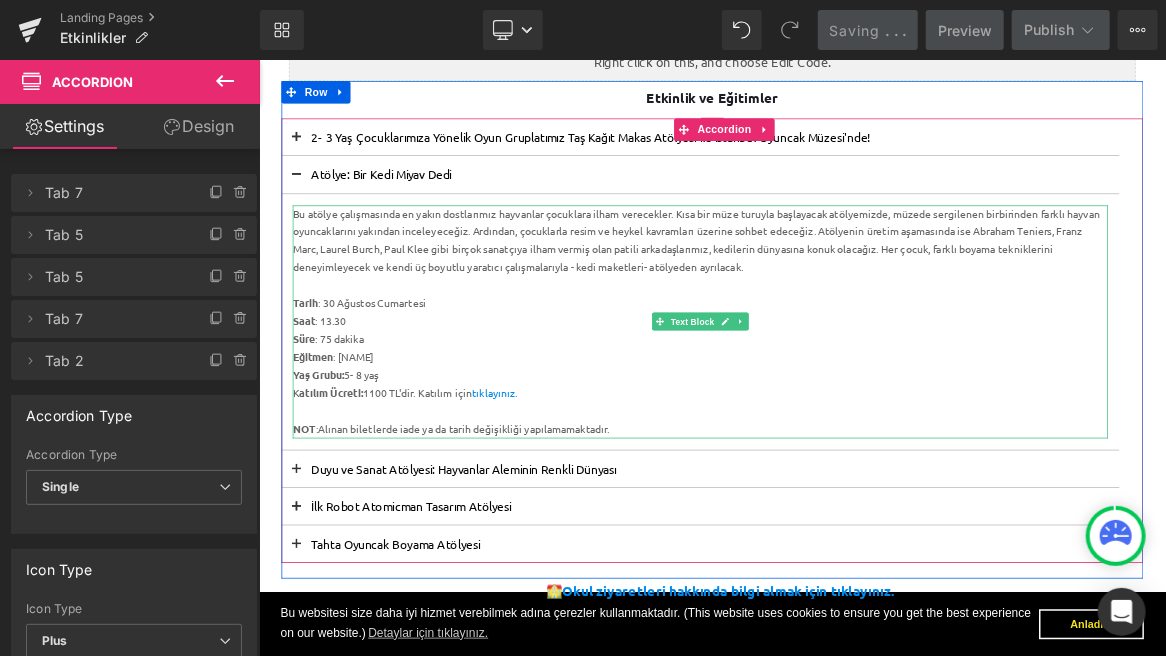 scroll, scrollTop: 360, scrollLeft: 0, axis: vertical 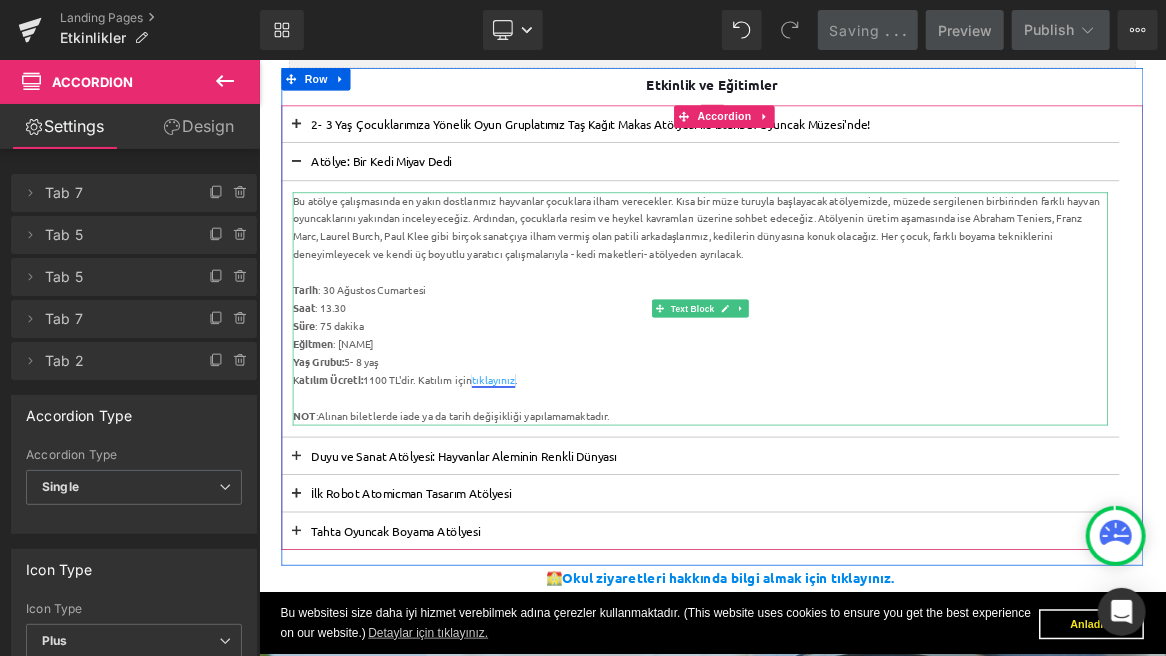 click on "tıklayınız" at bounding box center (571, 486) 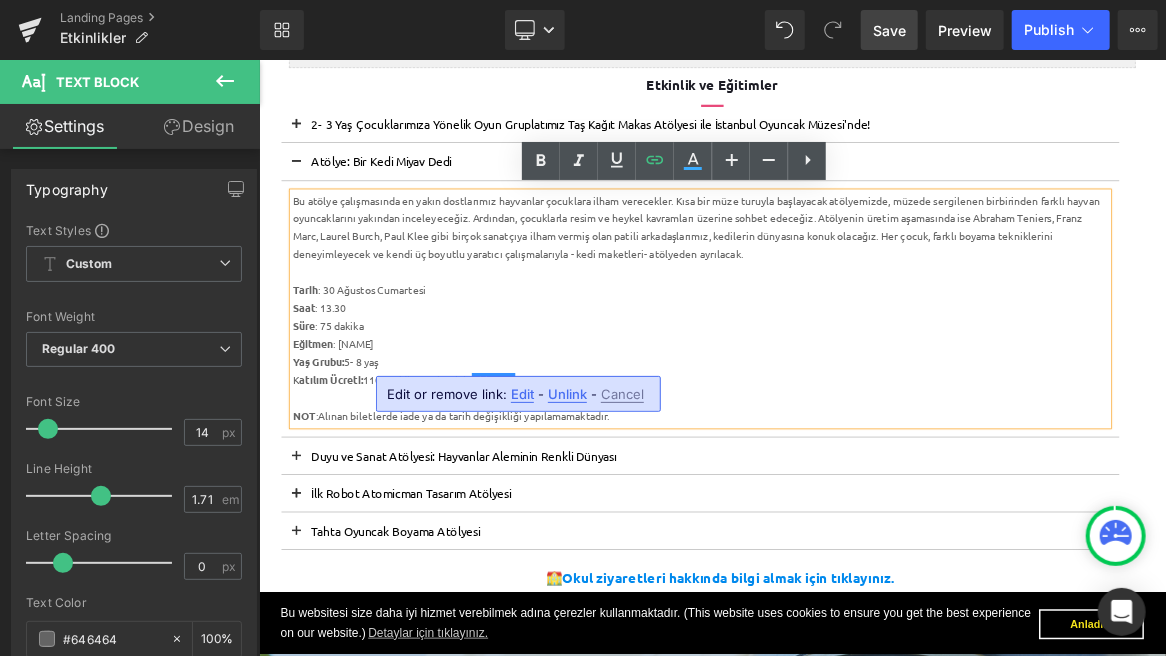 click on "Edit" at bounding box center (522, 394) 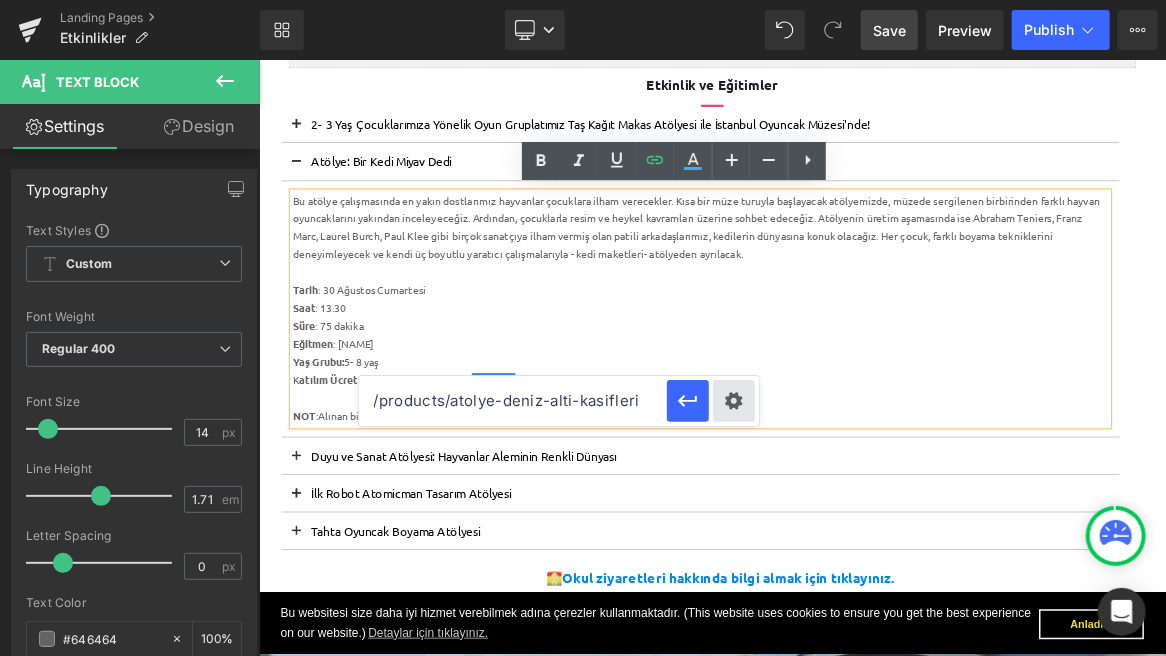 click on "Text Color Highlight Color #333333   Edit or remove link:   Edit   -   Unlink   -   Cancel             /products/atolye-deniz-alti-kasifleri" at bounding box center [583, 0] 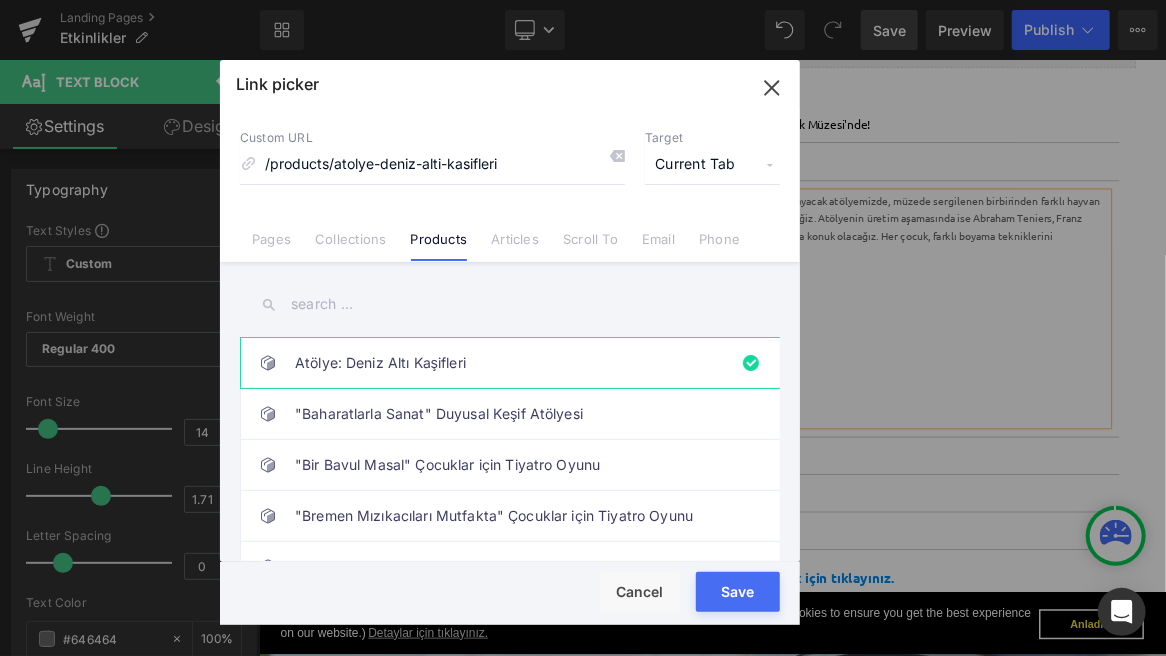 click at bounding box center [510, 304] 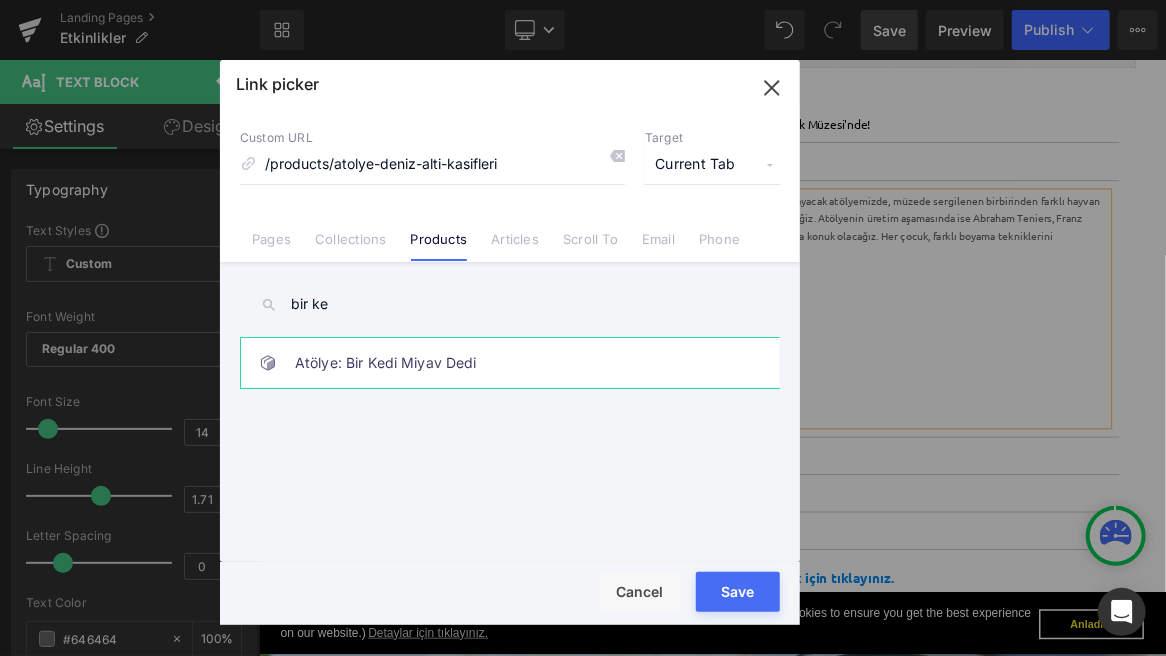 type on "bir ke" 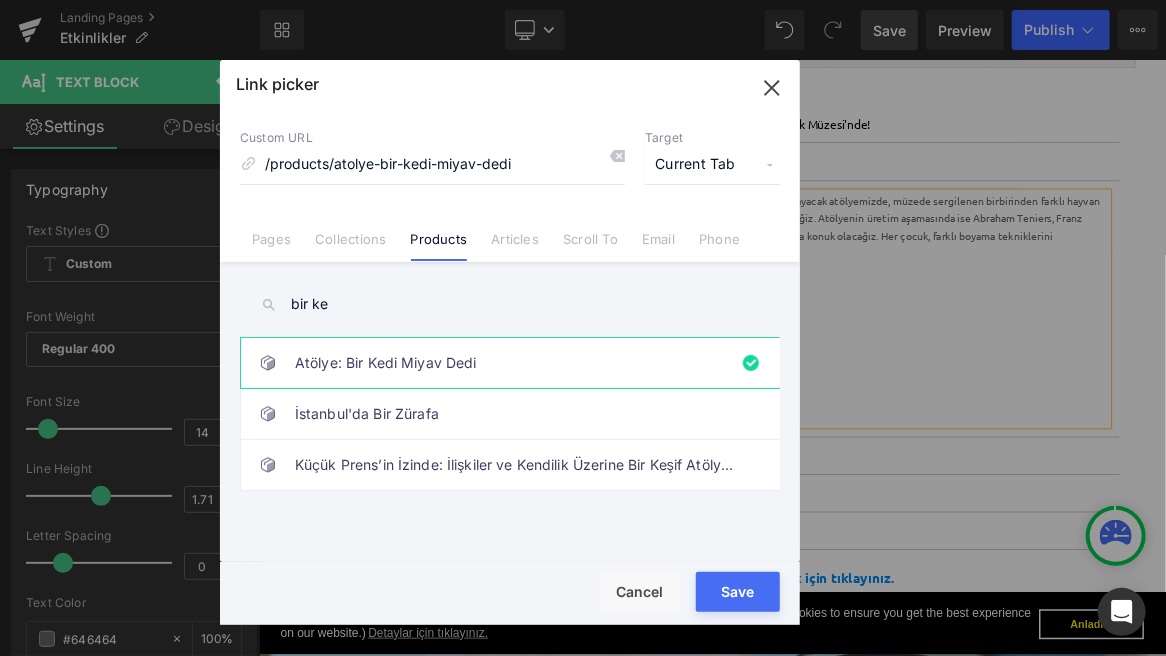 click on "Save" at bounding box center (738, 592) 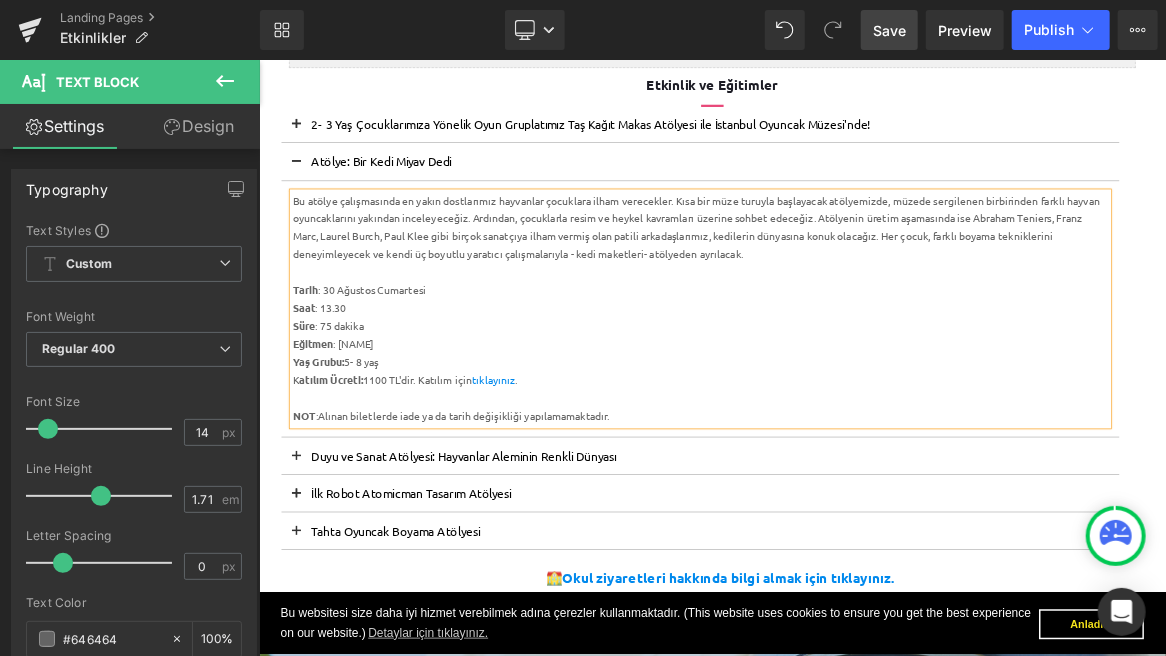 click on "Save" at bounding box center (889, 30) 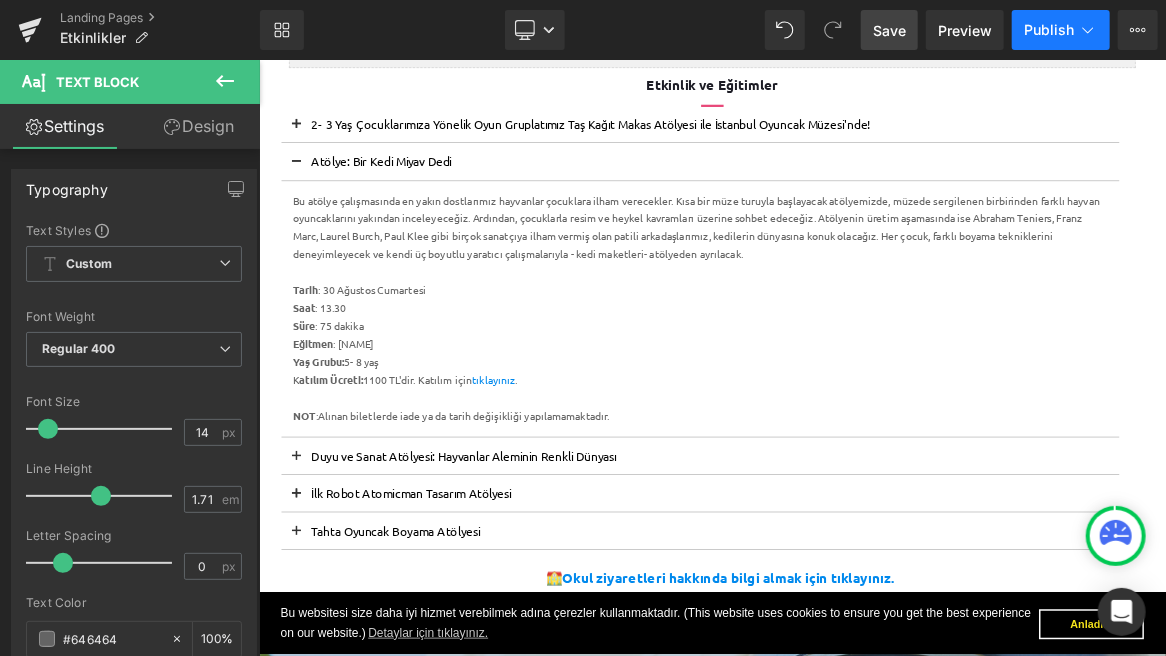 click on "Publish" at bounding box center (1049, 30) 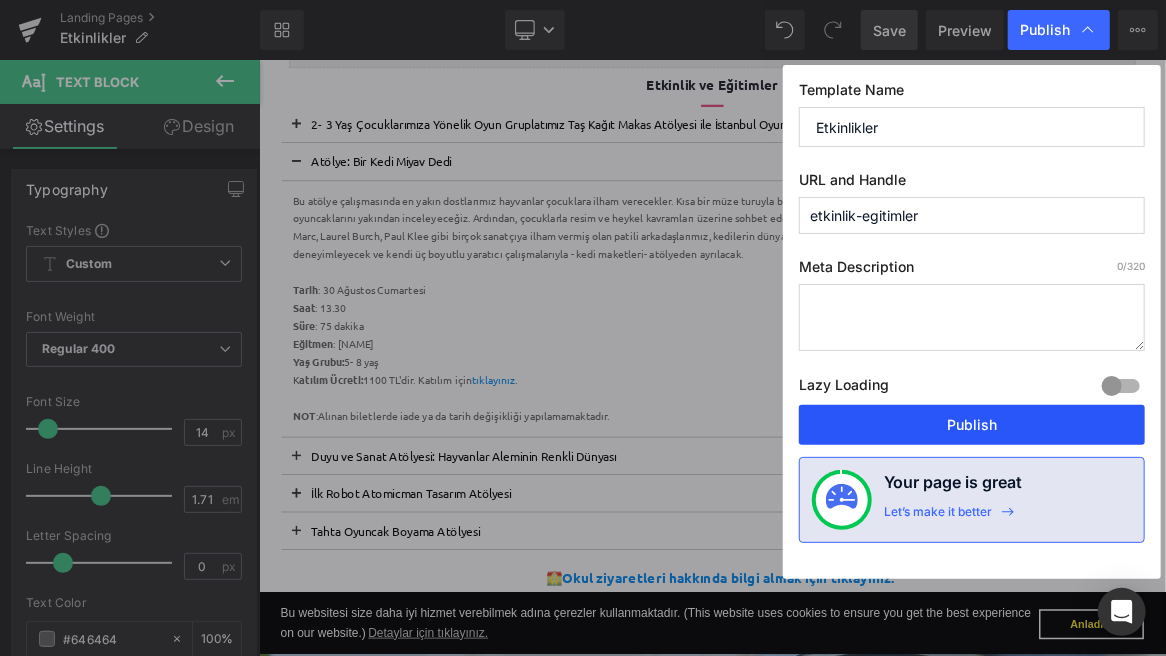 click on "Publish" at bounding box center [972, 425] 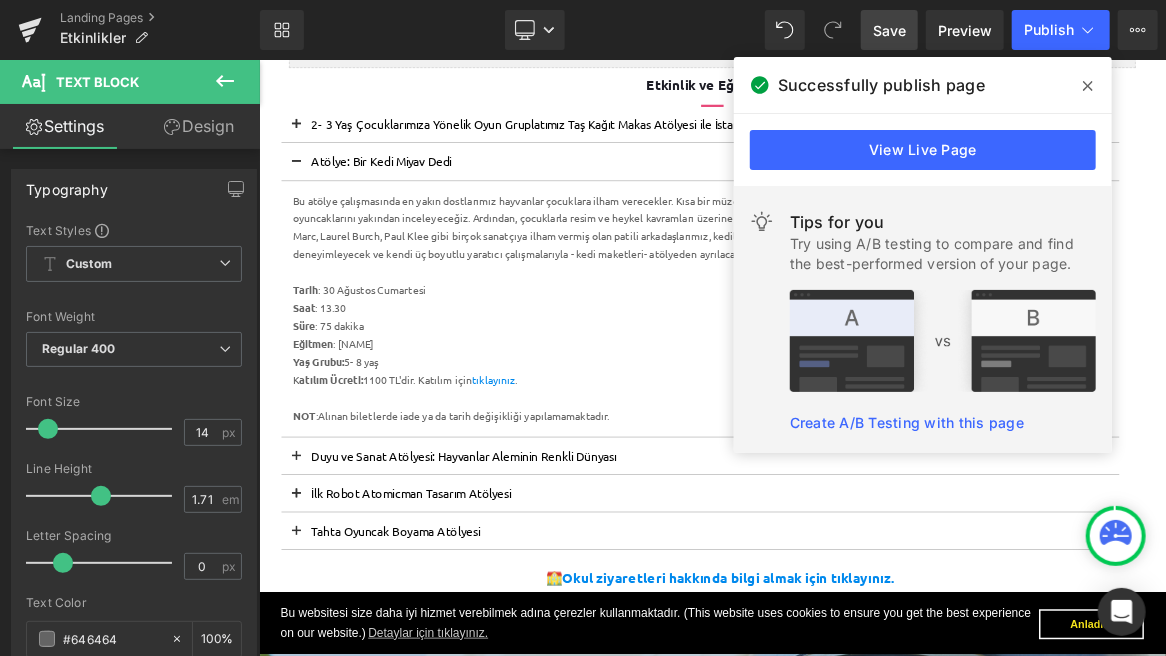 click at bounding box center [308, 194] 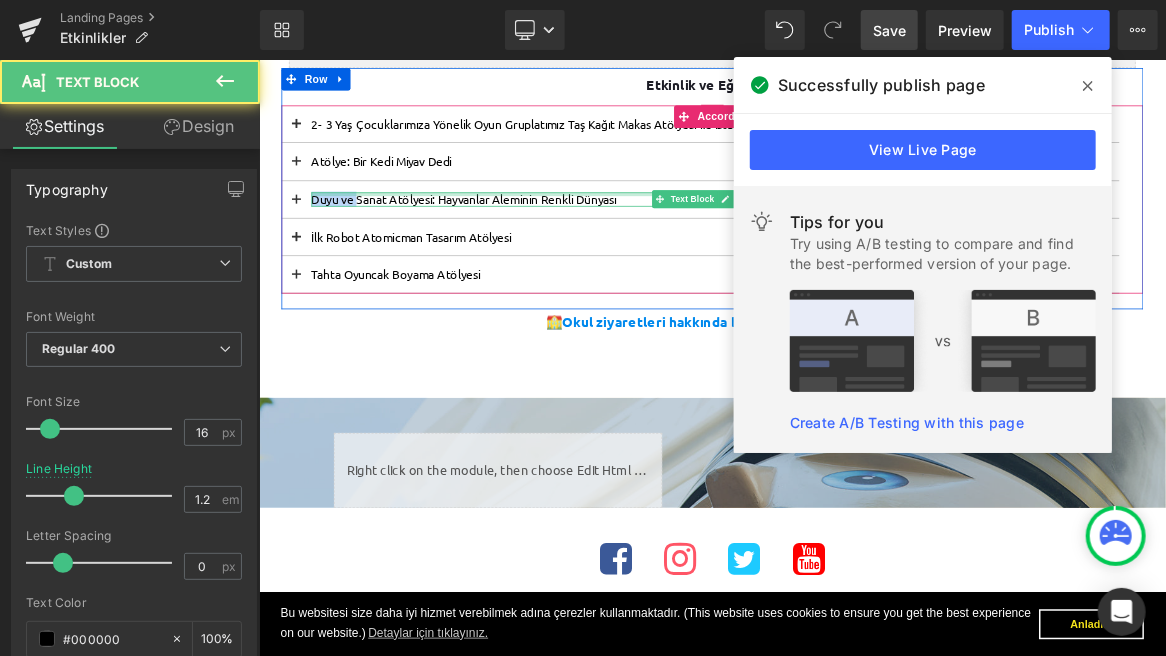 drag, startPoint x: 393, startPoint y: 242, endPoint x: 353, endPoint y: 234, distance: 40.792156 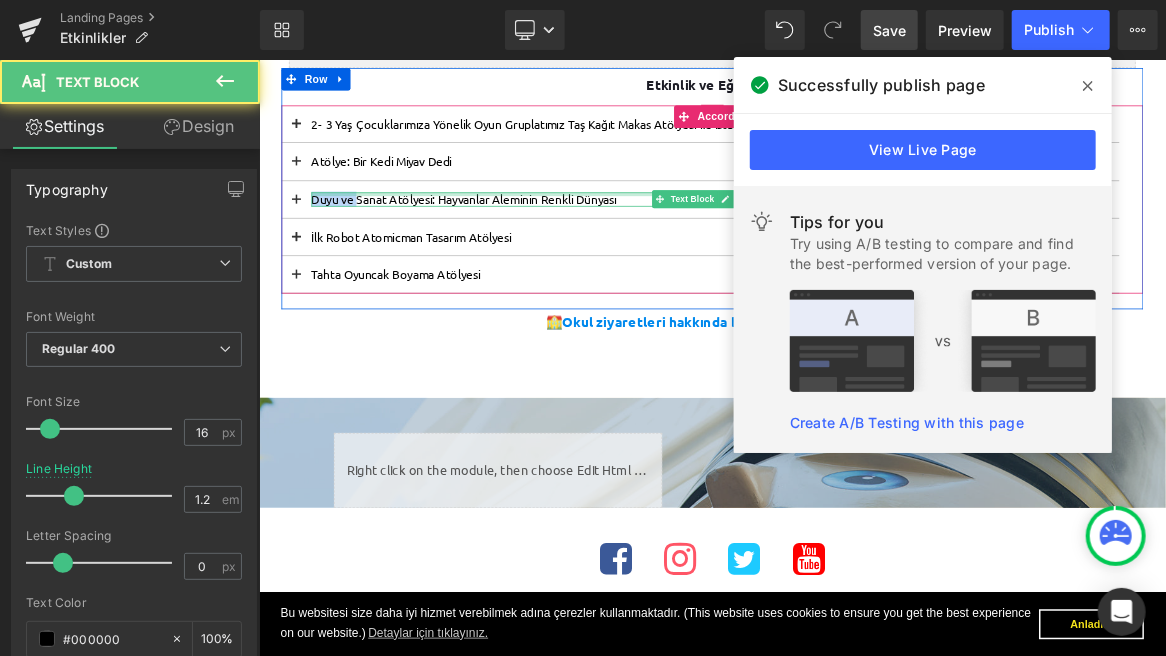 click on "Duyu ve Sanat Atölyesi: Hayvanlar Aleminin Renkli Dünyası Text Block" at bounding box center [847, 245] 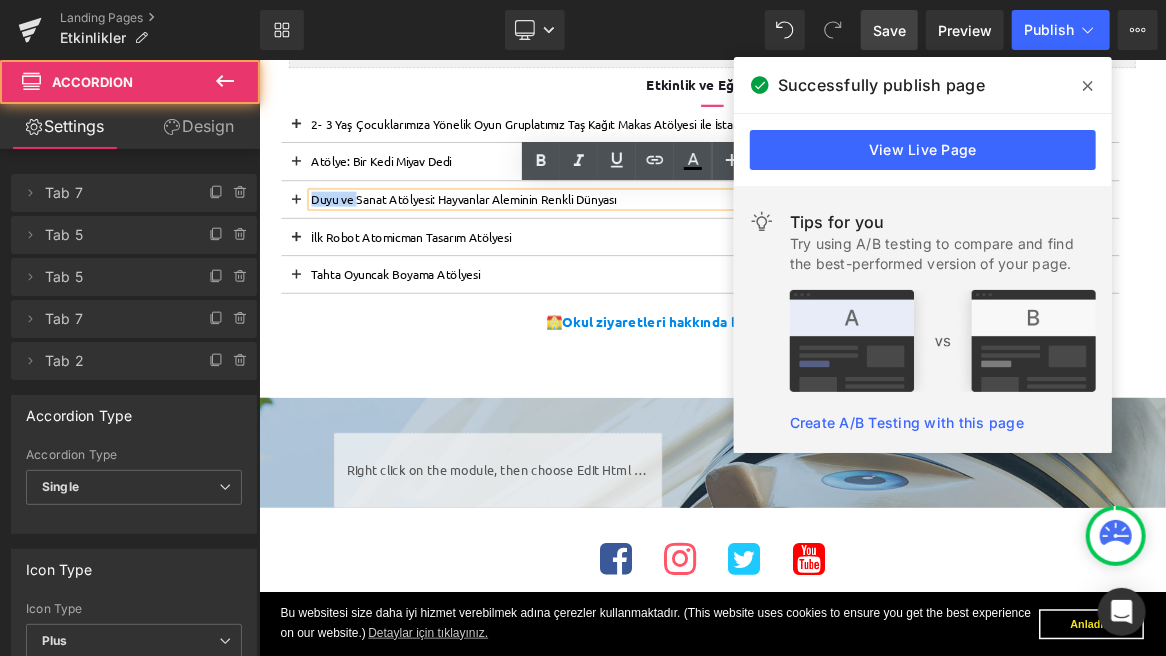 drag, startPoint x: 308, startPoint y: 239, endPoint x: 298, endPoint y: 204, distance: 36.40055 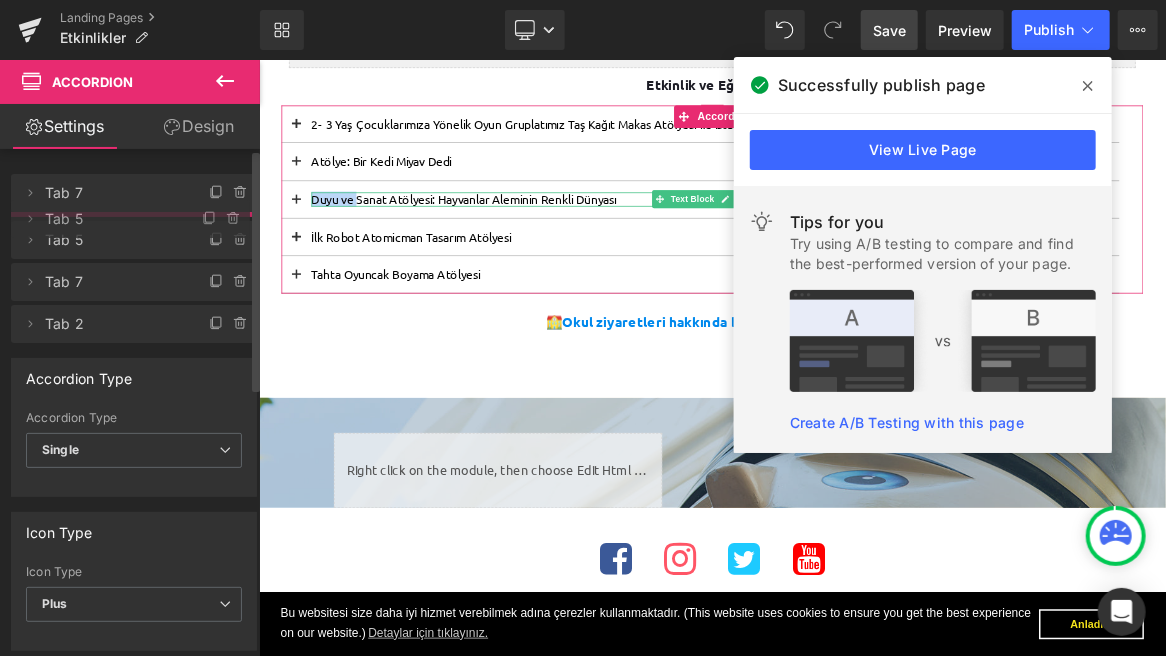 drag, startPoint x: 125, startPoint y: 270, endPoint x: 122, endPoint y: 212, distance: 58.077534 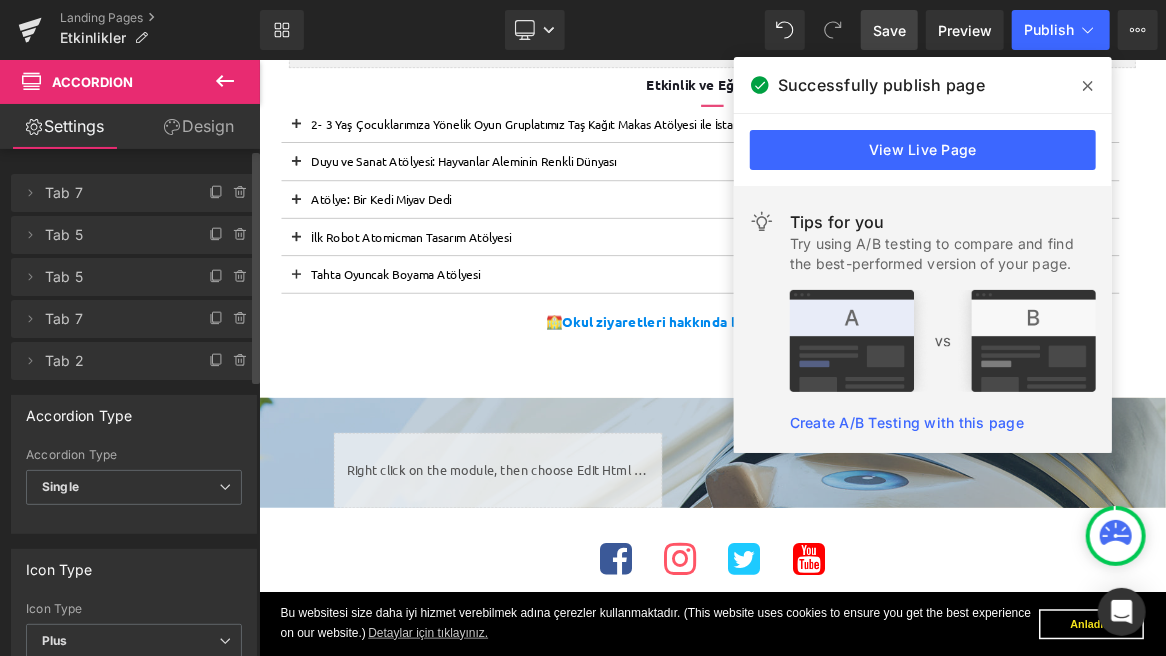 click on "Save" at bounding box center (889, 30) 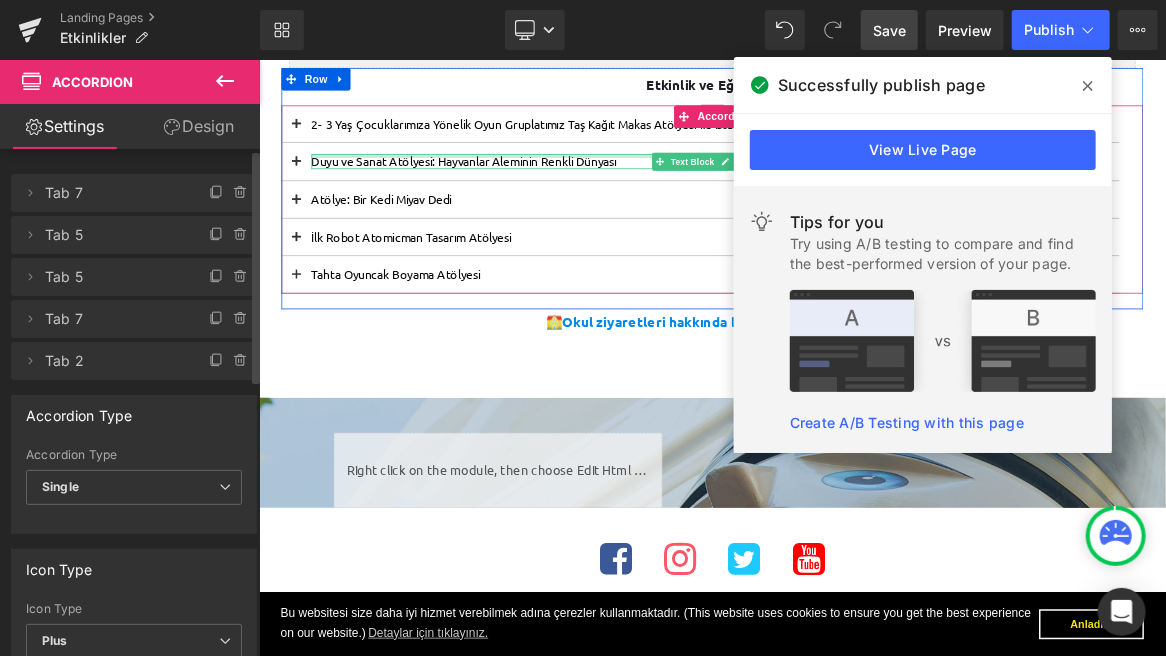 click at bounding box center (847, 187) 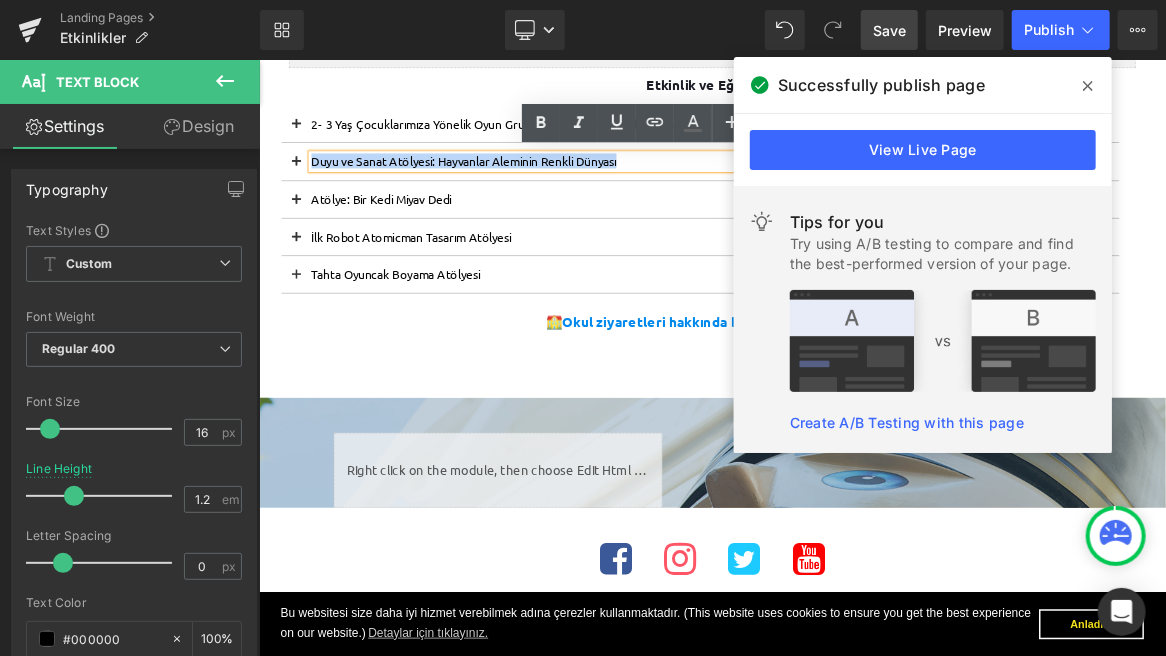 drag, startPoint x: 760, startPoint y: 195, endPoint x: 332, endPoint y: 198, distance: 428.01053 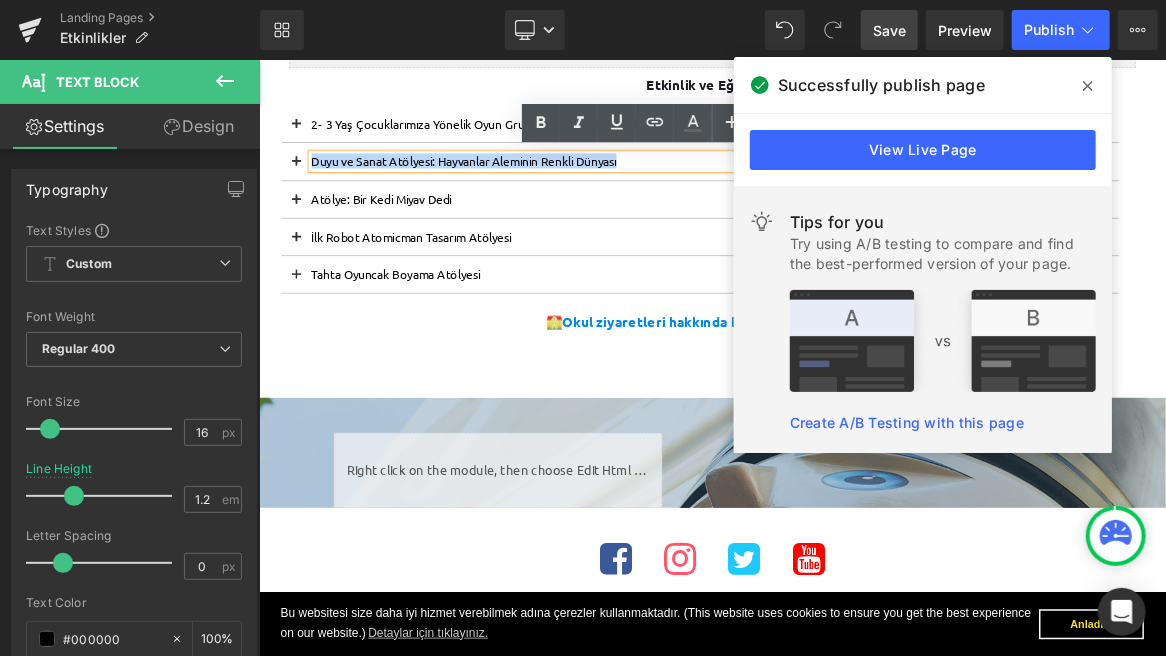 click on "Duyu ve Sanat Atölyesi: Hayvanlar Aleminin Renkli Dünyası" at bounding box center (847, 194) 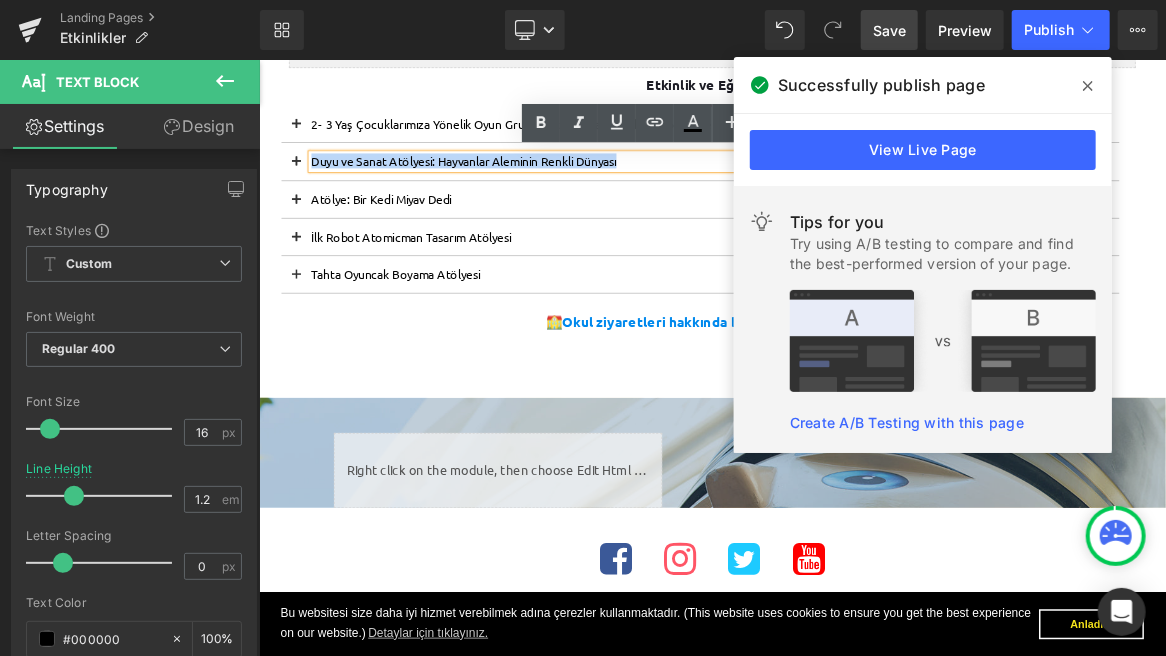 copy on "Duyu ve Sanat Atölyesi: Hayvanlar Aleminin Renkli Dünyası" 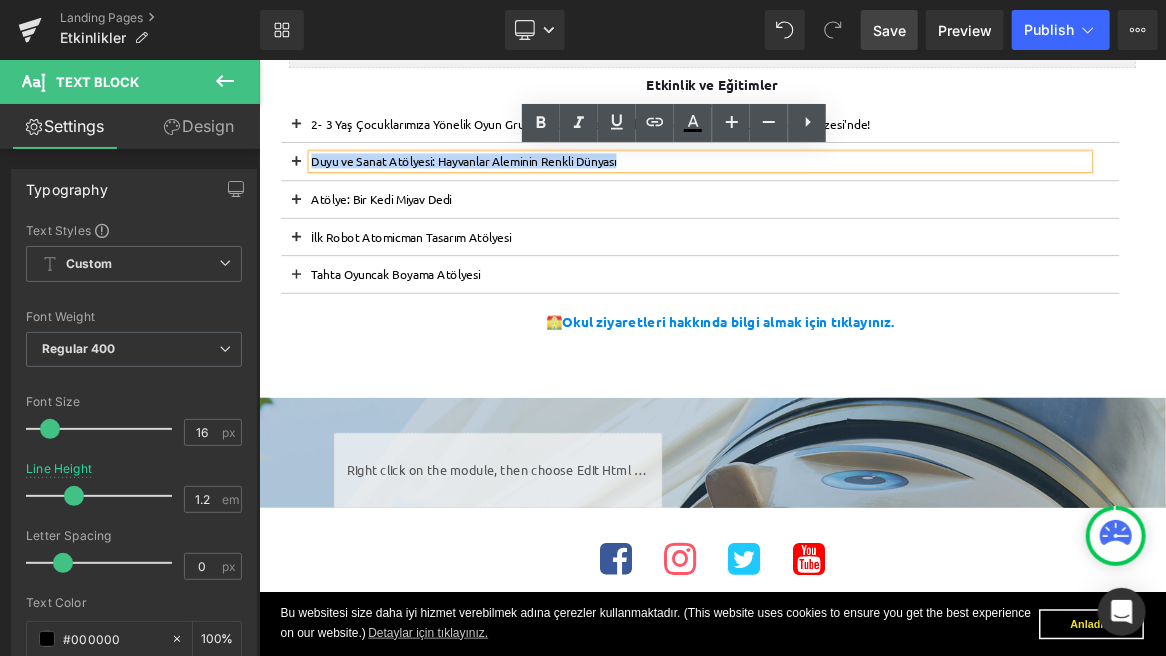 click at bounding box center [308, 194] 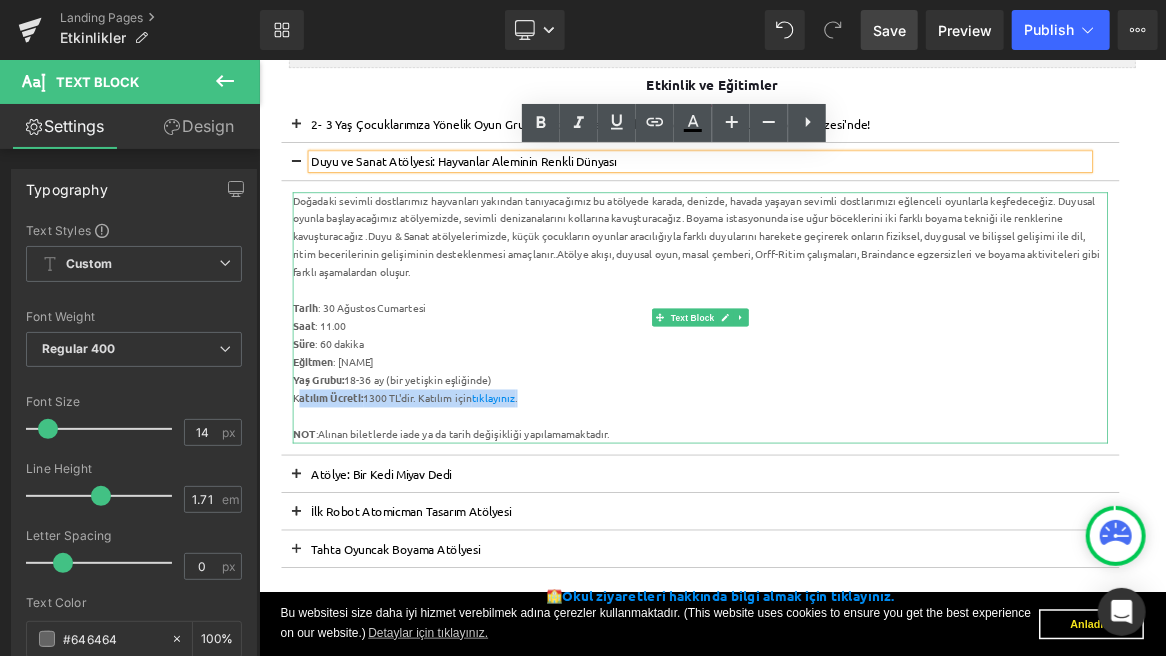 drag, startPoint x: 373, startPoint y: 512, endPoint x: 308, endPoint y: 504, distance: 65.490456 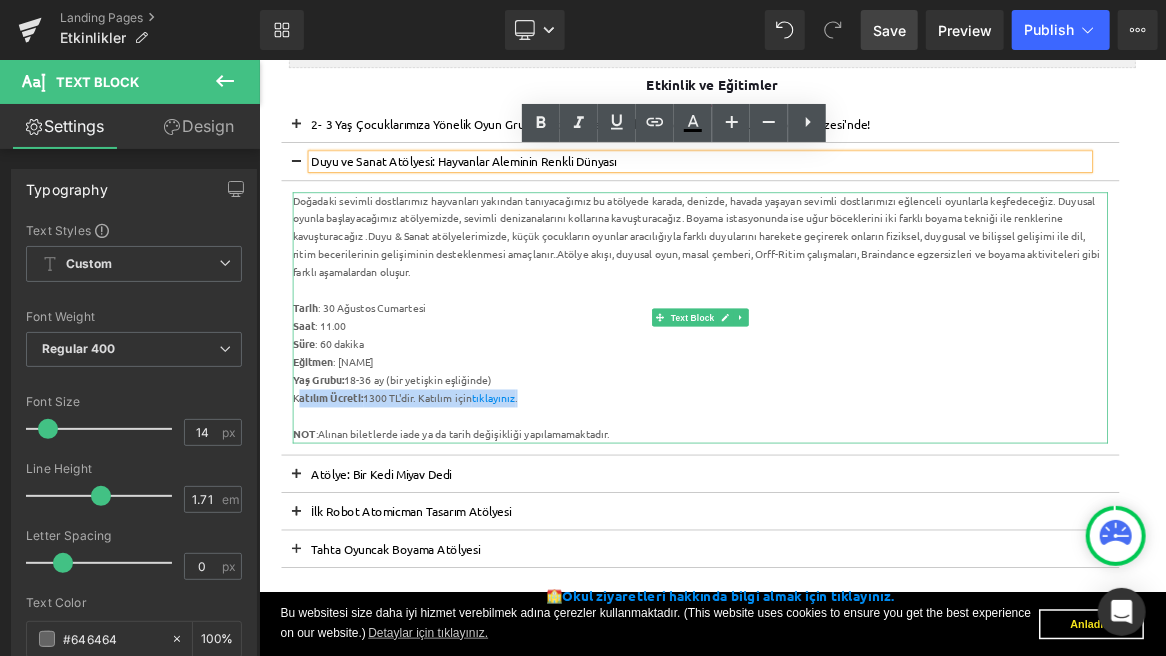 click on "K atılım Ücreti:  1300 TL'dir. Katılım için  tıklayınız ." at bounding box center (847, 511) 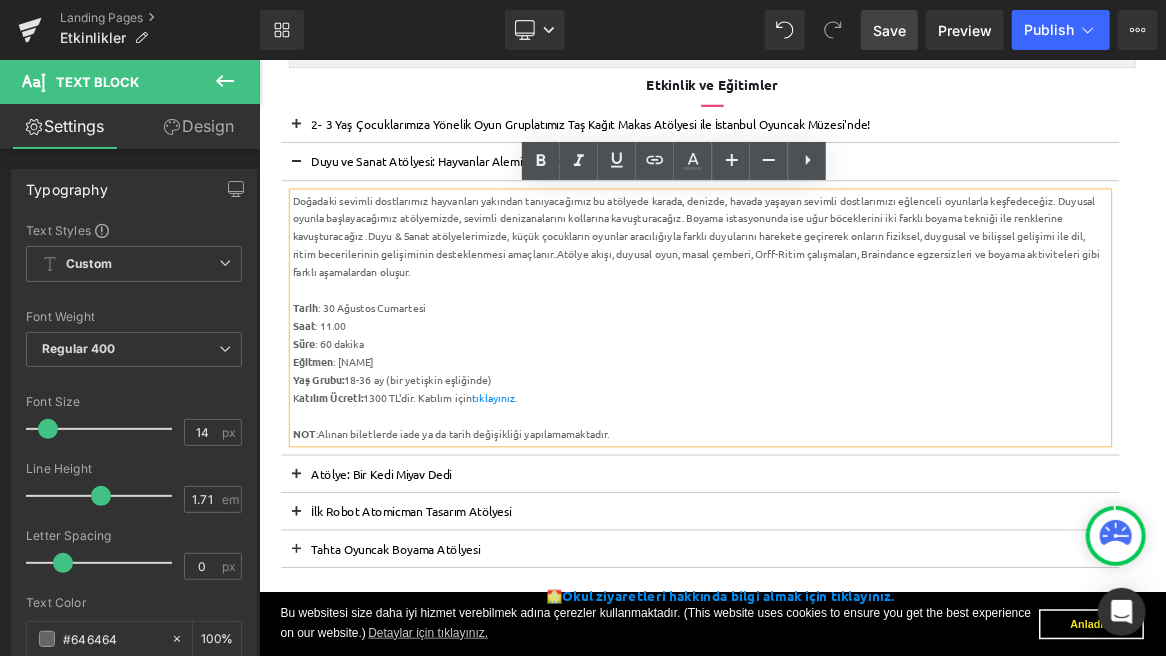 click on "Yaş Grubu:  18-36 ay (bir yetişkin eşliğinde)" at bounding box center [847, 487] 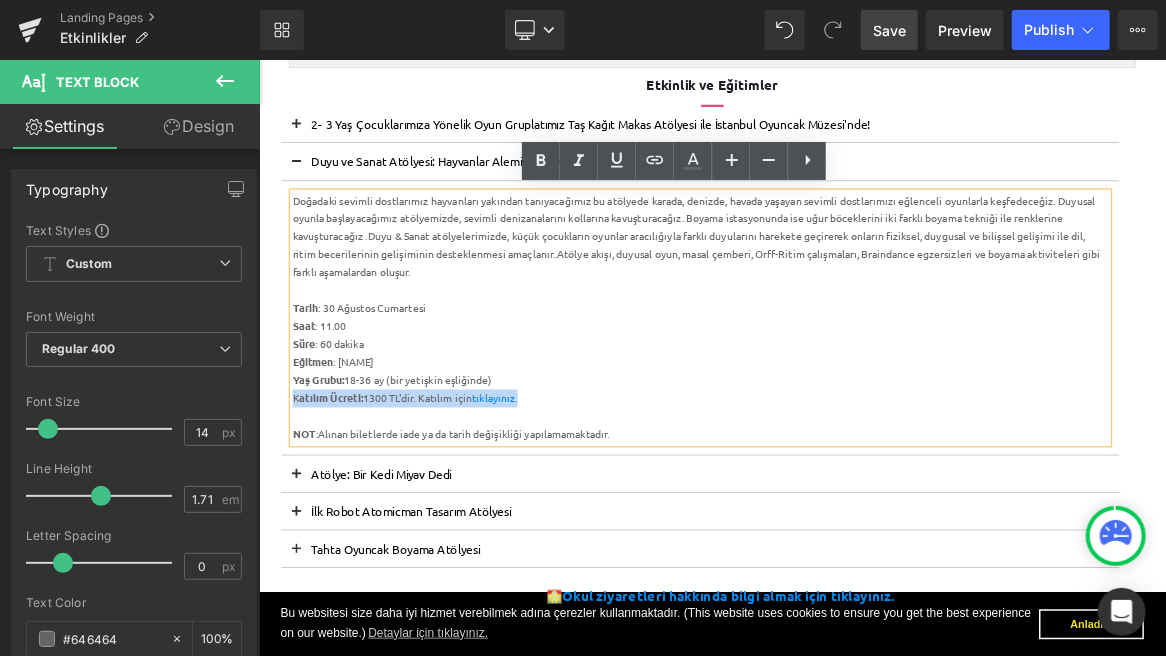 drag, startPoint x: 621, startPoint y: 510, endPoint x: 303, endPoint y: 505, distance: 318.0393 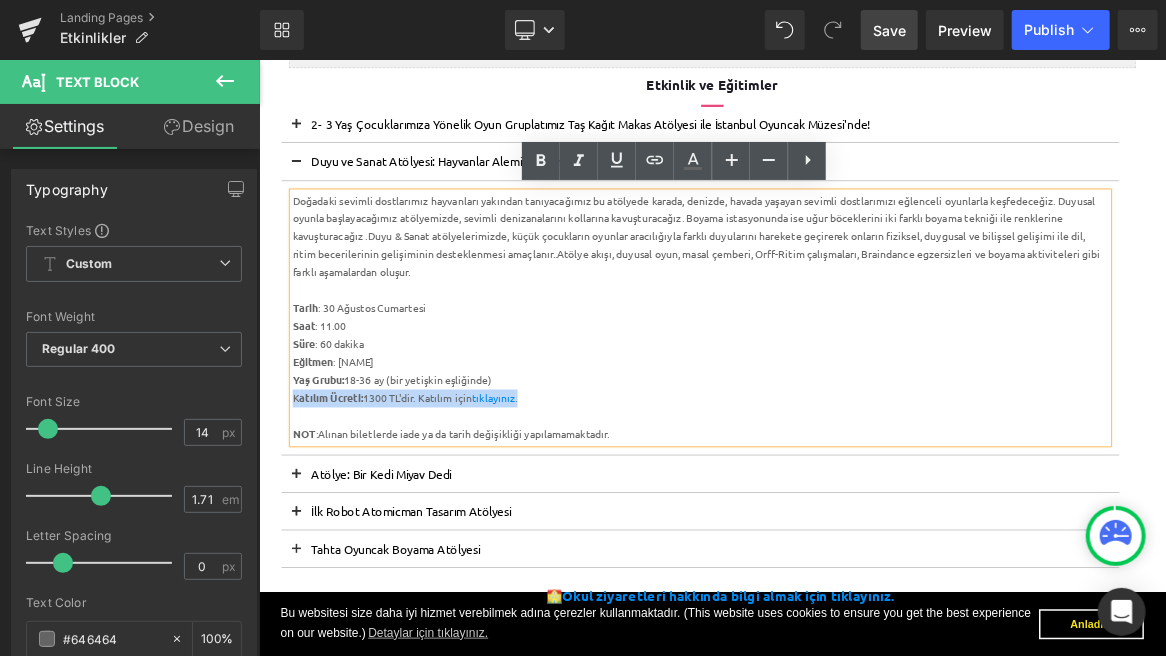 click on "K atılım Ücreti:  1300 TL'dir. Katılım için  tıklayınız ." at bounding box center (847, 511) 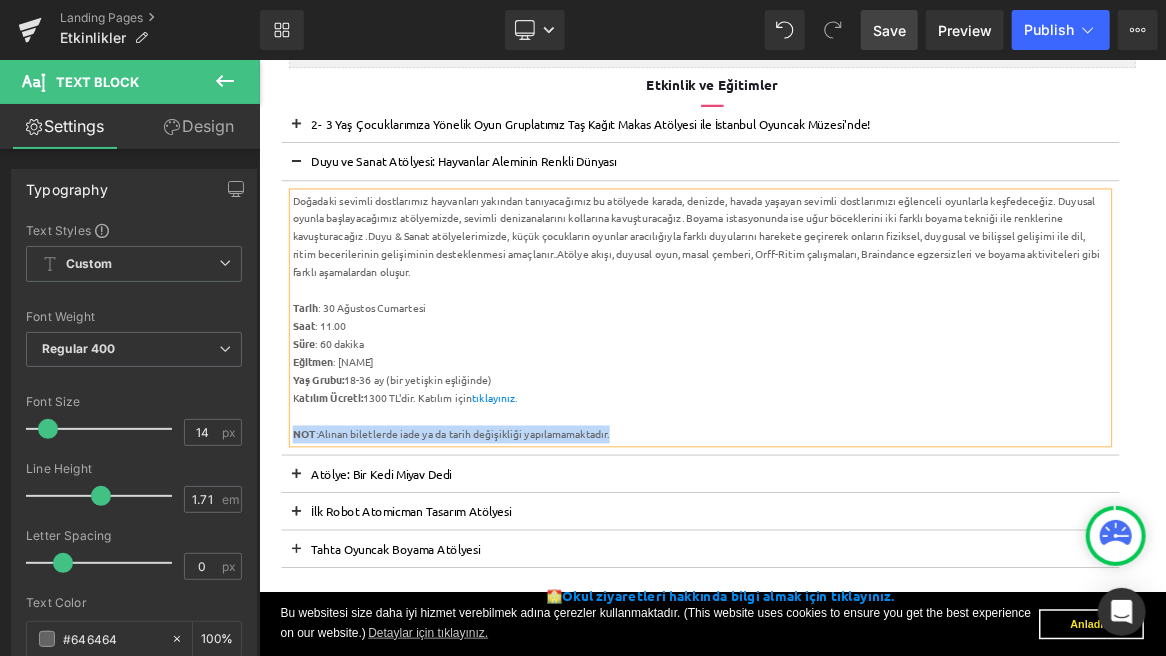 drag, startPoint x: 775, startPoint y: 555, endPoint x: 305, endPoint y: 561, distance: 470.0383 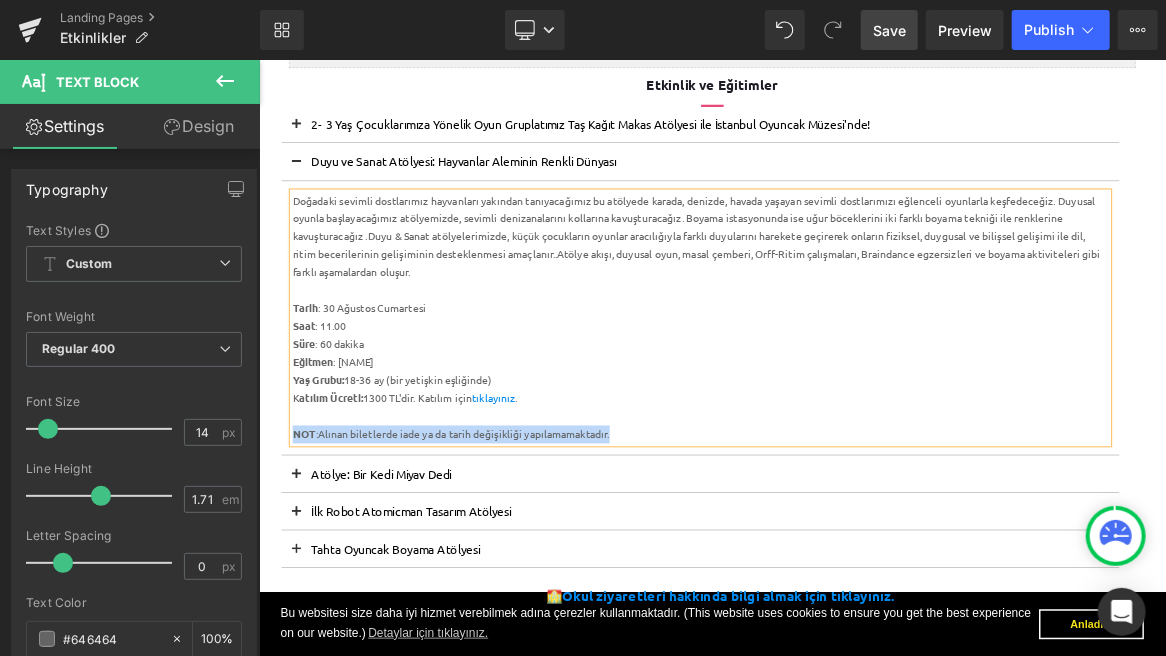 click on "NOT :Alınan biletlerde iade ya da tarih değişikliği yapılamamaktadır." at bounding box center (847, 559) 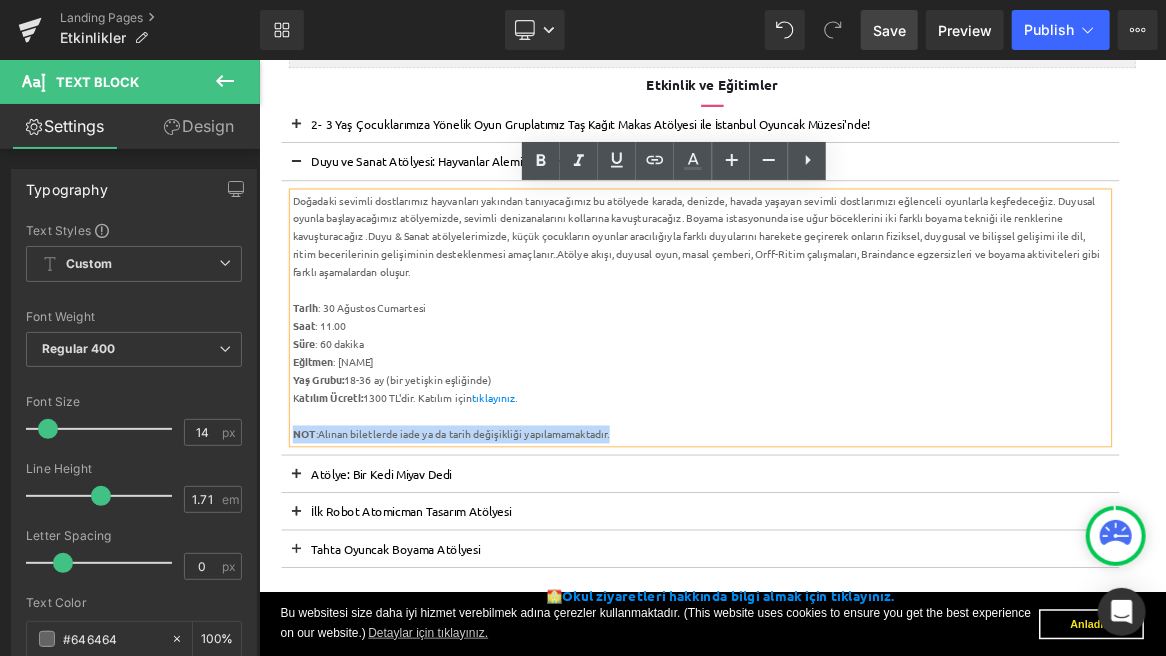 copy on "NOT :Alınan biletlerde iade ya da tarih değişikliği yapılamamaktadır." 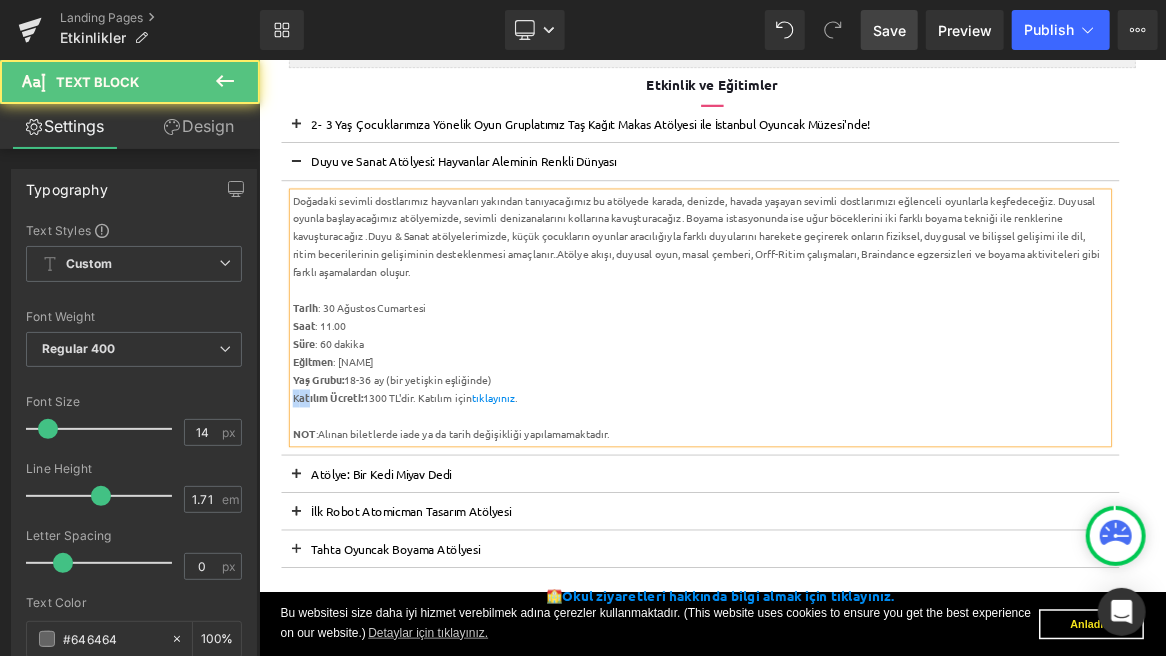 drag, startPoint x: 325, startPoint y: 510, endPoint x: 291, endPoint y: 507, distance: 34.132095 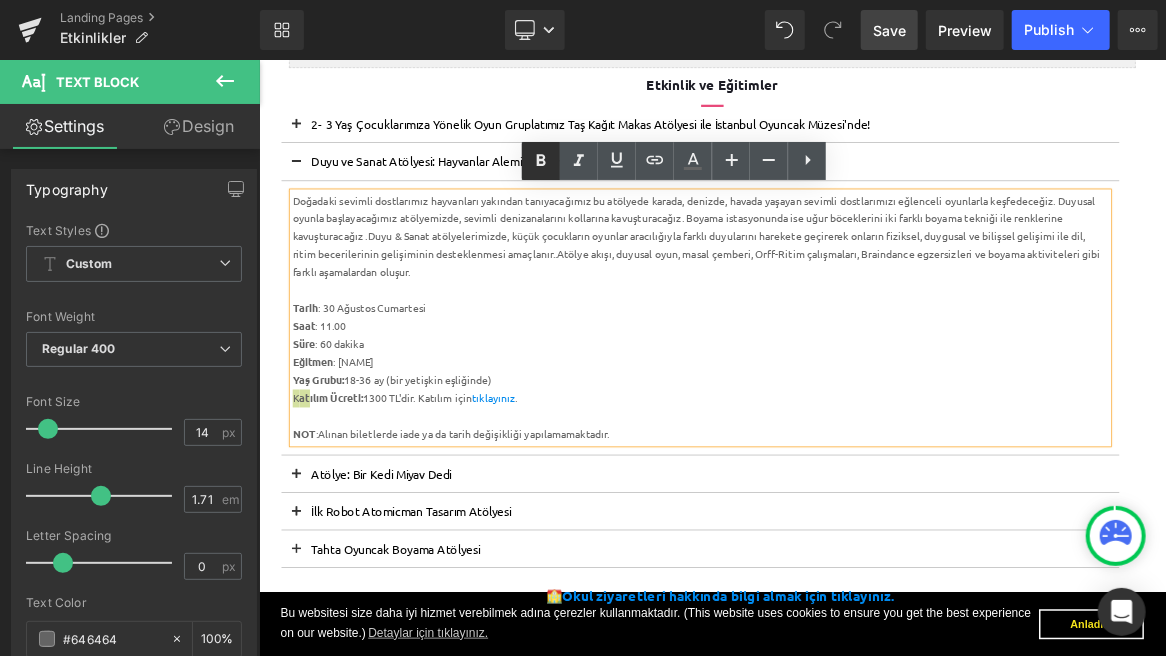 click 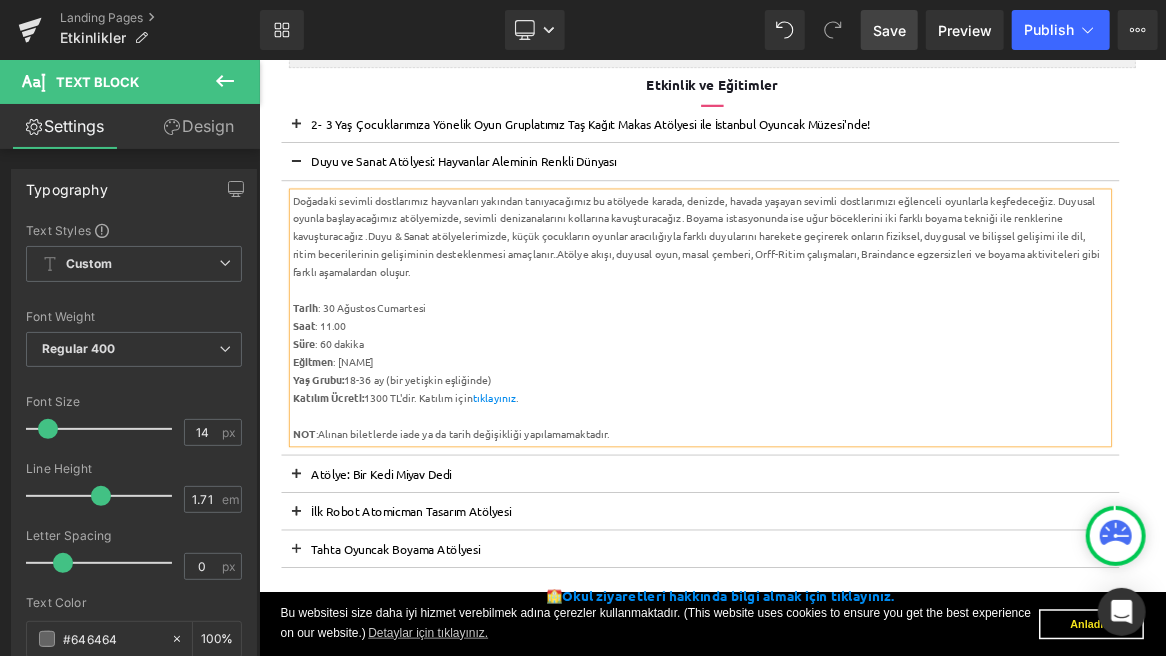 click on "Save" at bounding box center (889, 30) 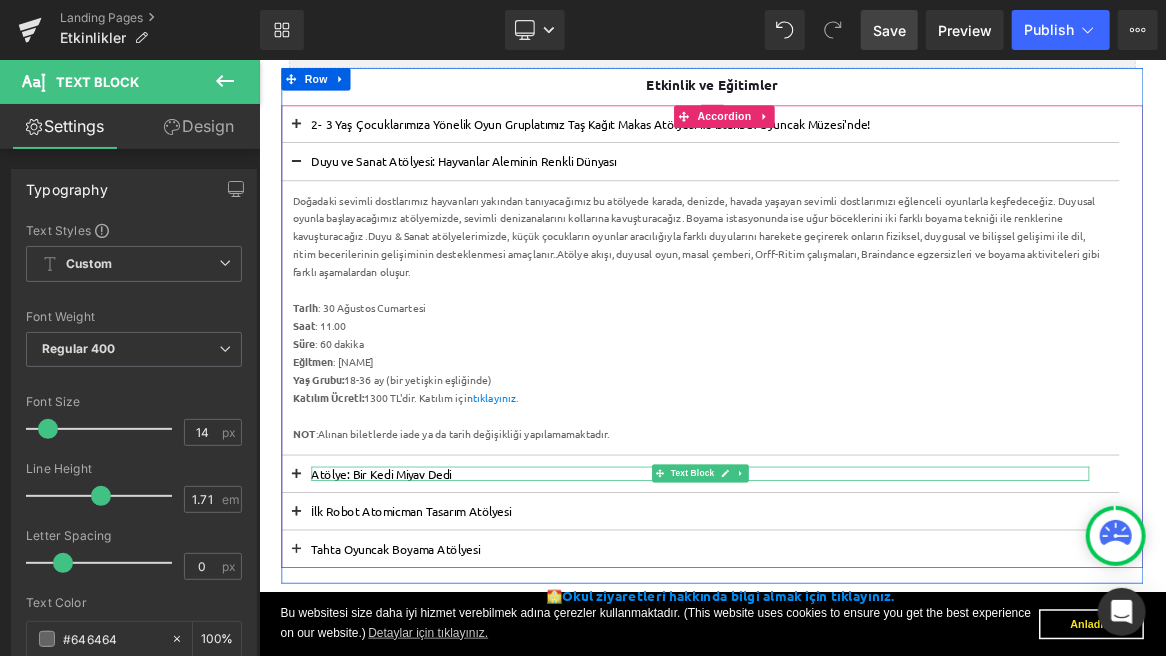 click on "Atölye: Bir Kedi Miyav Dedi" at bounding box center [847, 611] 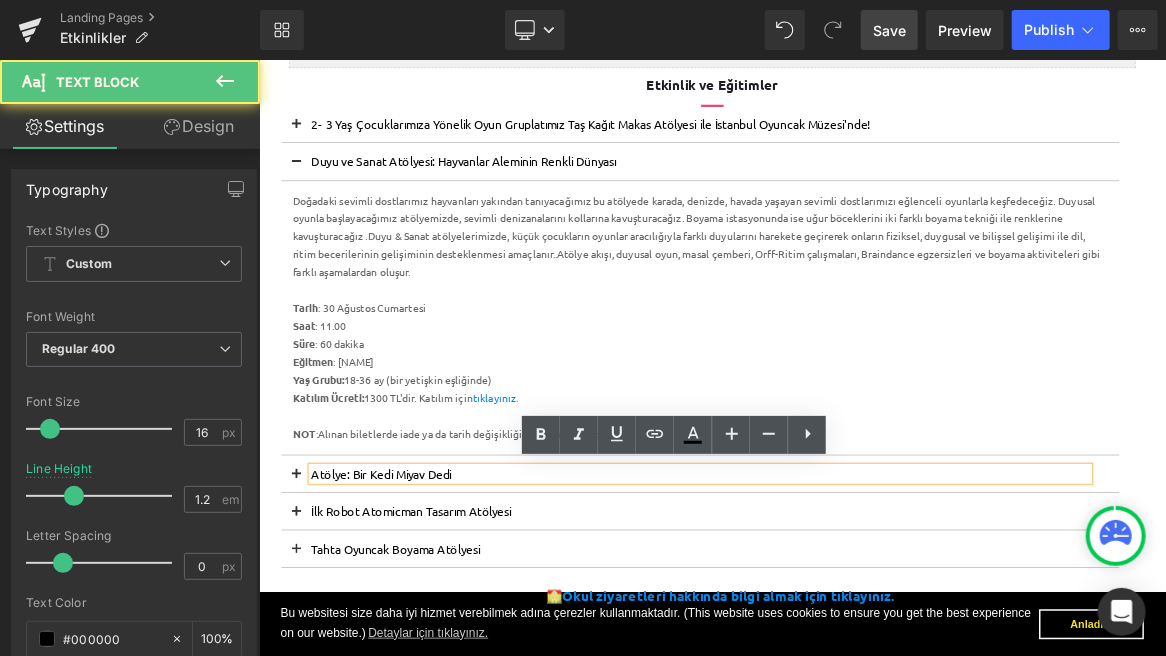 click on "Atölye: Bir Kedi Miyav Dedi" at bounding box center (847, 611) 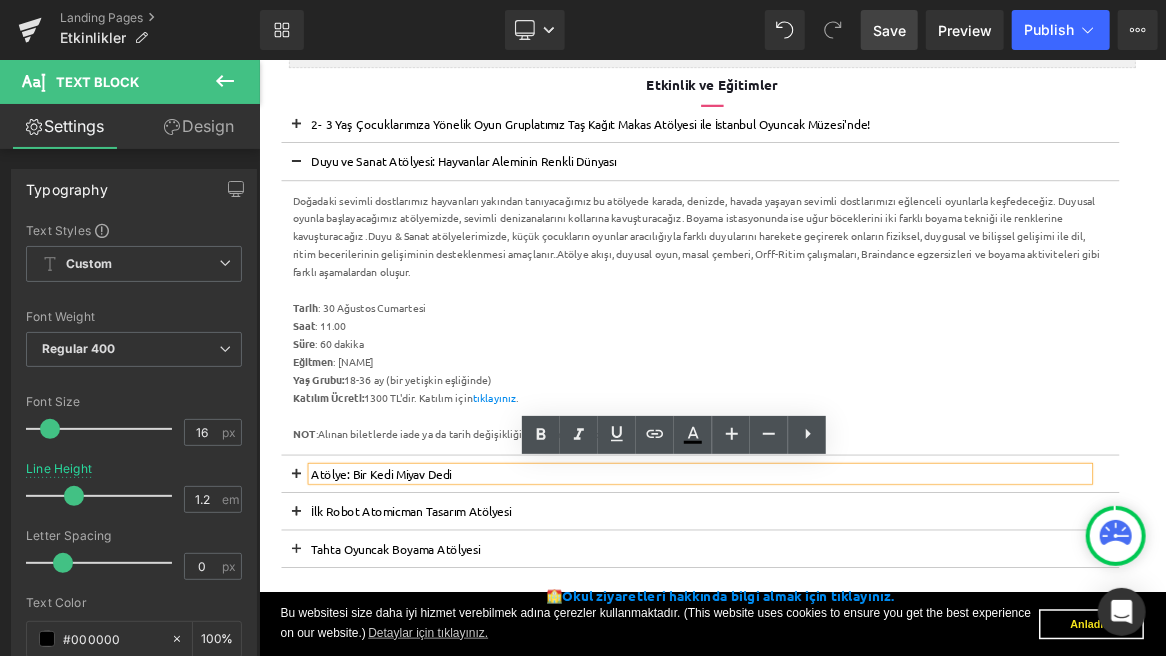 click at bounding box center [308, 611] 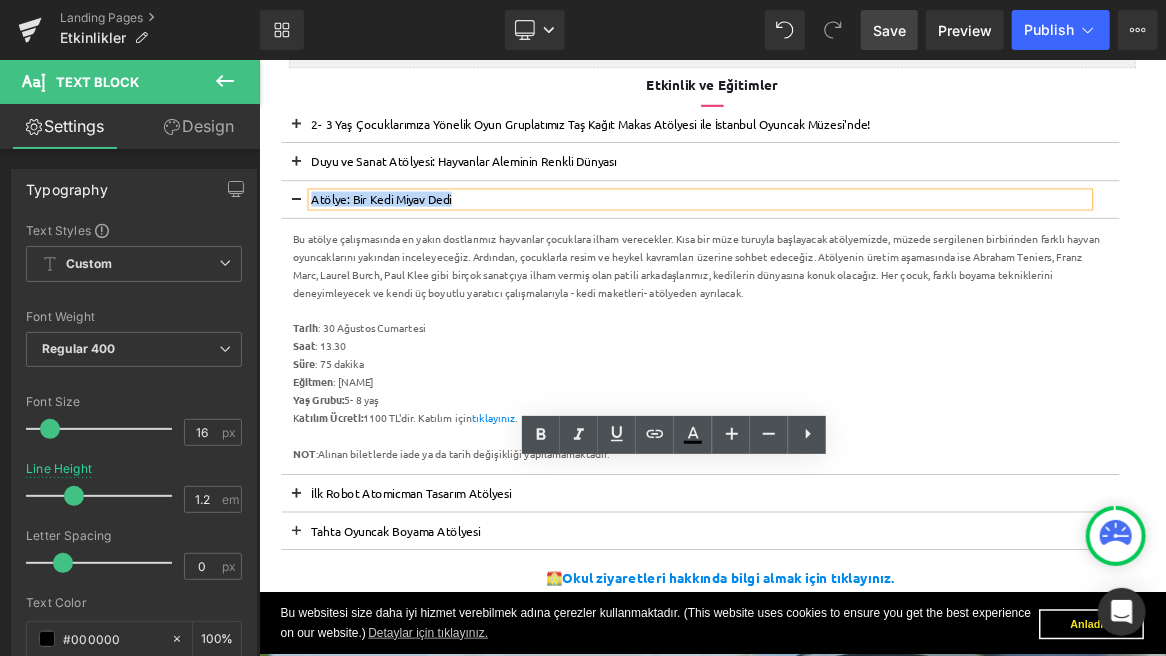 drag, startPoint x: 553, startPoint y: 245, endPoint x: 329, endPoint y: 242, distance: 224.0201 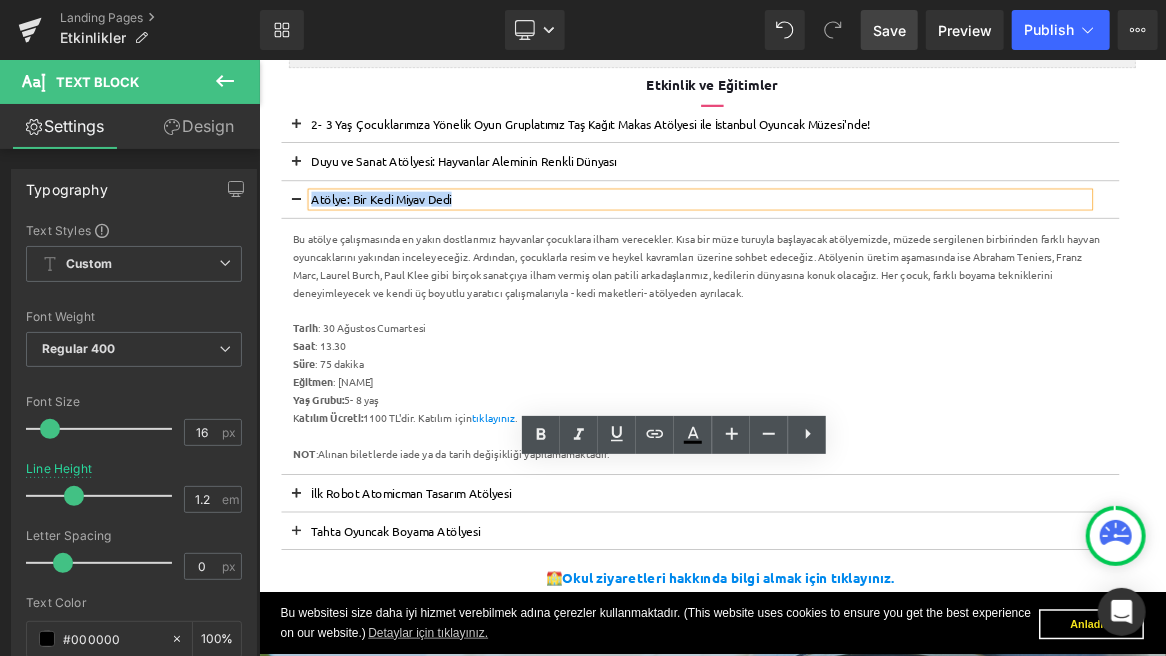 click on "Atölye: Bir Kedi Miyav Dedi" at bounding box center [847, 245] 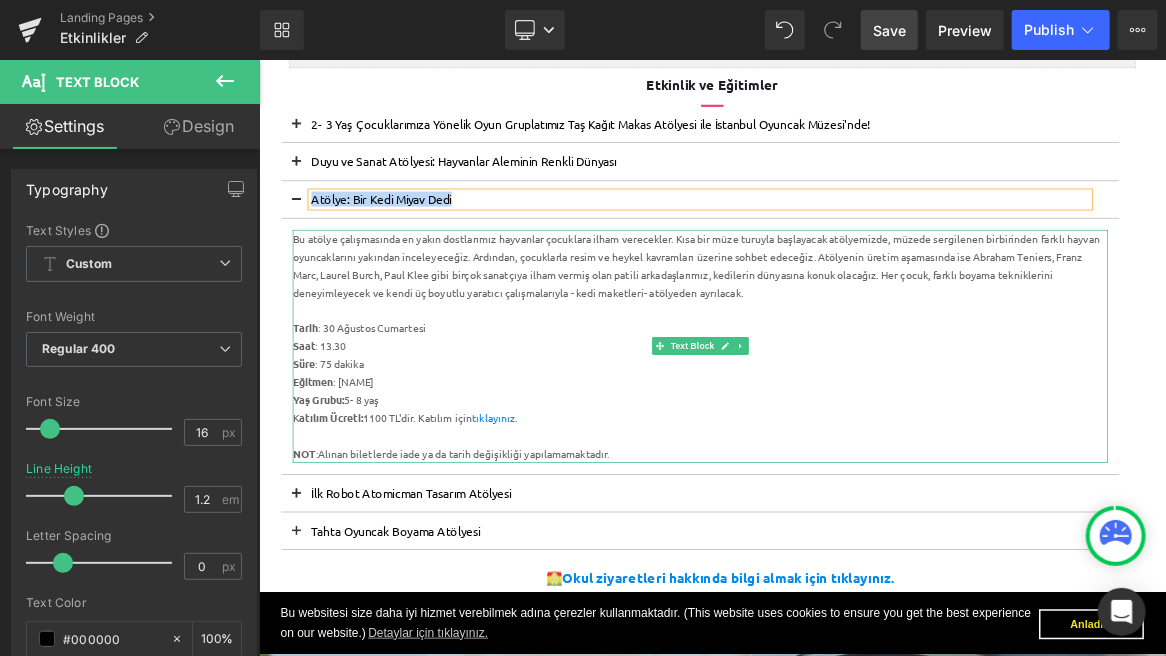click on "K atılım Ücreti:  1100 TL'dir. Katılım için  tıklayınız ." at bounding box center [847, 537] 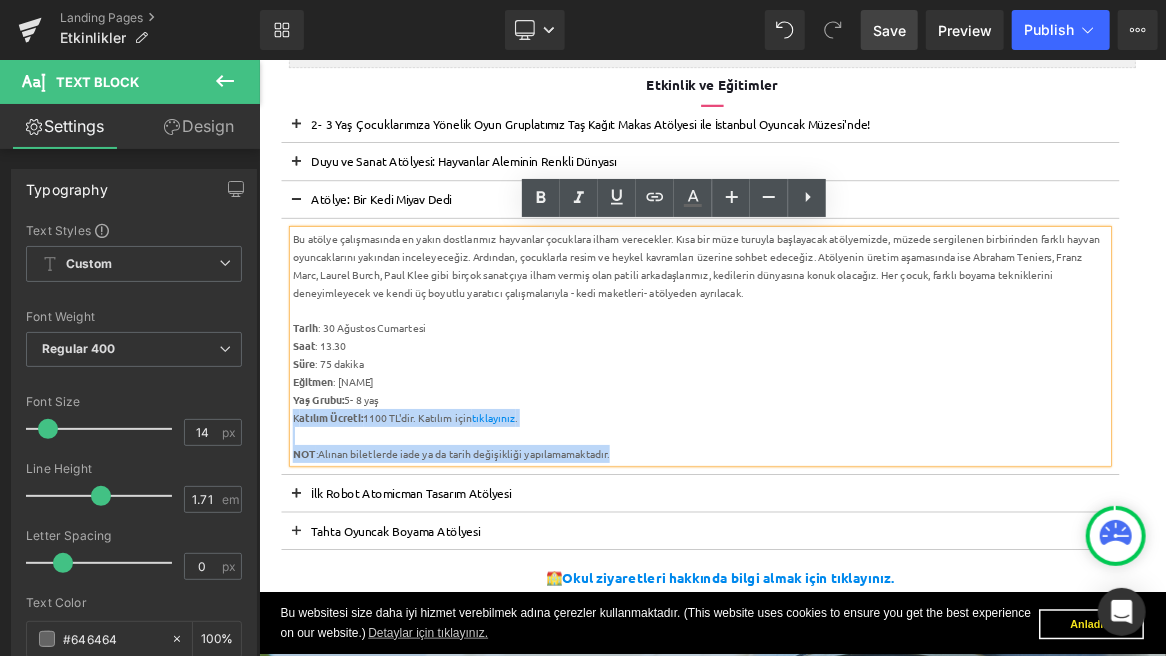 drag, startPoint x: 741, startPoint y: 592, endPoint x: 292, endPoint y: 530, distance: 453.2604 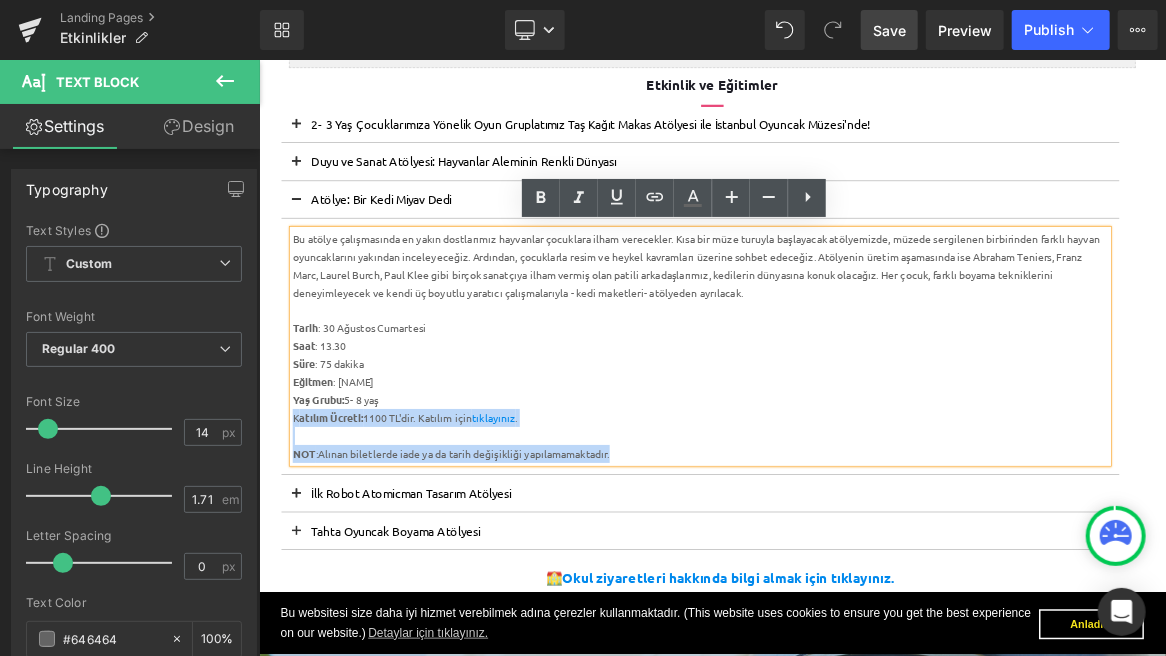 click on "Bu atölye çalışmasında en yakın dostlarımız hayvanlar çocuklara ilham verecekler. Kısa bir müze turuyla başlayacak atölyemizde, müzede sergilenen birbirinden farklı hayvan oyuncaklarını yakından inceleyeceğiz. Ardından, çocuklarla resim ve heykel kavramları üzerine sohbet edeceğiz. Atölyenin üretim aşamasında ise Abraham Teniers, Franz Marc, Laurel Burch, Paul Klee gibi birçok sanatçıya ilham vermiş olan patili arkadaşlarımız, kedilerin dünyasına konuk olacağız. Her çocuk, farklı boyama tekniklerini deneyimleyecek ve kendi üç boyutlu yaratıcı çalışmalarıyla - kedi maketleri- atölyeden ayrılacak. Tarih : 30 Ağustos Cumartesi Saat : 13.30 Süre : 75 dakika Eğitmen : [NAME] Yaş Grubu: 5- 8 yaş Katılım Ücreti: 1100 TL'dir. Katılım için tıklayınız. NOT :Alınan biletlerde iade ya da tarih değişikliği yapılamamaktadır. Text Block" at bounding box center (847, 442) 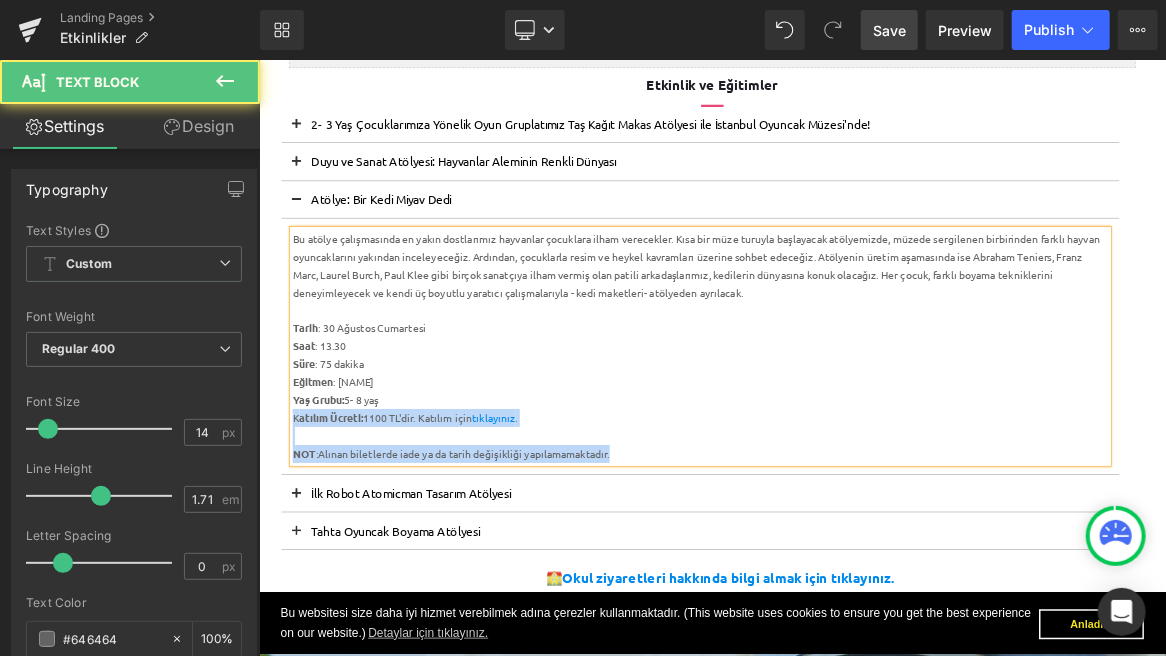 click on "atılım Ücreti:" at bounding box center (354, 536) 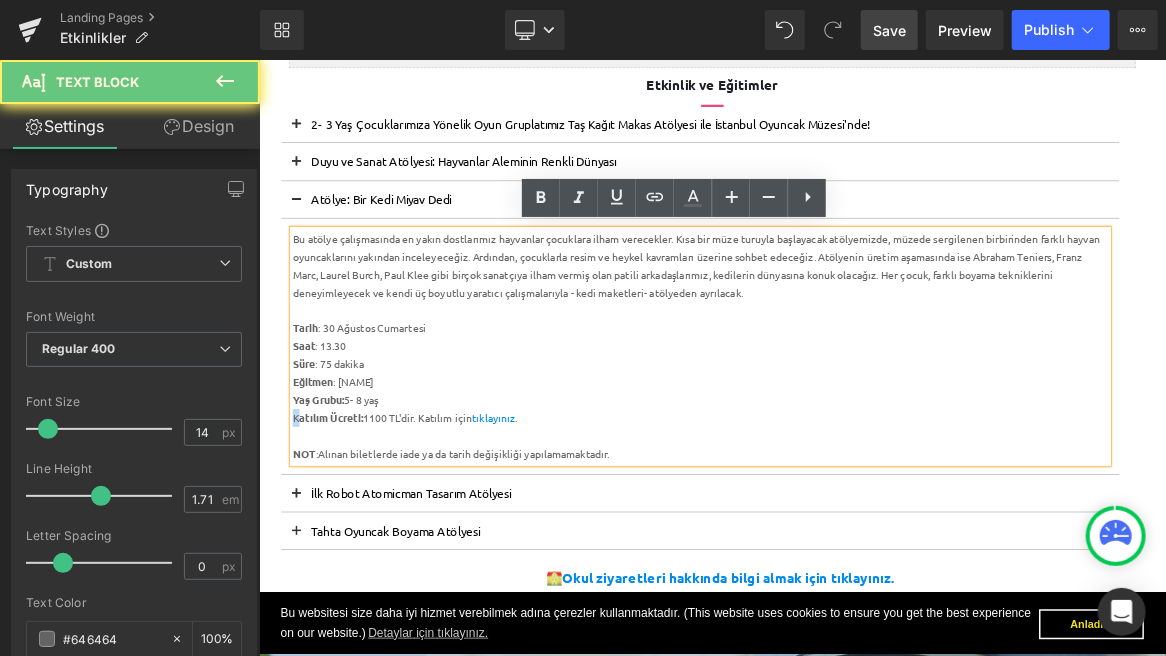 click on "K atılım Ücreti:  1100 TL'dir. Katılım için  tıklayınız ." at bounding box center [847, 537] 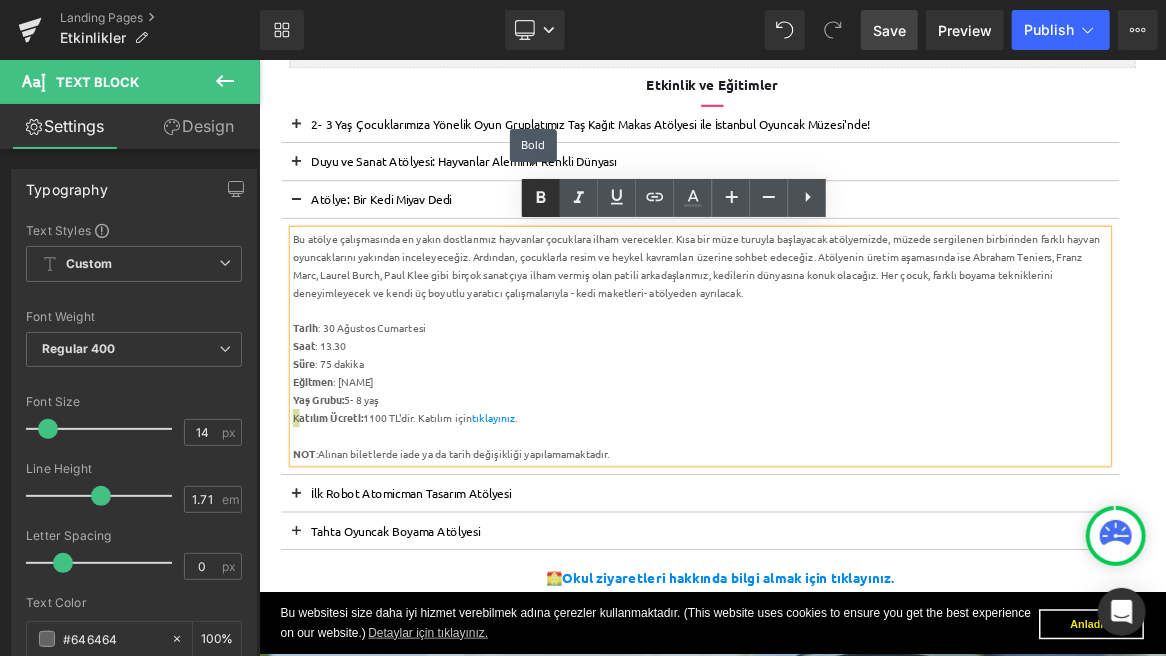 click 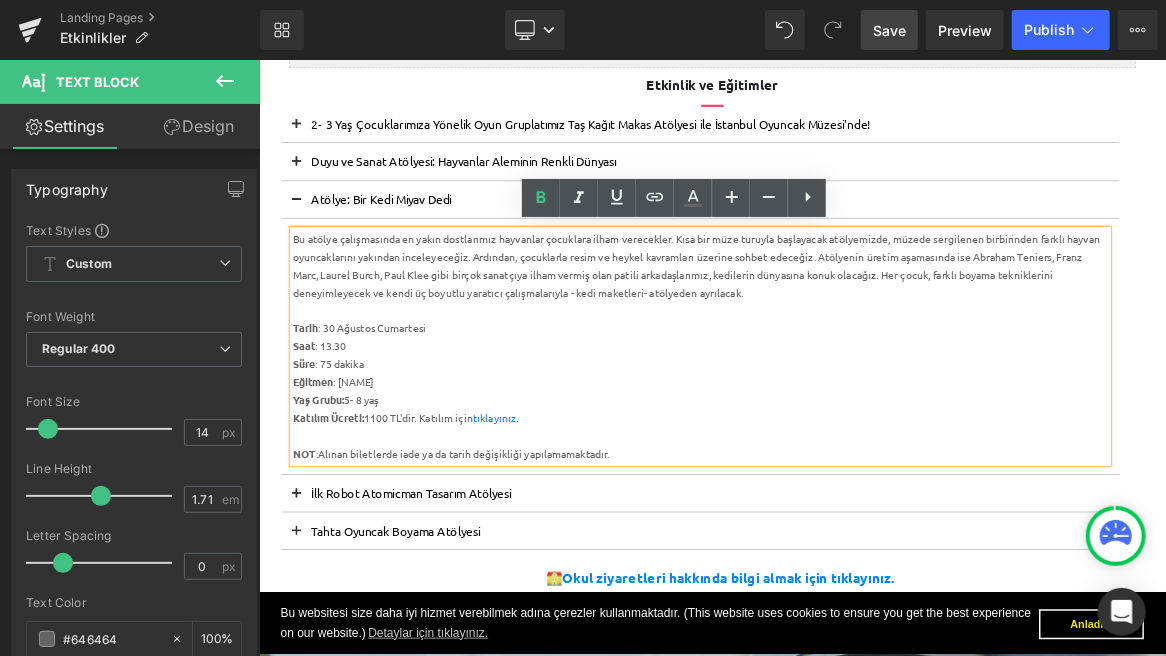 click at bounding box center (308, 245) 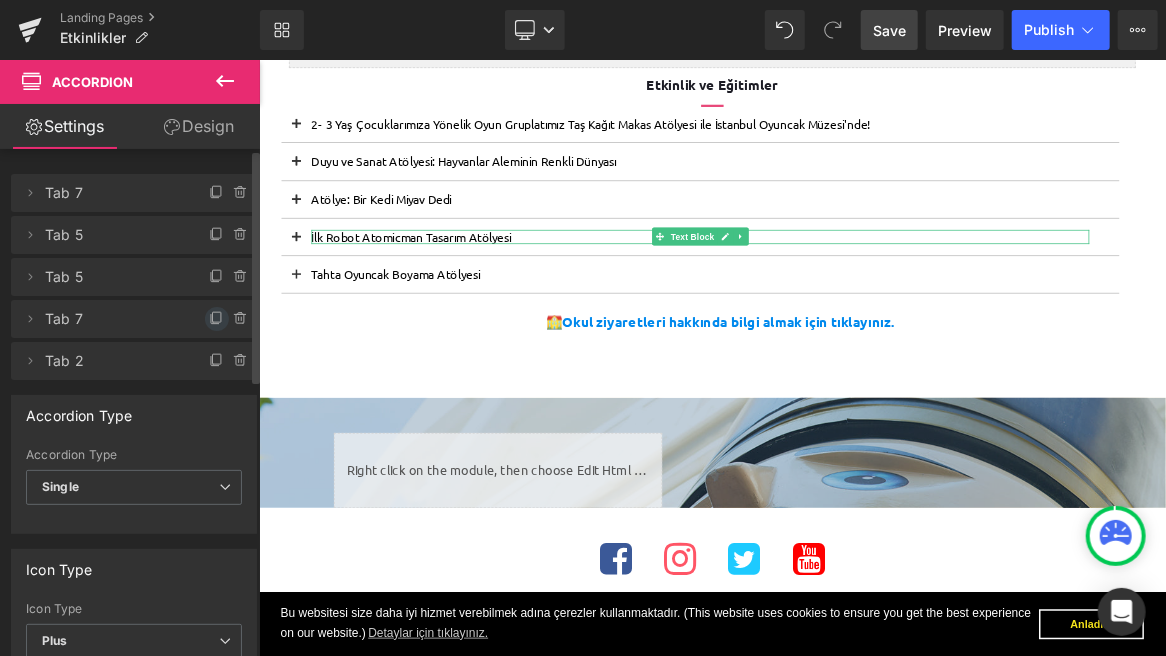 click 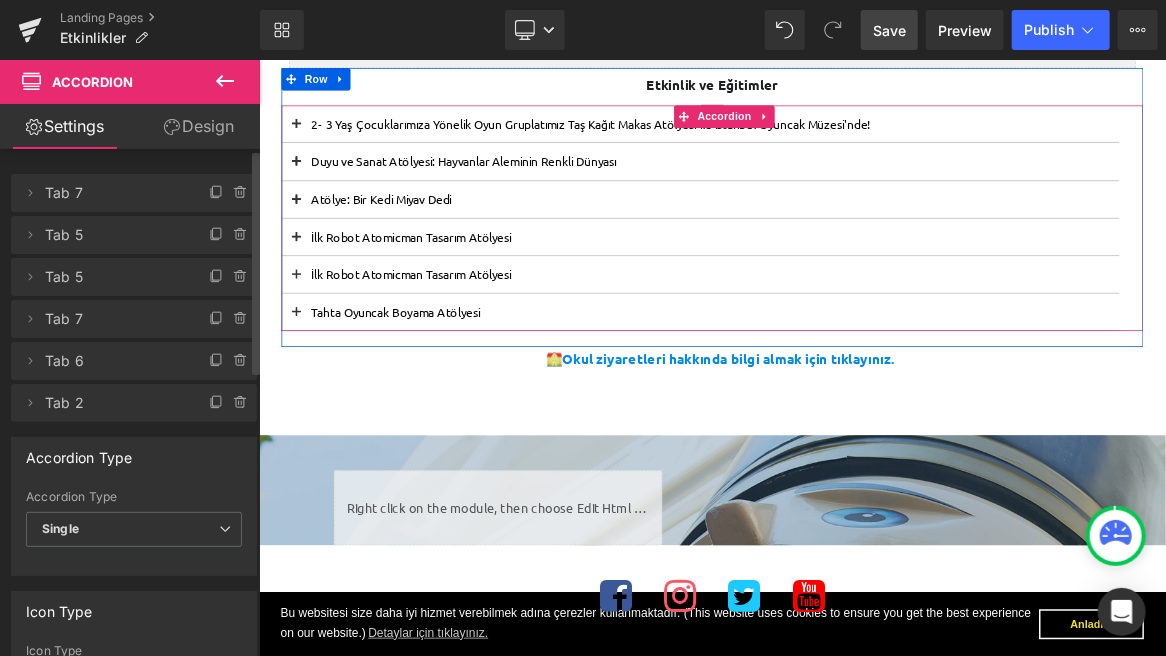 click at bounding box center (308, 295) 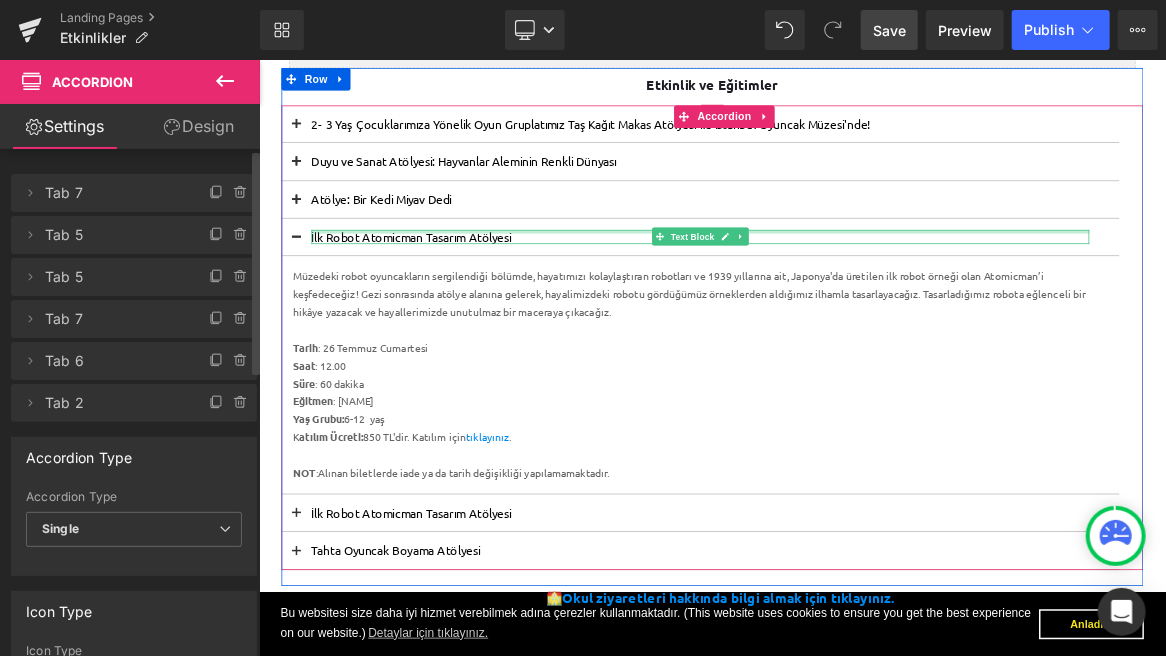 click at bounding box center [847, 288] 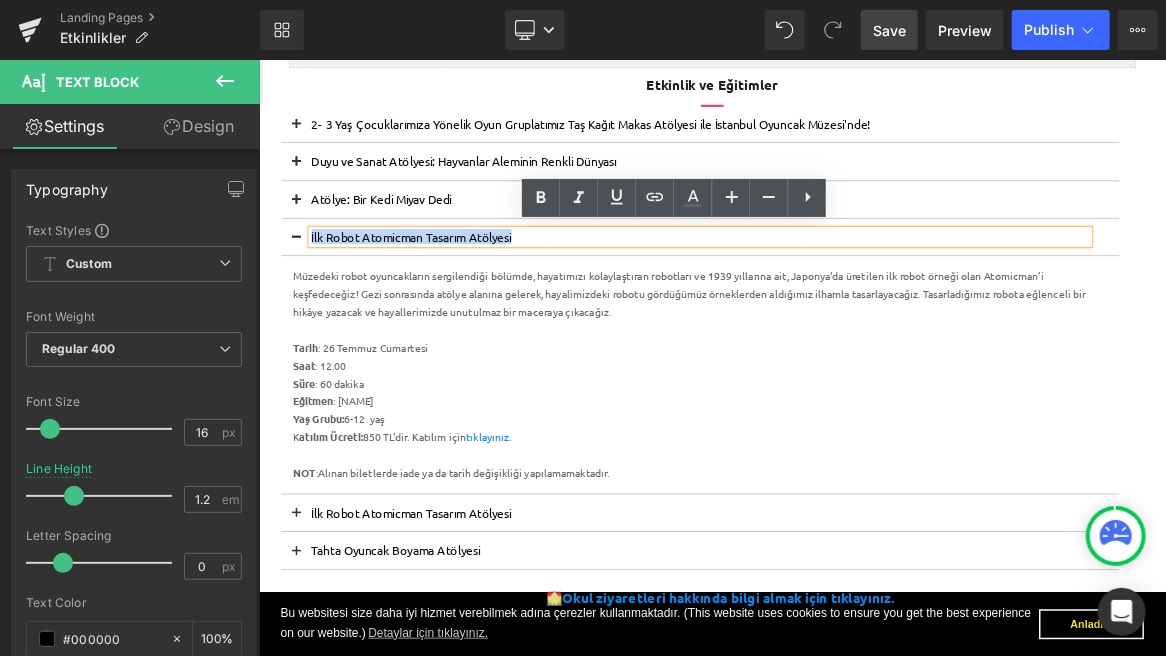 drag, startPoint x: 637, startPoint y: 294, endPoint x: 318, endPoint y: 293, distance: 319.00156 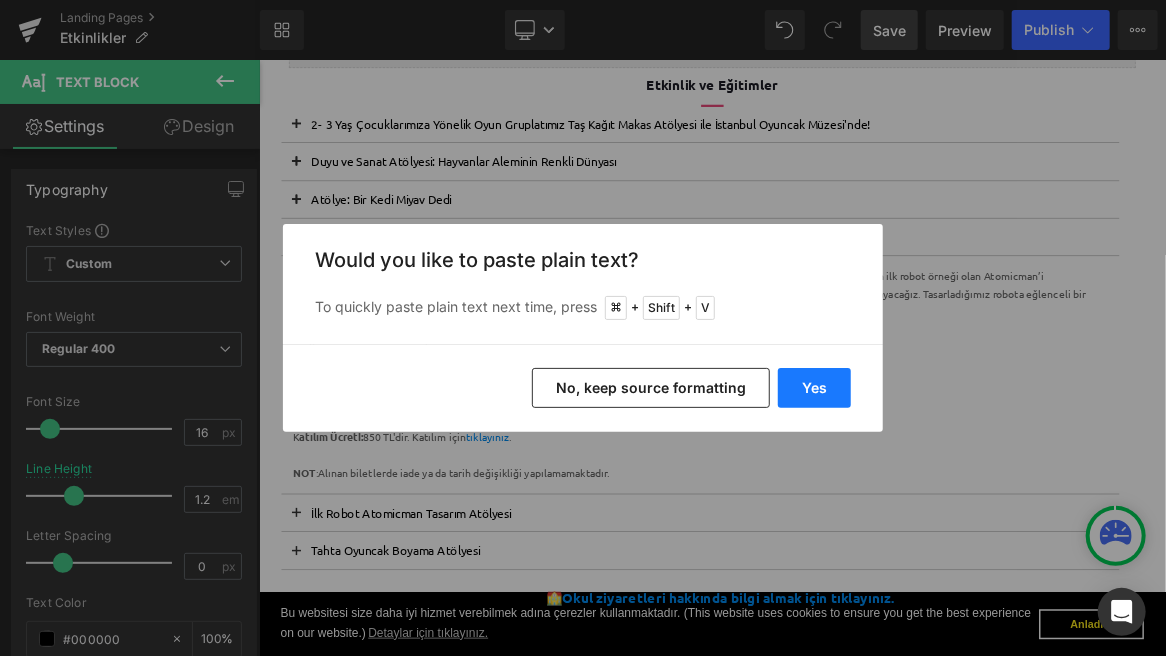 click on "Yes" at bounding box center [814, 388] 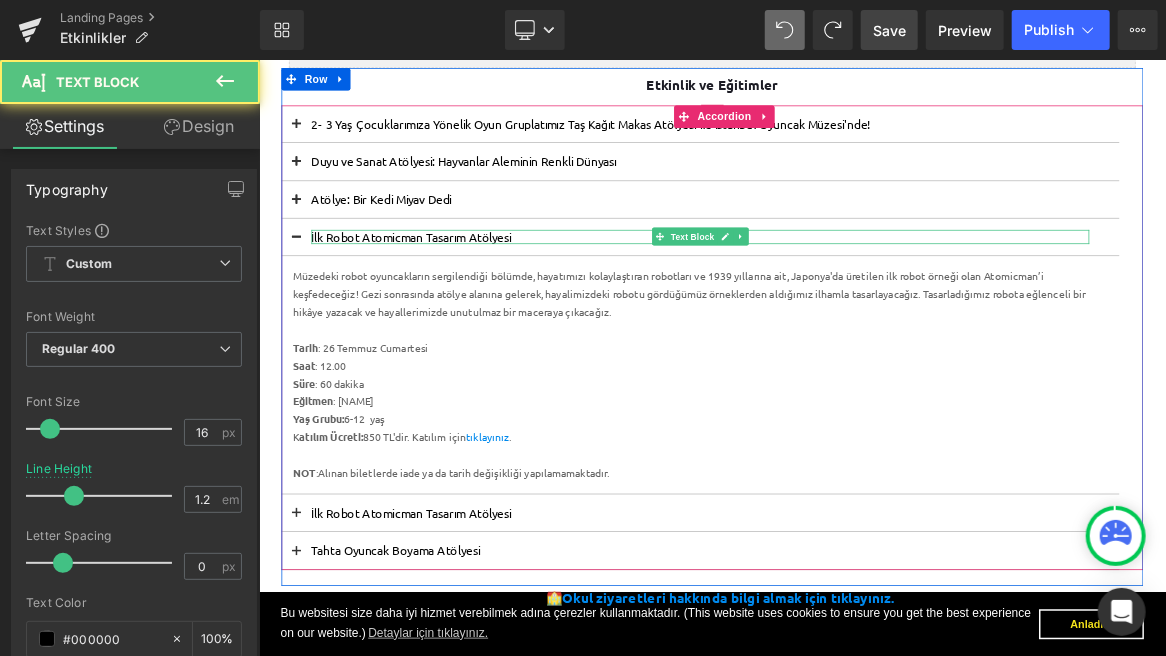 click on "İlk Robot Atomicman Tasarım Atölyesi" at bounding box center (847, 295) 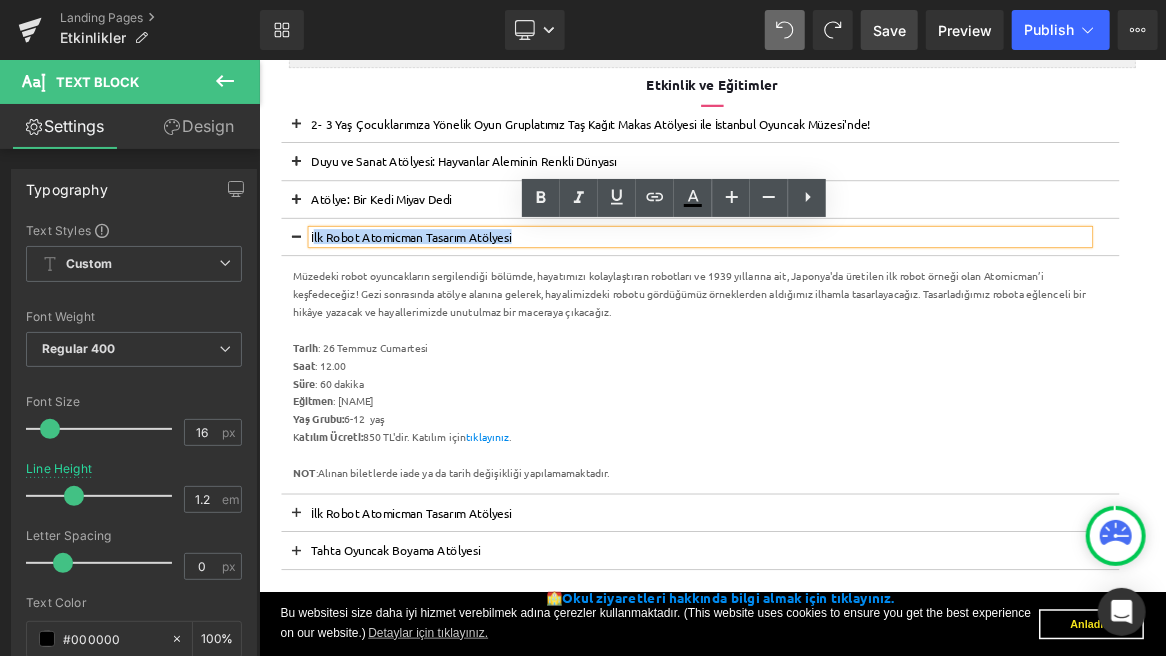 drag, startPoint x: 632, startPoint y: 292, endPoint x: 330, endPoint y: 293, distance: 302.00165 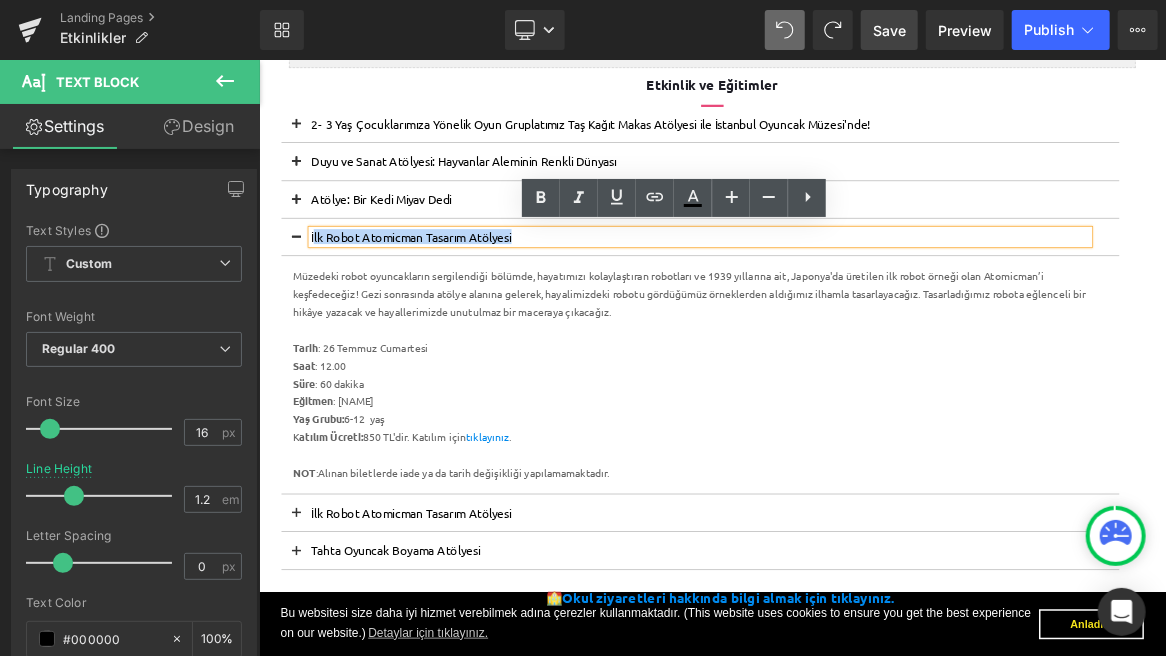 click on "İlk Robot Atomicman Tasarım Atölyesi" at bounding box center [847, 295] 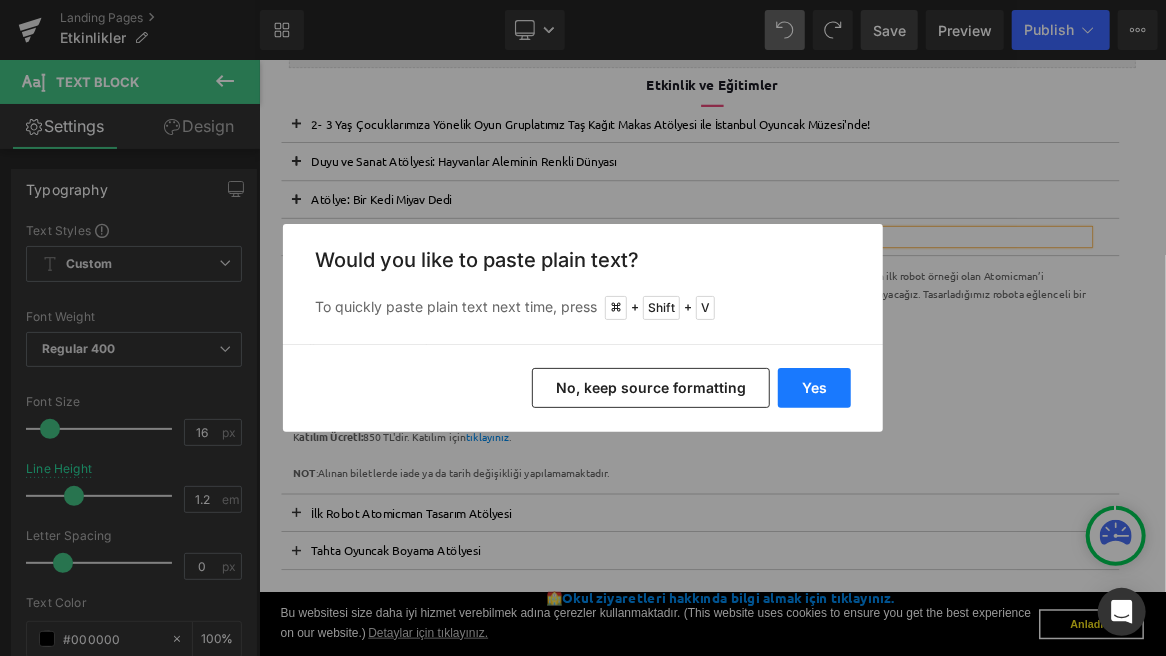 click on "Yes" at bounding box center [814, 388] 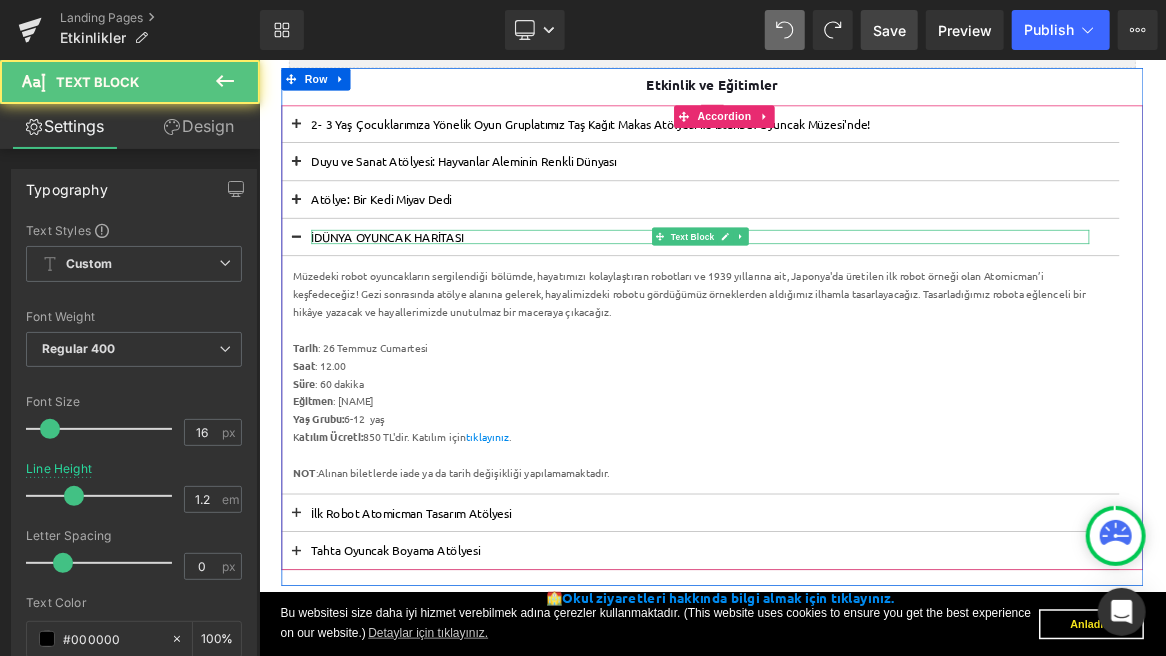 click on "İDÜNYA OYUNCAK HARİTASI" at bounding box center (847, 295) 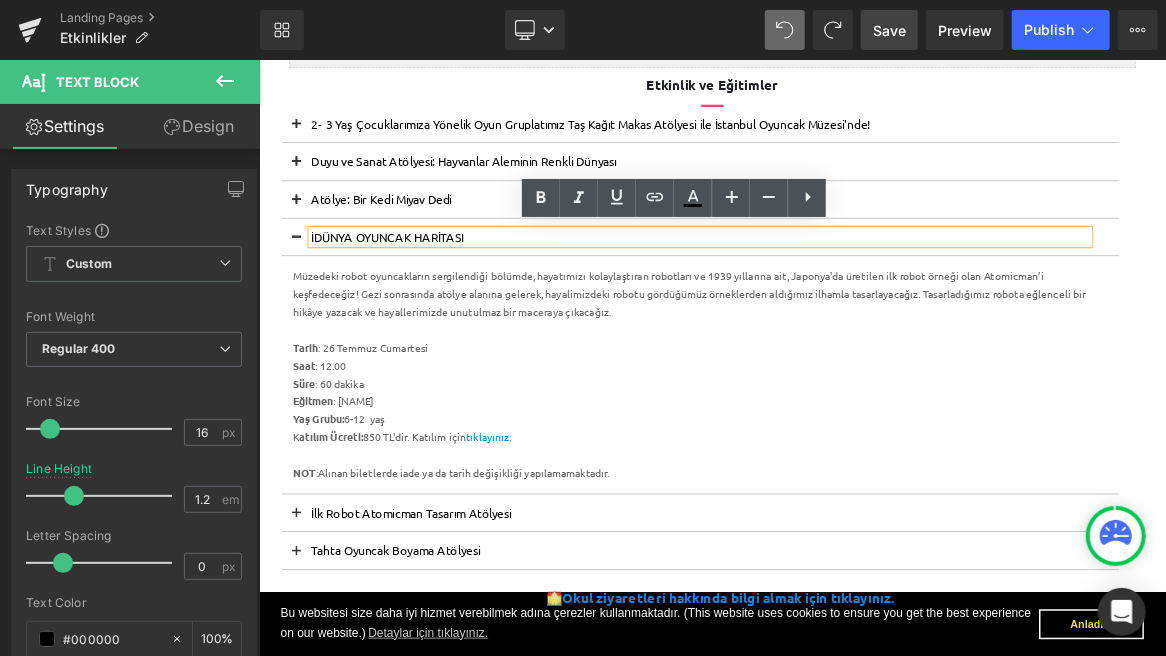 drag, startPoint x: 546, startPoint y: 300, endPoint x: 331, endPoint y: 294, distance: 215.08371 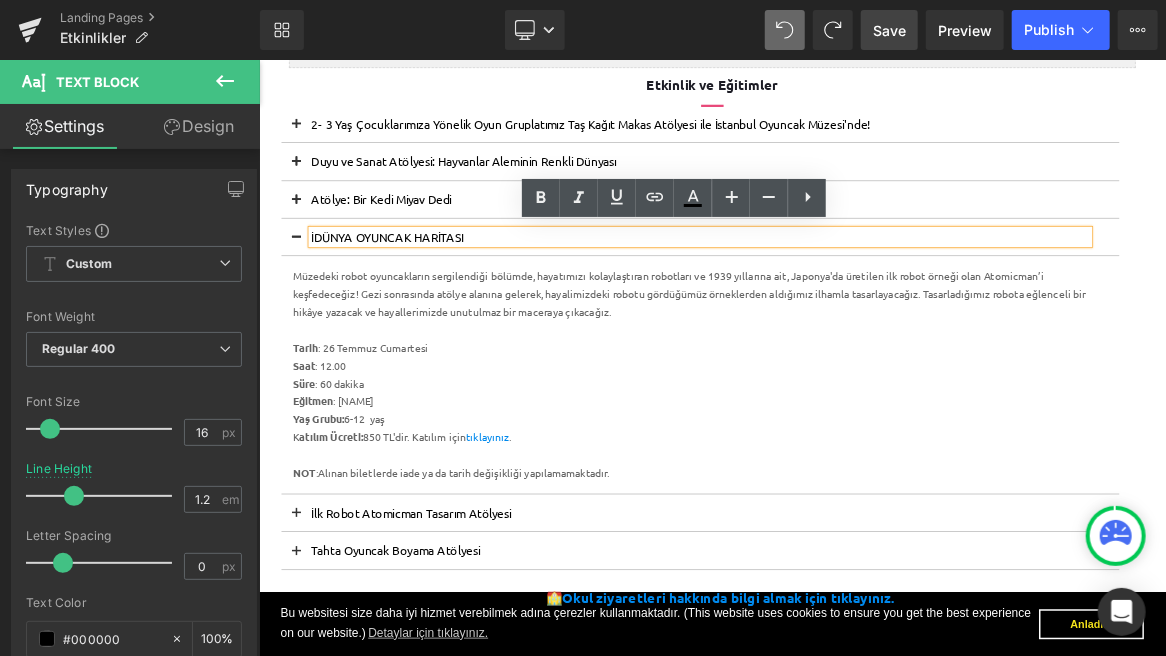 click on "İDÜNYA OYUNCAK HARİTASI" at bounding box center (847, 295) 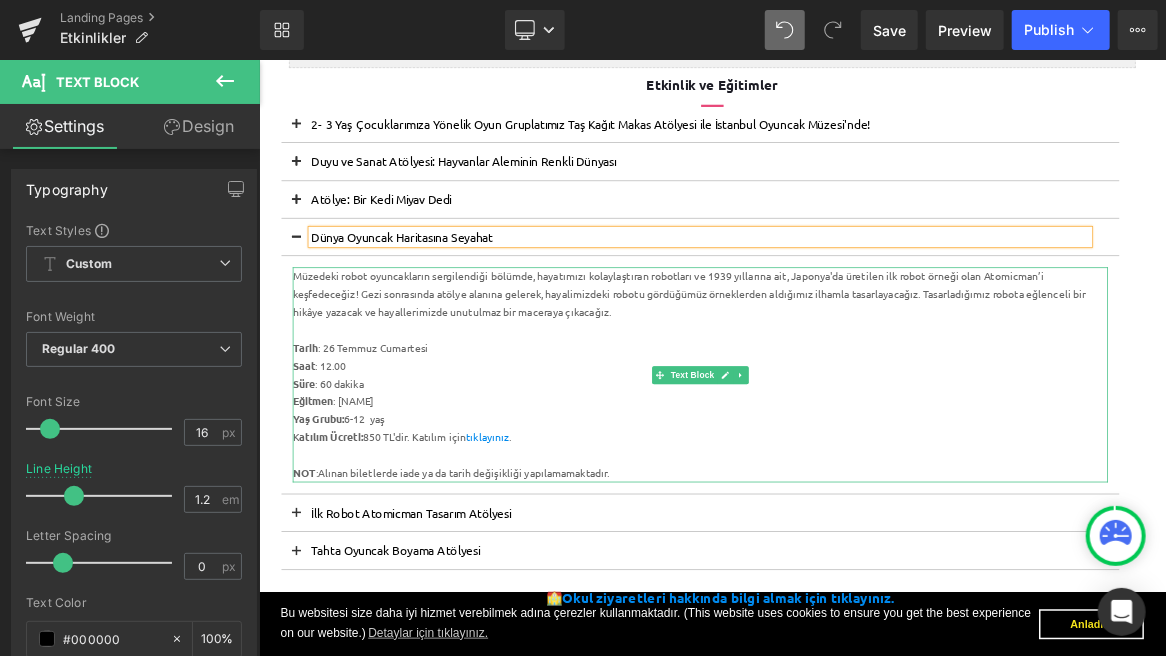click on "Müzedeki robot oyuncakların sergilendiği bölümde, hayatımızı kolaylaştıran robotları ve 1939 yıllarına ait, Japonya'da üretilen ilk robot örneği olan Atomicman’i keşfedeceğiz! Gezi sonrasında atölye alanına gelerek, hayalimizdeki robotu gördüğümüz örneklerden aldığımız ilhamla tasarlayacağız. Tasarladığımız robota eğlenceli bir hikâye yazacak ve hayallerimizde unutulmaz bir maceraya çıkacağız." at bounding box center [847, 372] 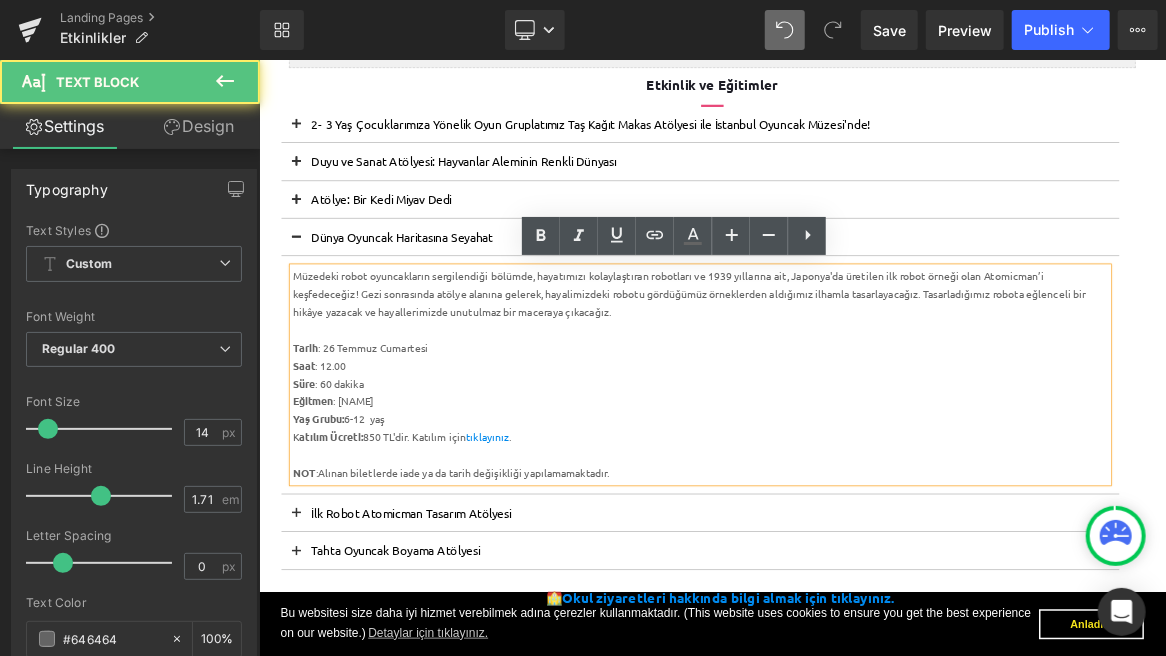 click on "Müzedeki robot oyuncakların sergilendiği bölümde, hayatımızı kolaylaştıran robotları ve 1939 yıllarına ait, Japonya'da üretilen ilk robot örneği olan Atomicman’i keşfedeceğiz! Gezi sonrasında atölye alanına gelerek, hayalimizdeki robotu gördüğümüz örneklerden aldığımız ilhamla tasarlayacağız. Tasarladığımız robota eğlenceli bir hikâye yazacak ve hayallerimizde unutulmaz bir maceraya çıkacağız." at bounding box center (847, 372) 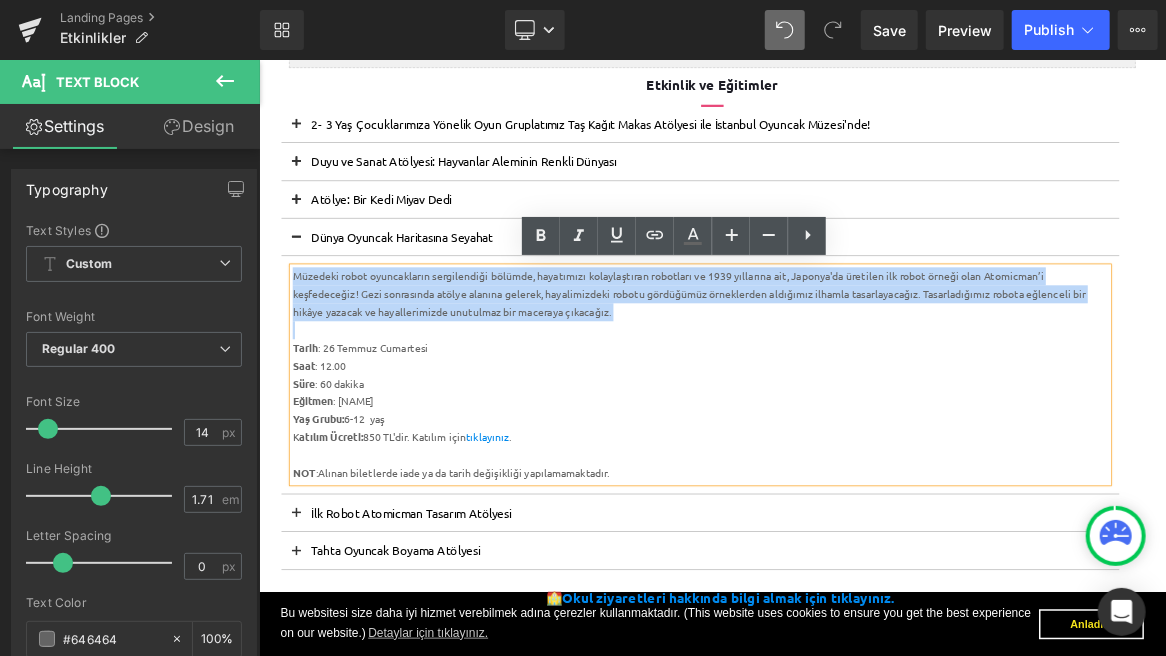 drag, startPoint x: 743, startPoint y: 395, endPoint x: 304, endPoint y: 328, distance: 444.0833 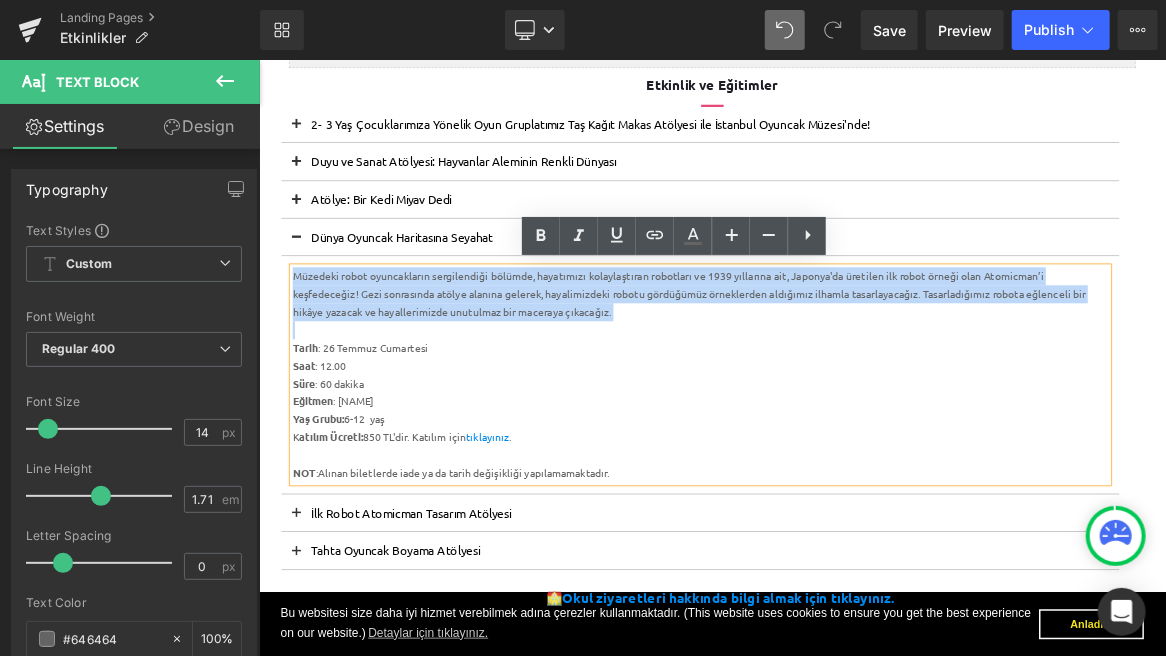 click on "Müzedeki robot oyuncakların sergilendiği bölümde, hayatımızı kolaylaştıran robotları ve 1939 yıllarına ait, Japonya'da üretilen ilk robot örneği olan Atomicman’i keşfedeceğiz! Gezi sonrasında atölye alanına gelerek, hayalimizdeki robotu gördüğümüz örneklerden aldığımız ilhamla tasarlayacağız. Tasarladığımız robota eğlenceli bir hikâye yazacak ve hayallerimizde unutulmaz bir maceraya çıkacağız." at bounding box center [847, 372] 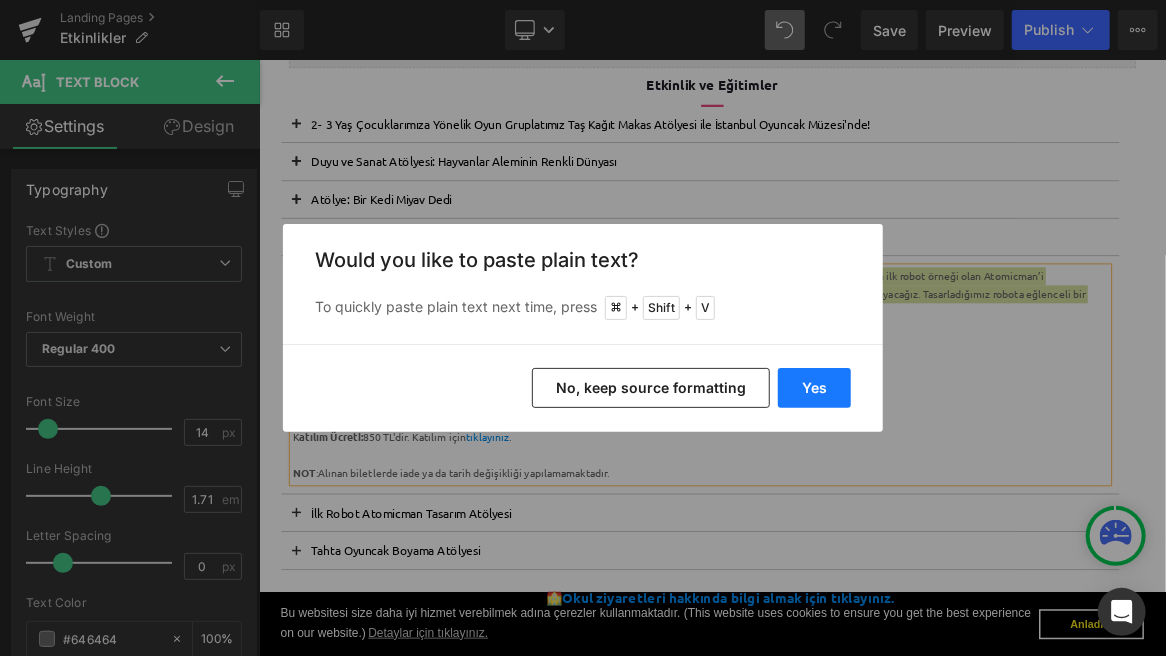 click on "Yes" at bounding box center [814, 388] 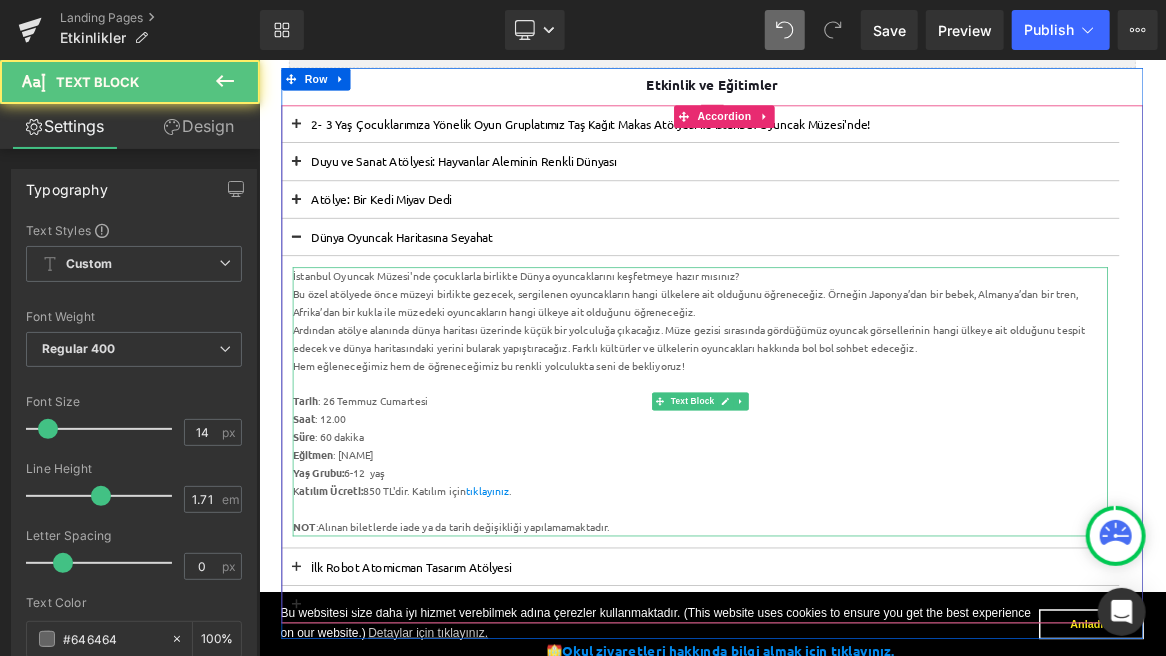click on "K atılım Ücreti:  850 TL'dir. Katılım için  tıklayınız ." at bounding box center [847, 635] 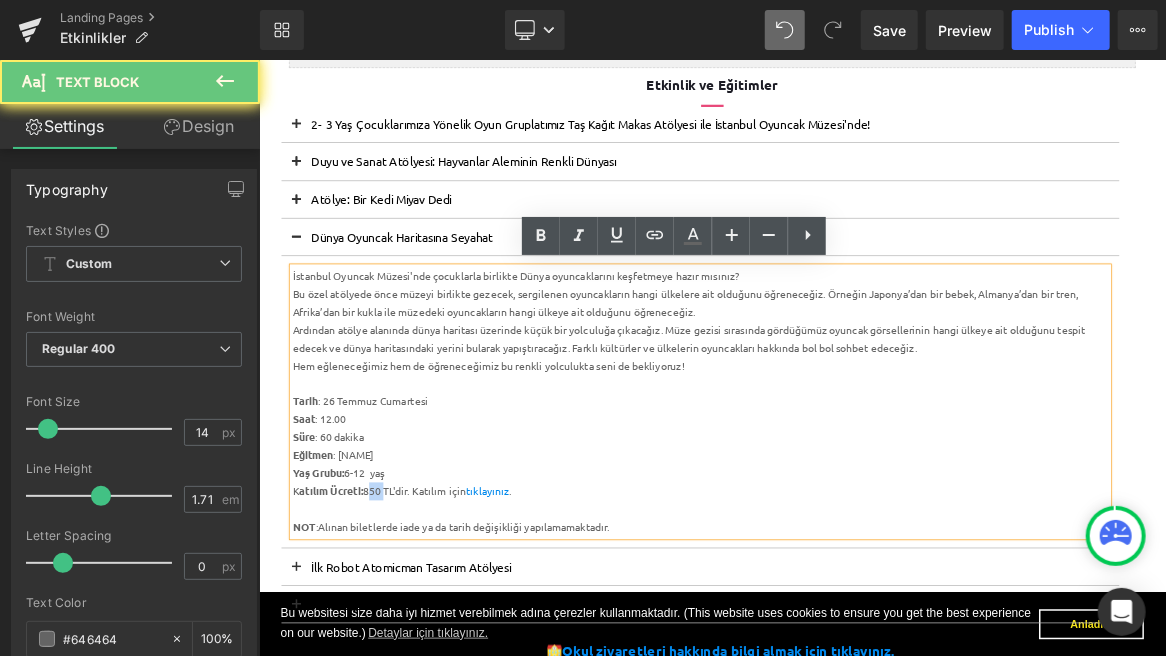 click on "K atılım Ücreti:  850 TL'dir. Katılım için  tıklayınız ." at bounding box center [847, 635] 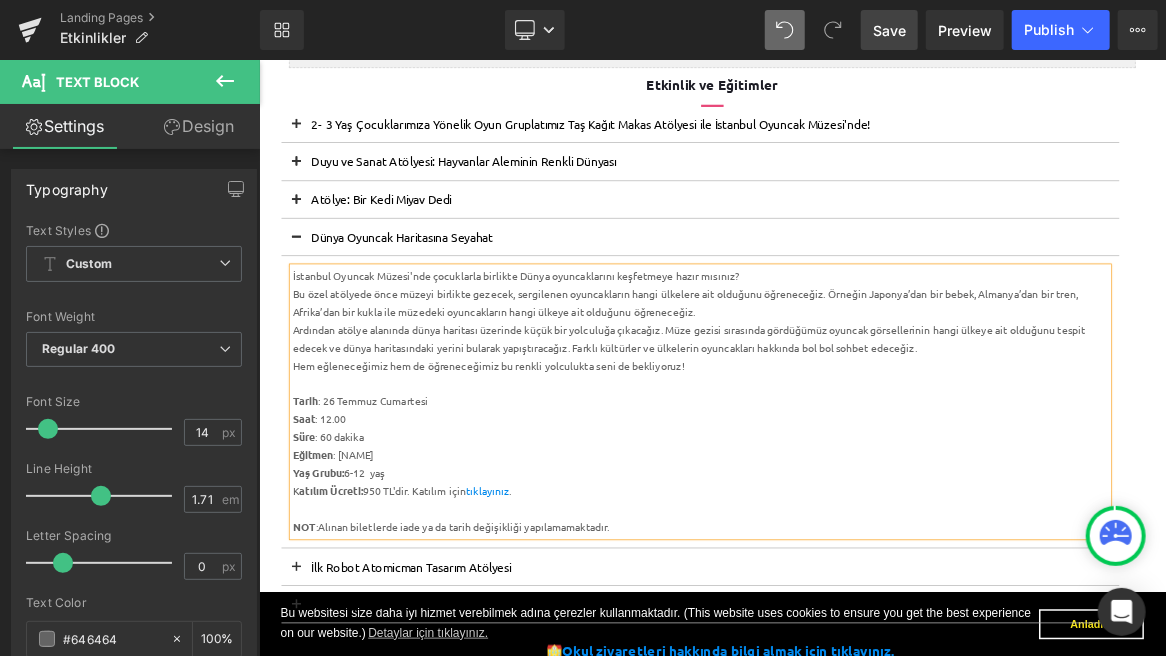 click on "Save" at bounding box center (889, 30) 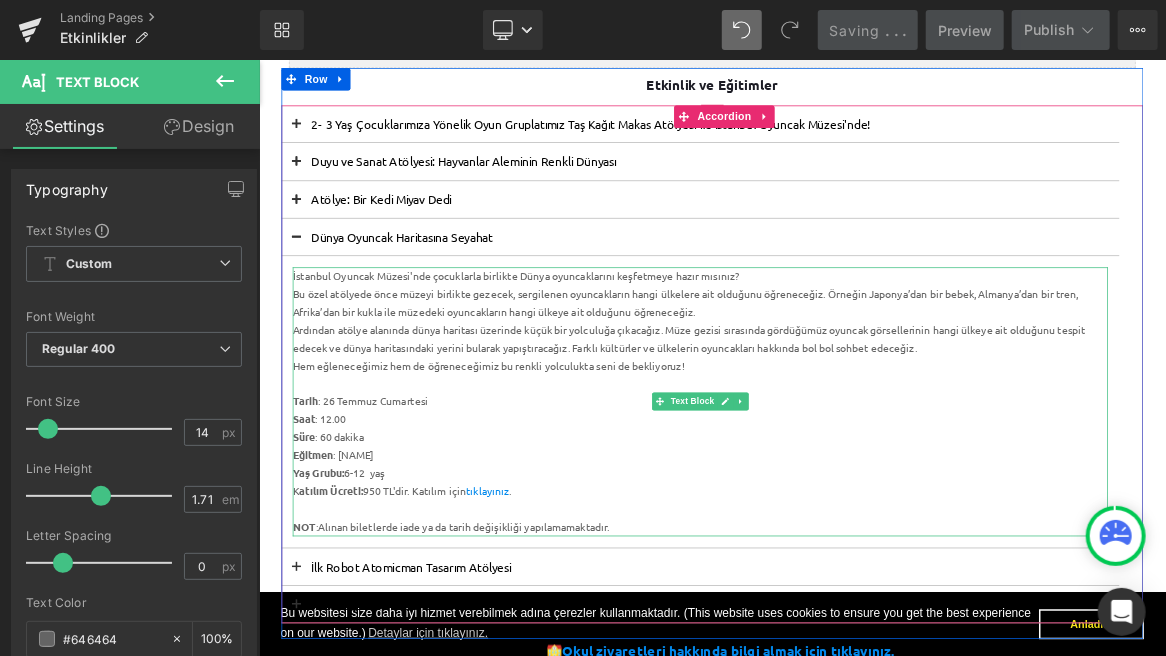 click on "Tarih : 26 Temmuz Cumartesi" at bounding box center (847, 515) 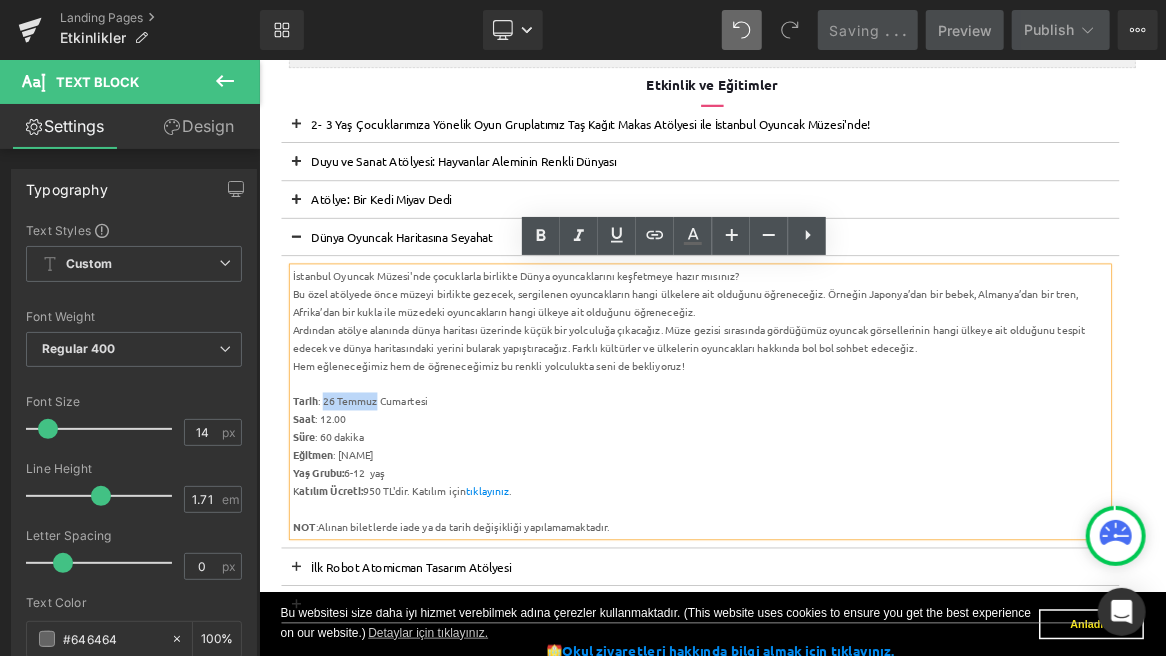 drag, startPoint x: 416, startPoint y: 508, endPoint x: 344, endPoint y: 514, distance: 72.249565 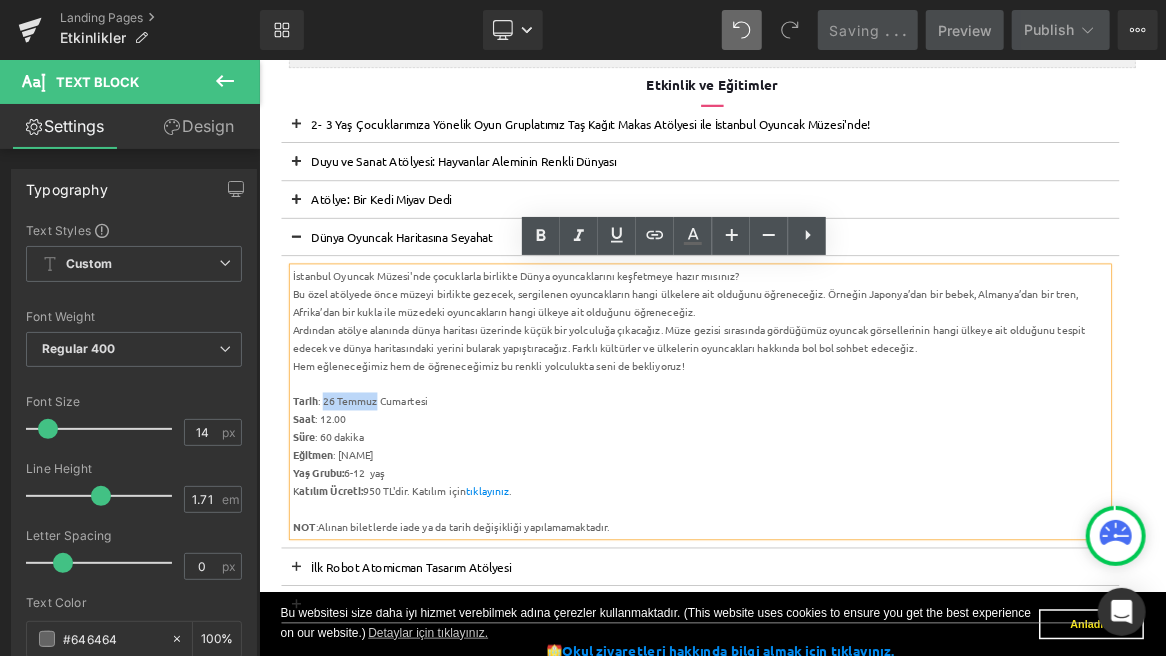 click on "Tarih : 26 Temmuz Cumartesi" at bounding box center [847, 515] 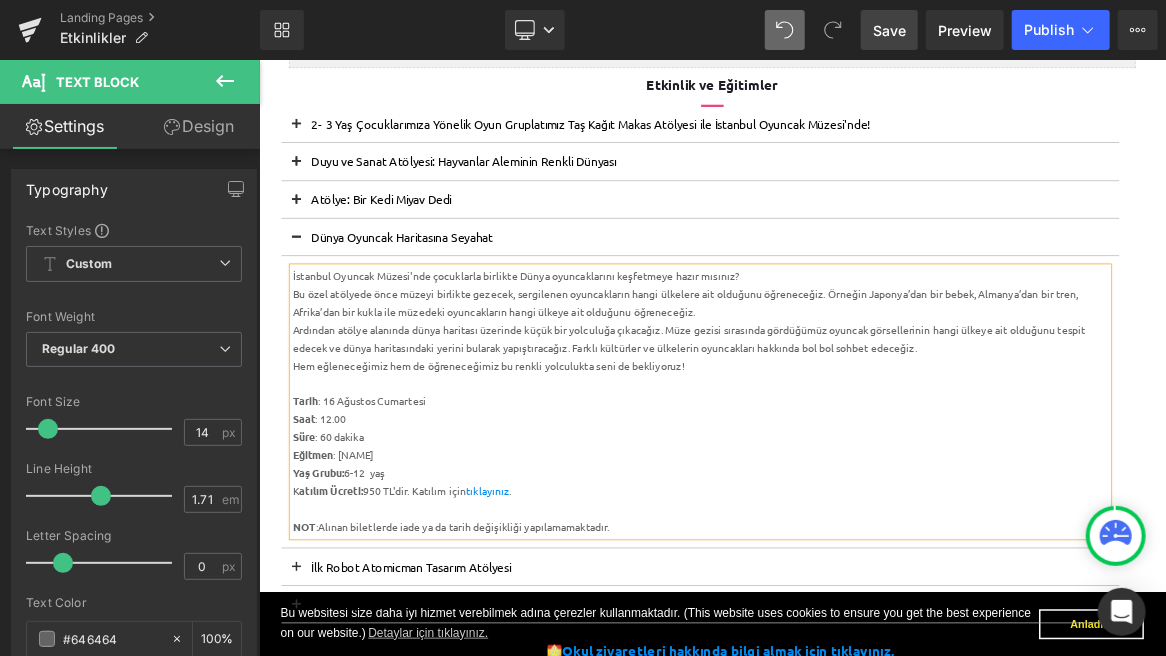click on "Save" at bounding box center (889, 30) 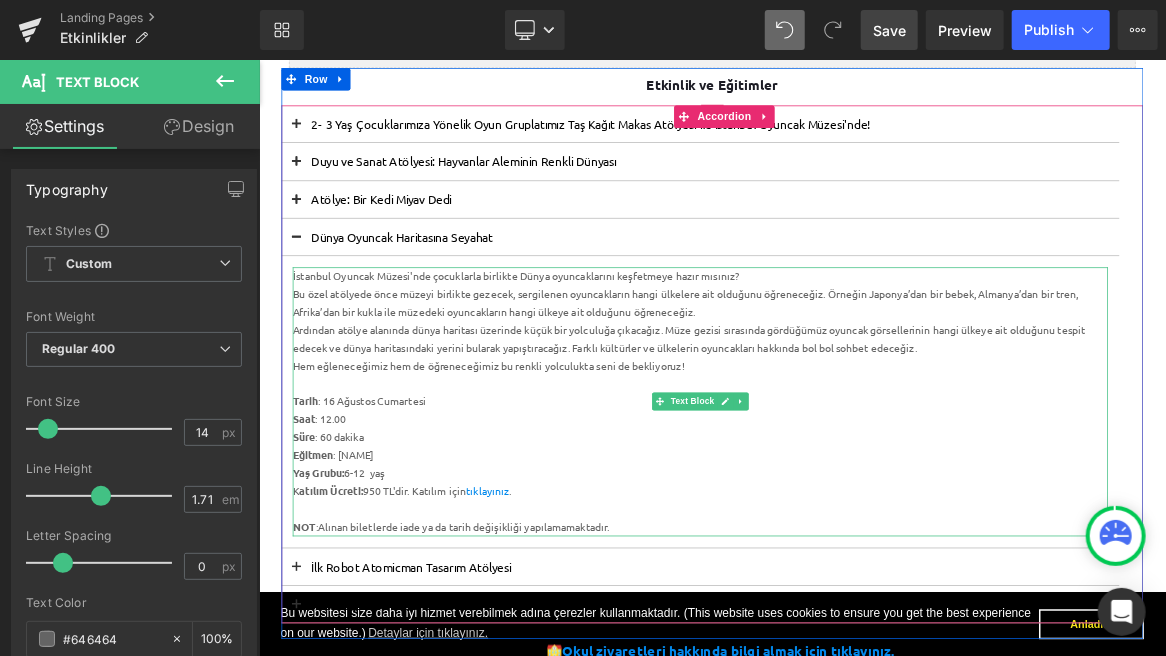 click on "Tarih : 16 Ağustos Cumartesi" at bounding box center [847, 515] 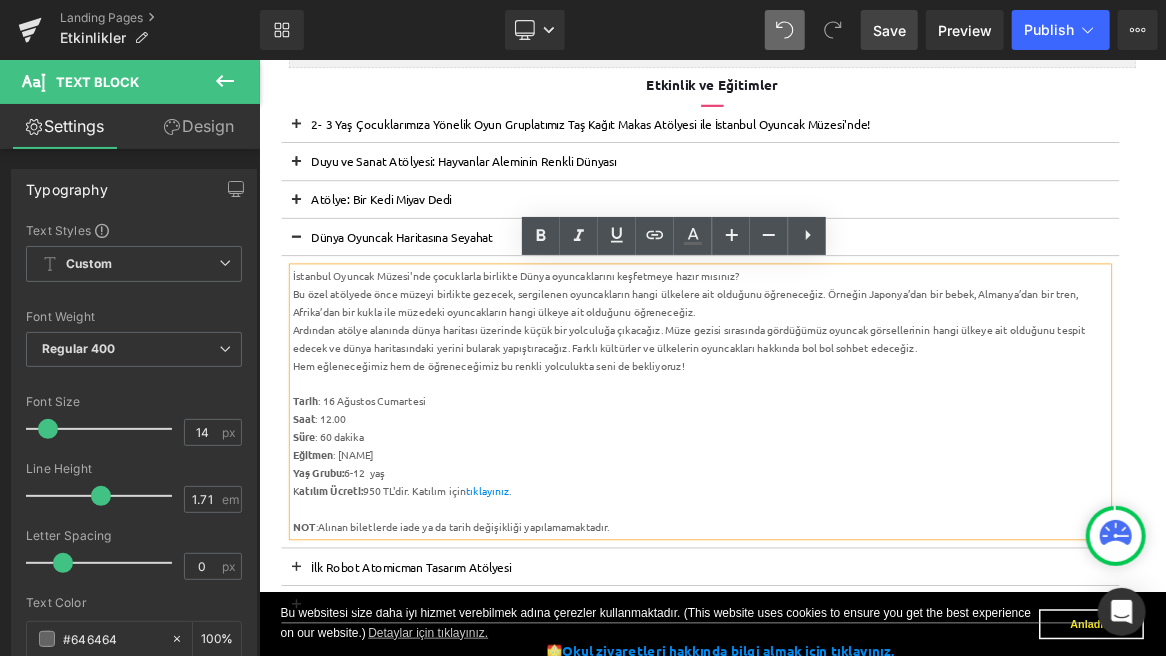click at bounding box center (308, 302) 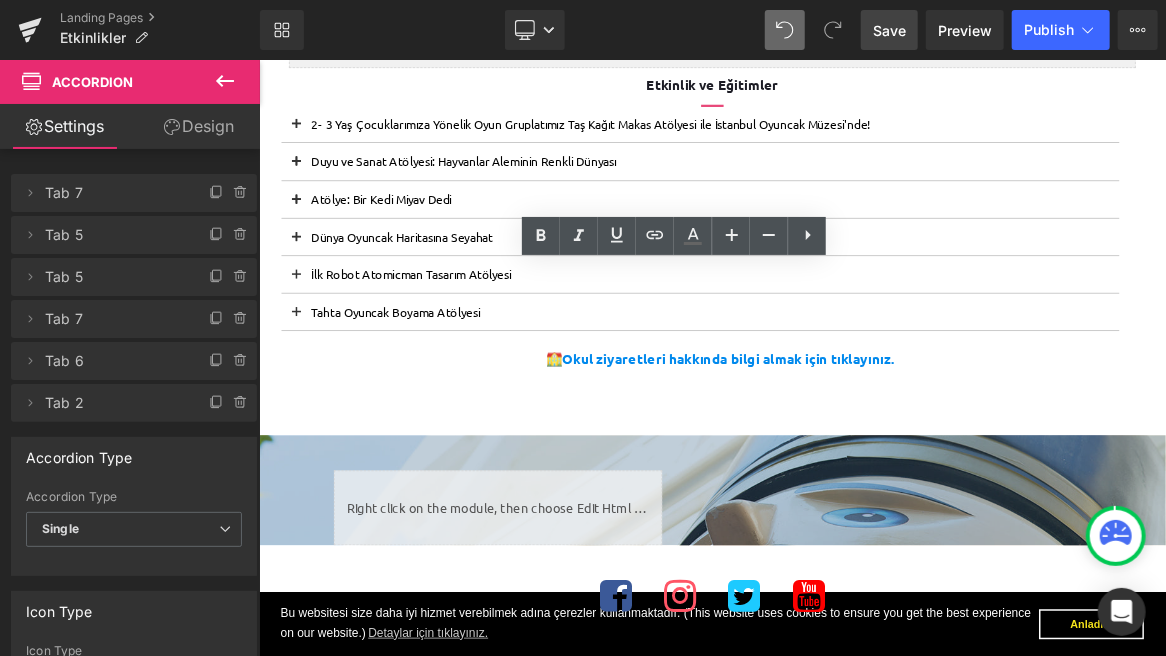 click on "Save" at bounding box center (889, 30) 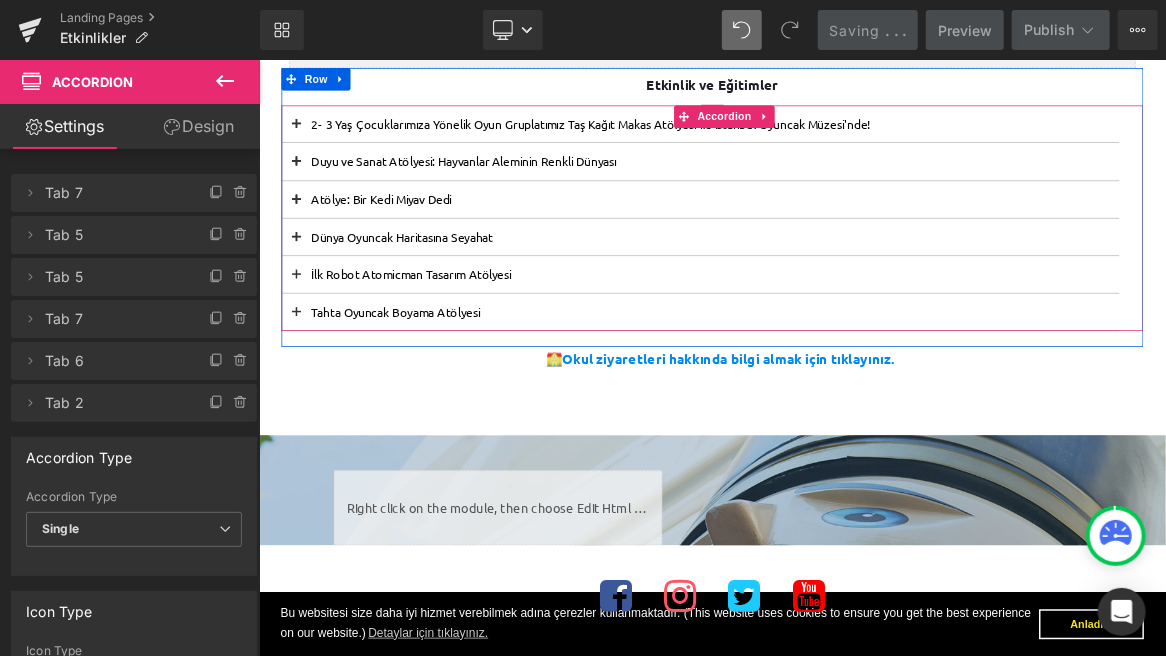 click at bounding box center [308, 345] 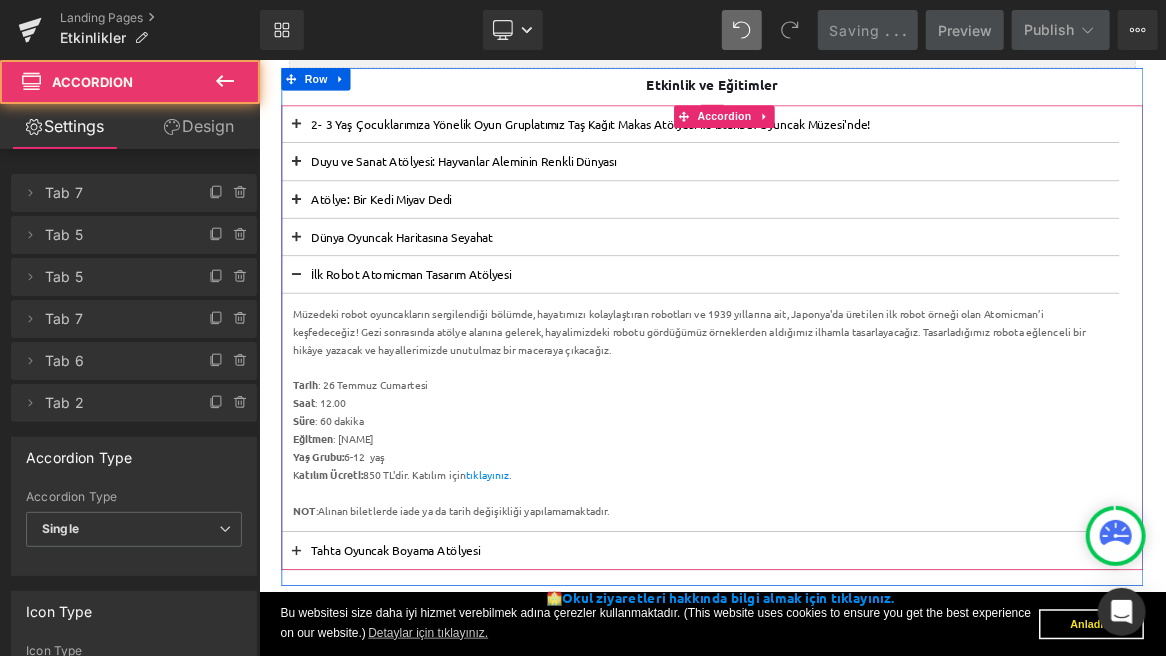 click at bounding box center [308, 345] 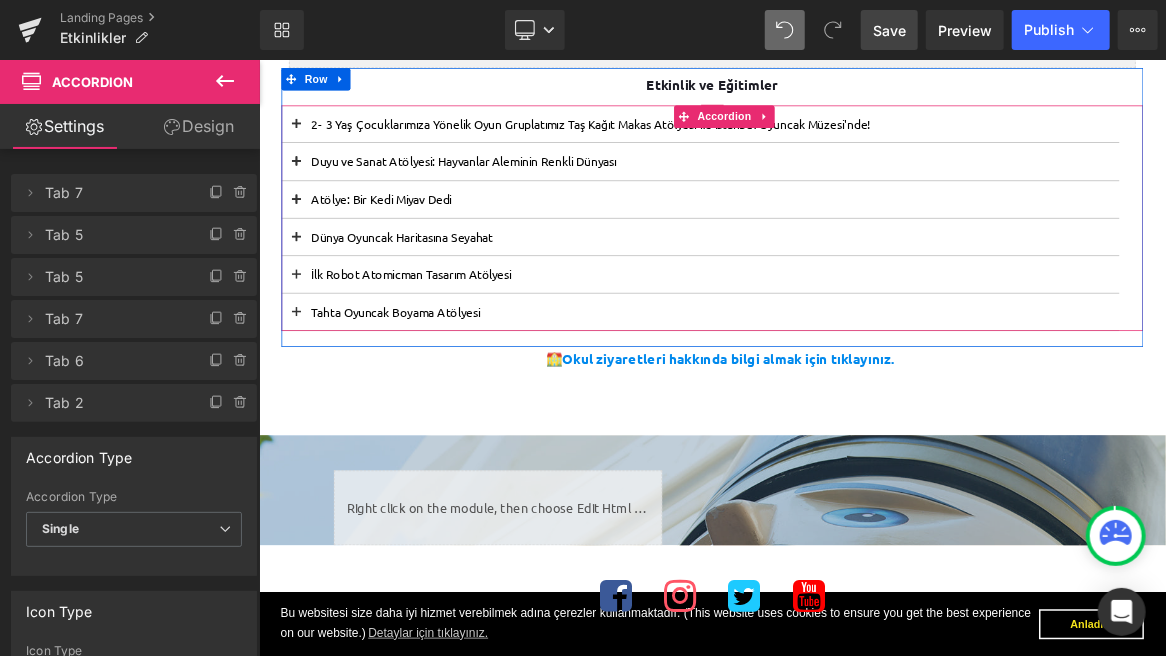 click at bounding box center [308, 352] 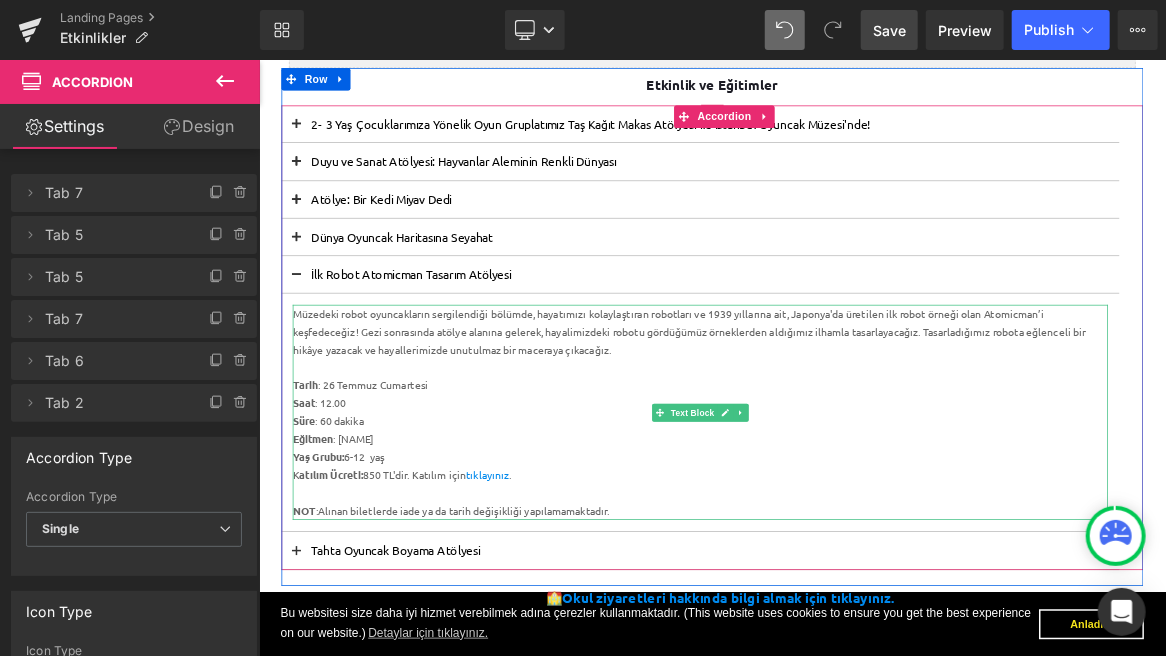 click on "Müzedeki robot oyuncakların sergilendiği bölümde, hayatımızı kolaylaştıran robotları ve 1939 yıllarına ait, Japonya'da üretilen ilk robot örneği olan Atomicman’i keşfedeceğiz! Gezi sonrasında atölye alanına gelerek, hayalimizdeki robotu gördüğümüz örneklerden aldığımız ilhamla tasarlayacağız. Tasarladığımız robota eğlenceli bir hikâye yazacak ve hayallerimizde unutulmaz bir maceraya çıkacağız." at bounding box center [847, 422] 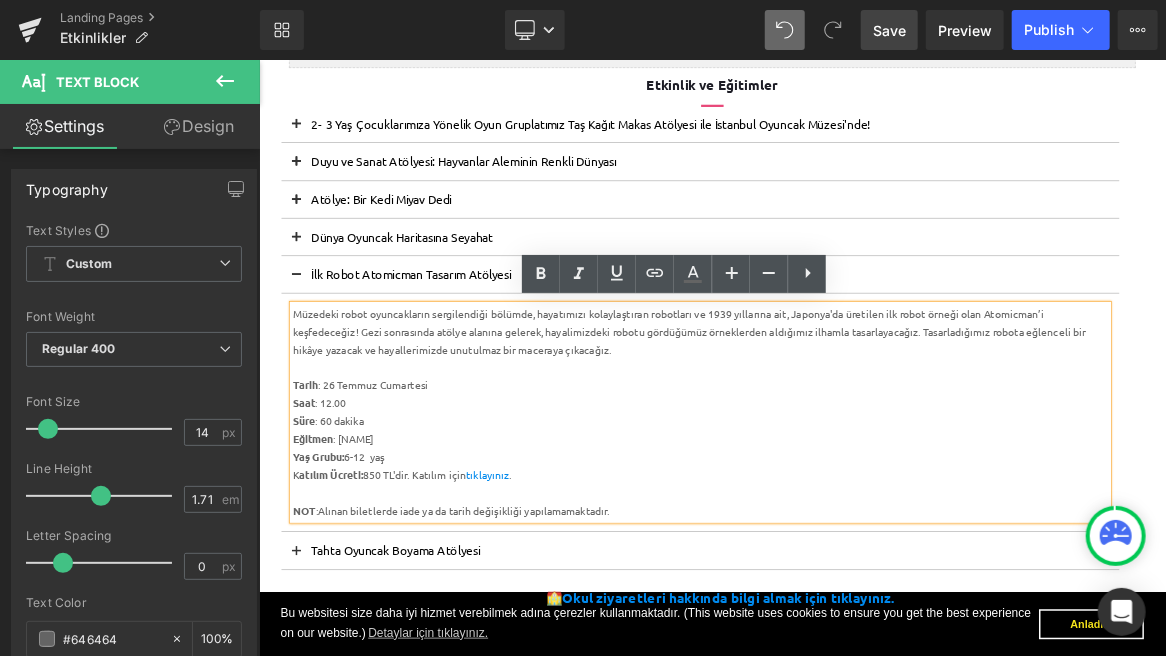 drag, startPoint x: 734, startPoint y: 446, endPoint x: 291, endPoint y: 390, distance: 446.52548 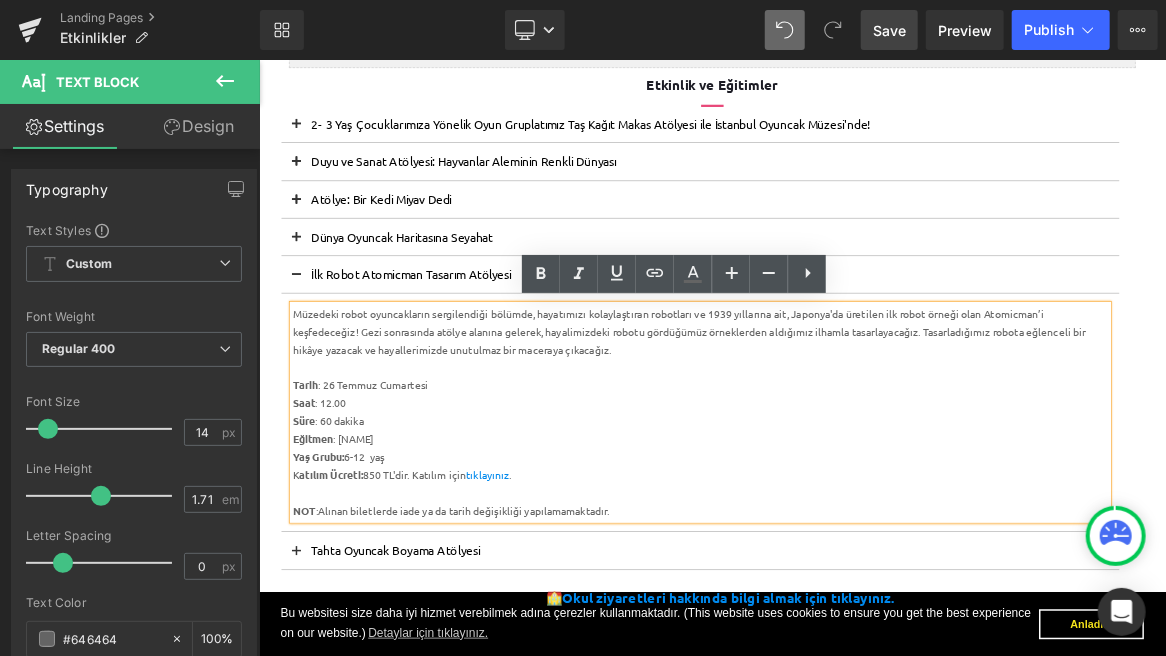 click on "Müzedeki robot oyuncakların sergilendiği bölümde, hayatımızı kolaylaştıran robotları ve 1939 yıllarına ait, Japonya'da üretilen ilk robot örneği olan Atomicman’i keşfedeceğiz! Gezi sonrasında atölye alanına gelerek, hayalimizdeki robotu gördüğümüz örneklerden aldığımız ilhamla tasarlayacağız. Tasarladığımız robota eğlenceli bir hikâye yazacak ve hayallerimizde unutulmaz bir maceraya çıkacağız. Tarih : 26 Temmuz Cumartesi Saat : 12.00 Süre : 60 dakika Eğitmen : Zehra Güneyli Yaş Grubu: 6-12 yaş K atılım Ücreti: 850 TL'dir. Katılım için tıklayınız . NOT :Alınan biletlerde iade ya da tarih değişikliği yapılamamaktadır. Text Block" at bounding box center [847, 530] 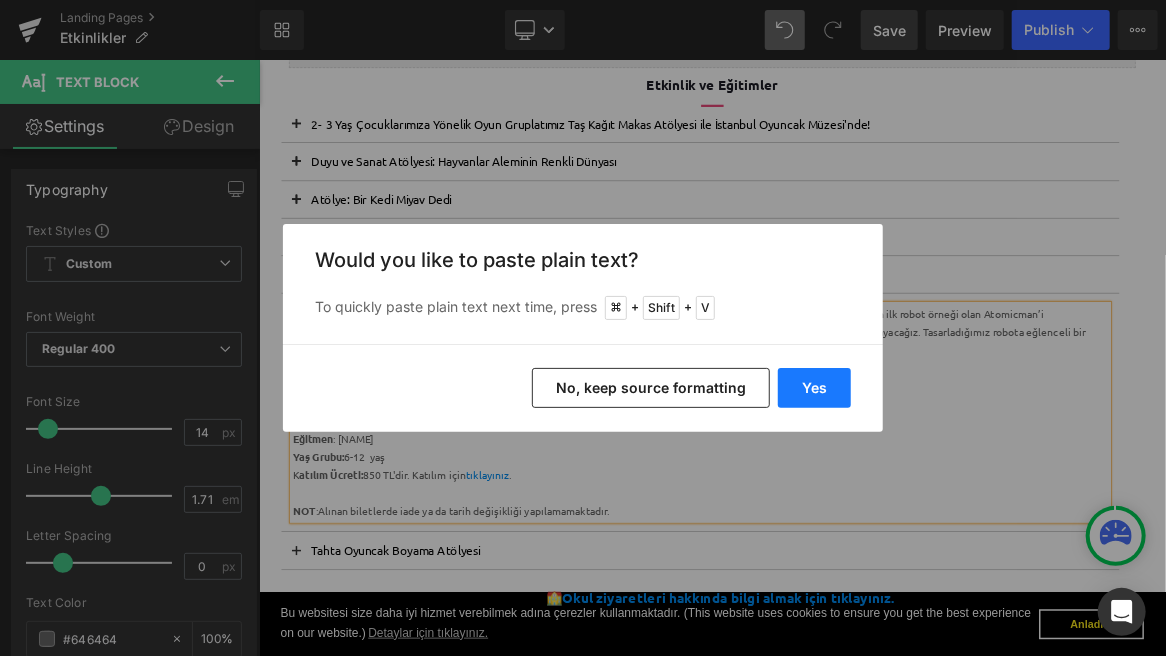 click on "Yes" at bounding box center [814, 388] 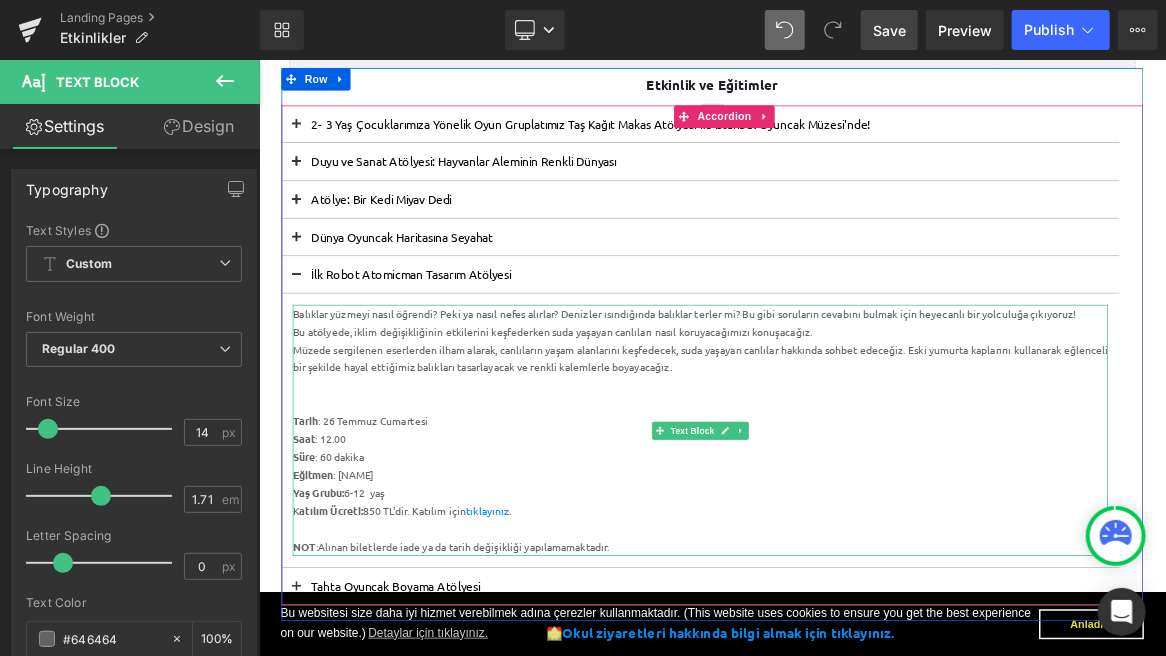 click on "Bu atölyede, iklim değişikliğinin etkilerini keşfederken suda yaşayan canlıları nasıl koruyacağımızı konuşacağız." at bounding box center [847, 422] 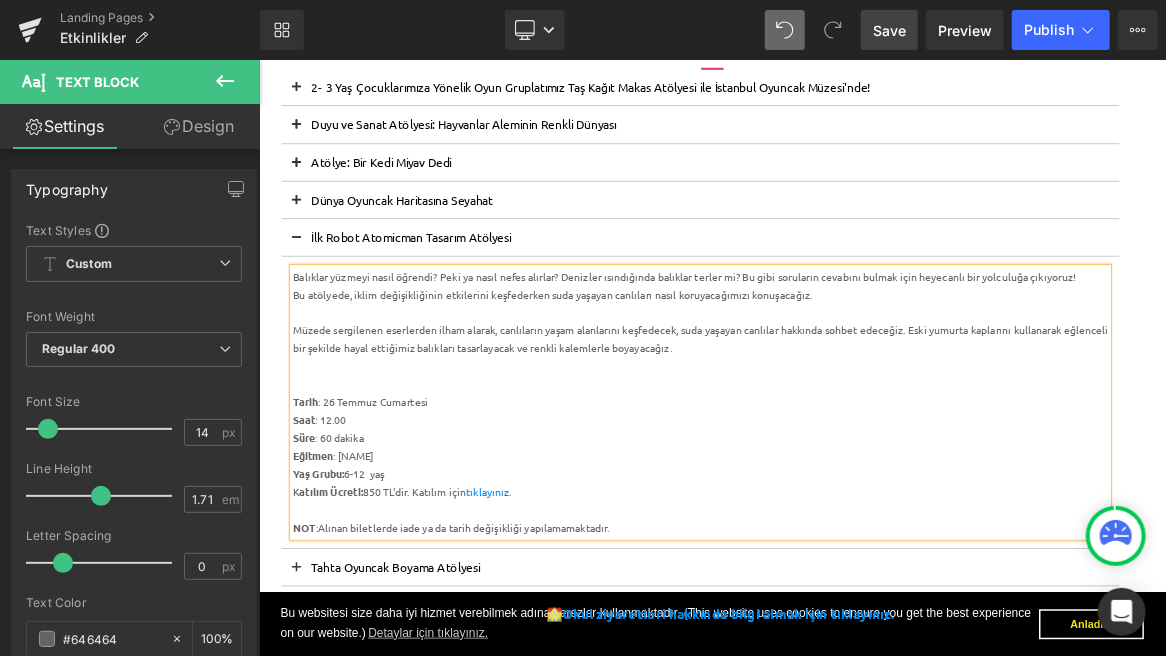 scroll, scrollTop: 411, scrollLeft: 0, axis: vertical 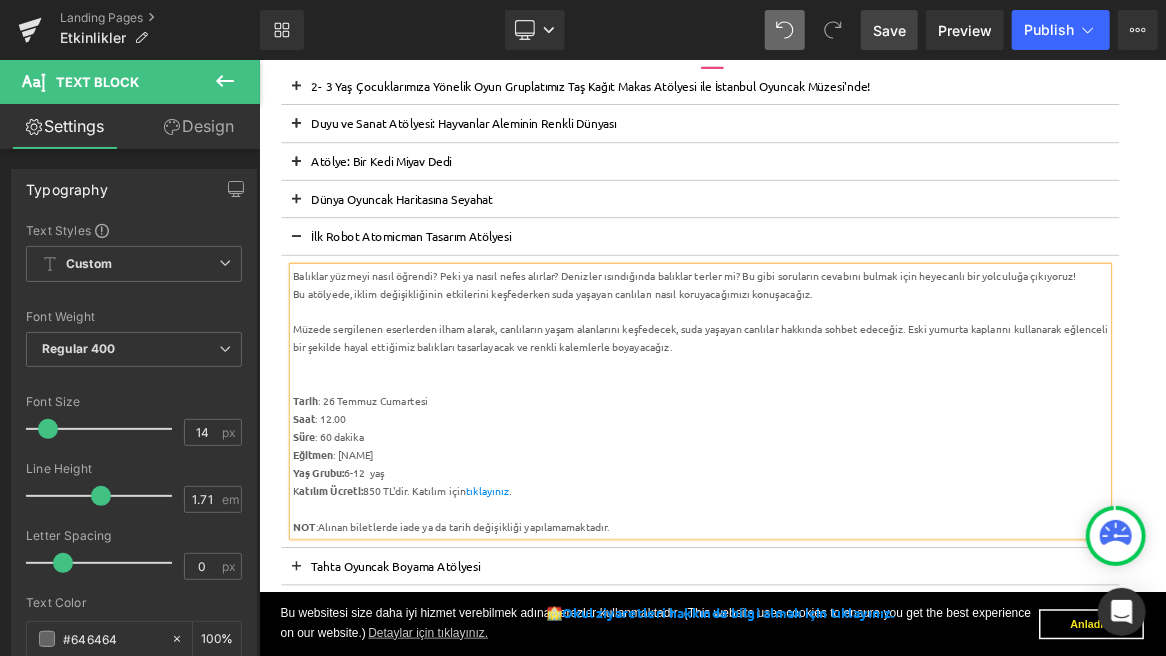 click at bounding box center [847, 491] 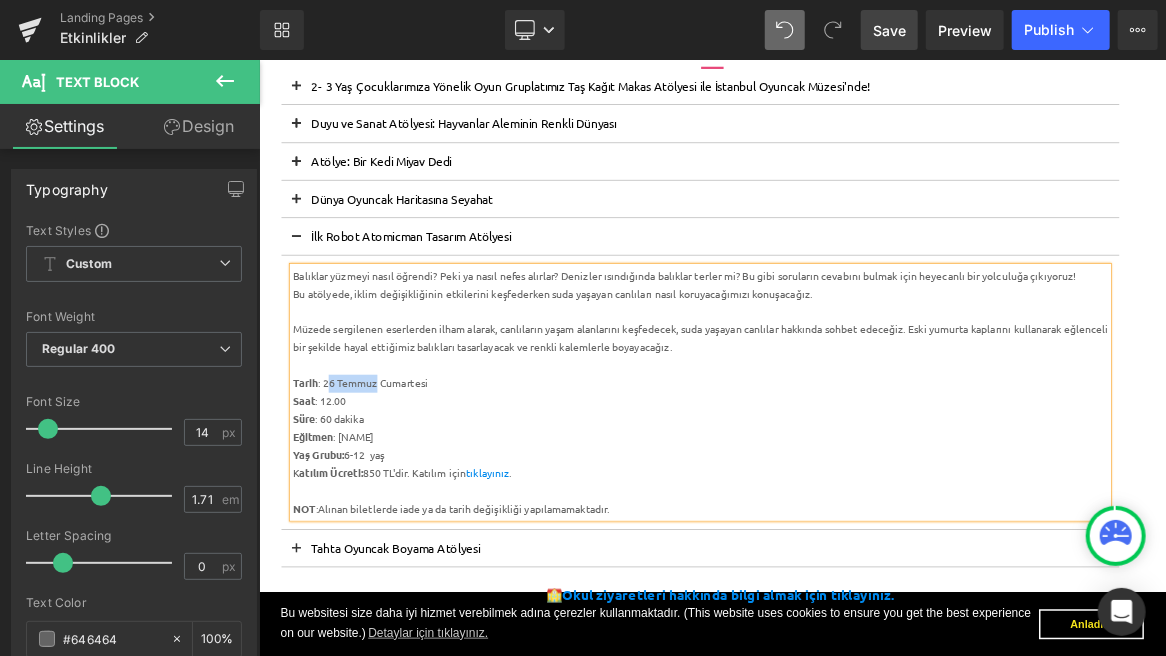 drag, startPoint x: 416, startPoint y: 488, endPoint x: 350, endPoint y: 488, distance: 66 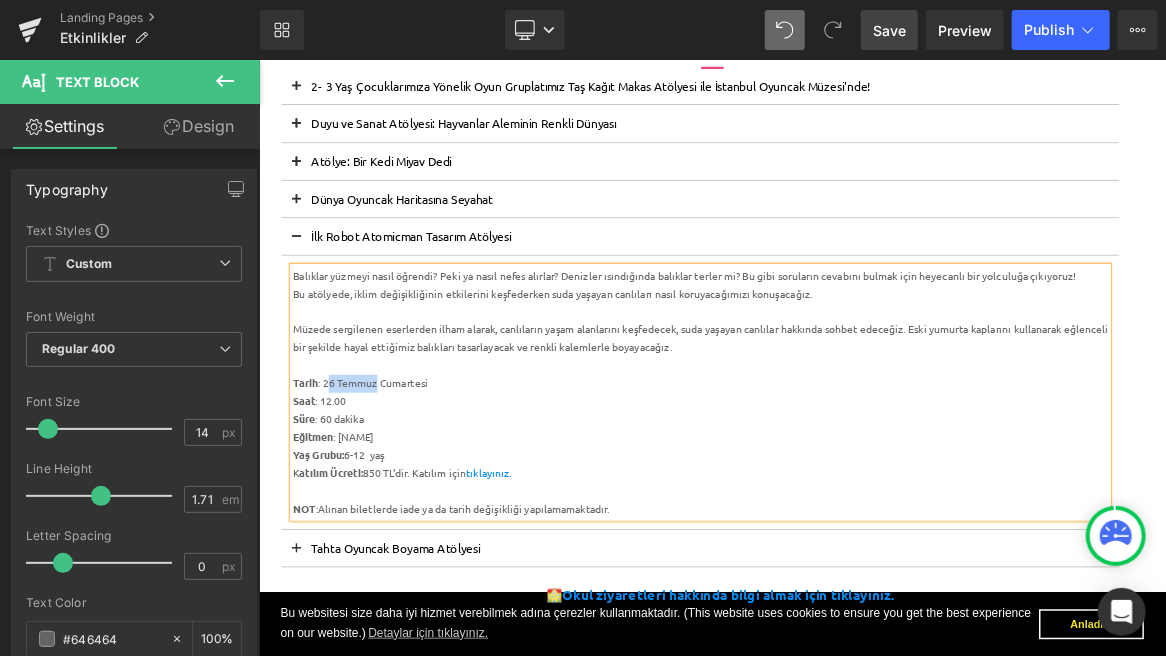 click on "Tarih : 26 Temmuz Cumartesi" at bounding box center [847, 491] 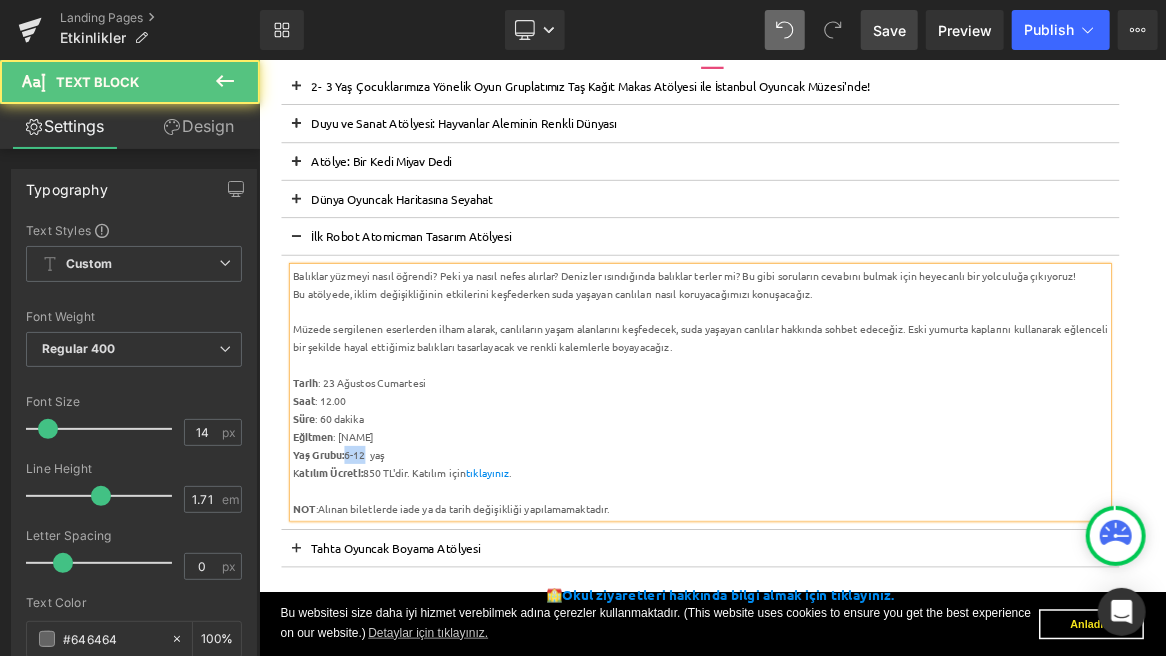 drag, startPoint x: 404, startPoint y: 586, endPoint x: 377, endPoint y: 585, distance: 27.018513 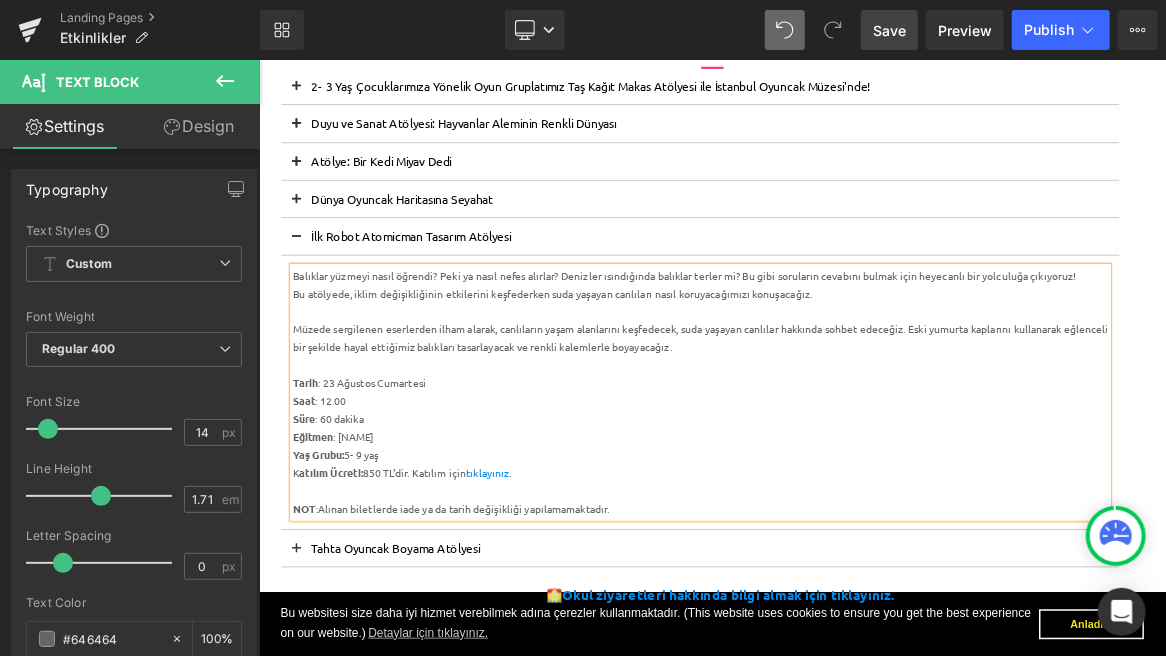 click on "K atılım Ücreti:  850 TL'dir. Katılım için  tıklayınız ." at bounding box center [847, 610] 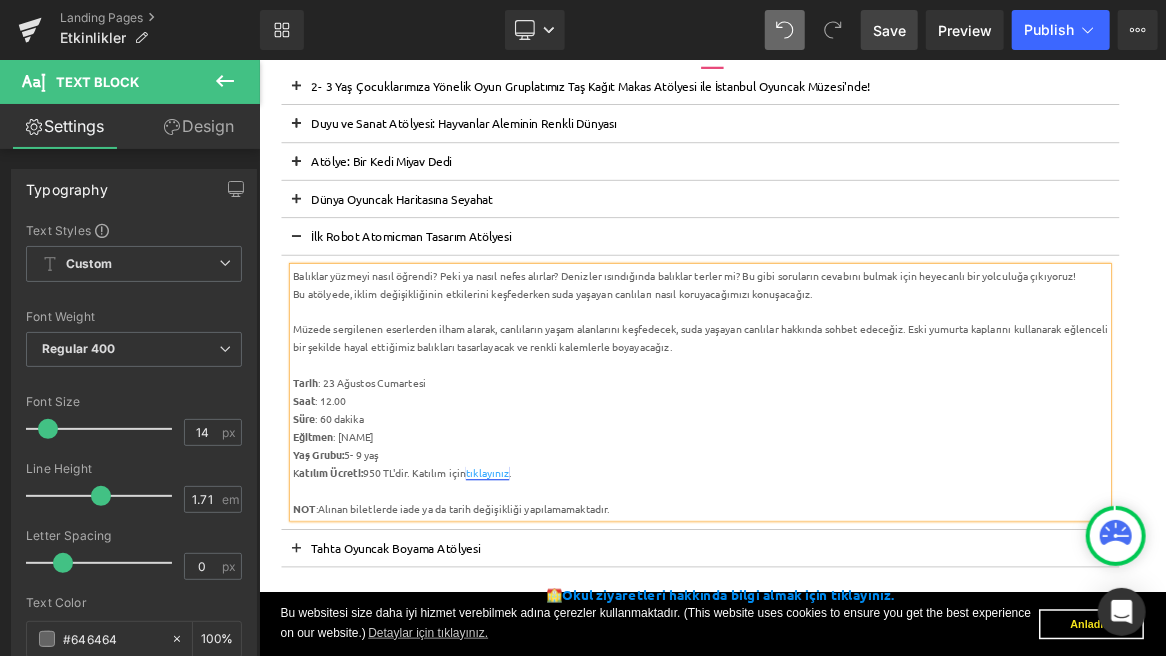click on "tıklayınız" at bounding box center (563, 609) 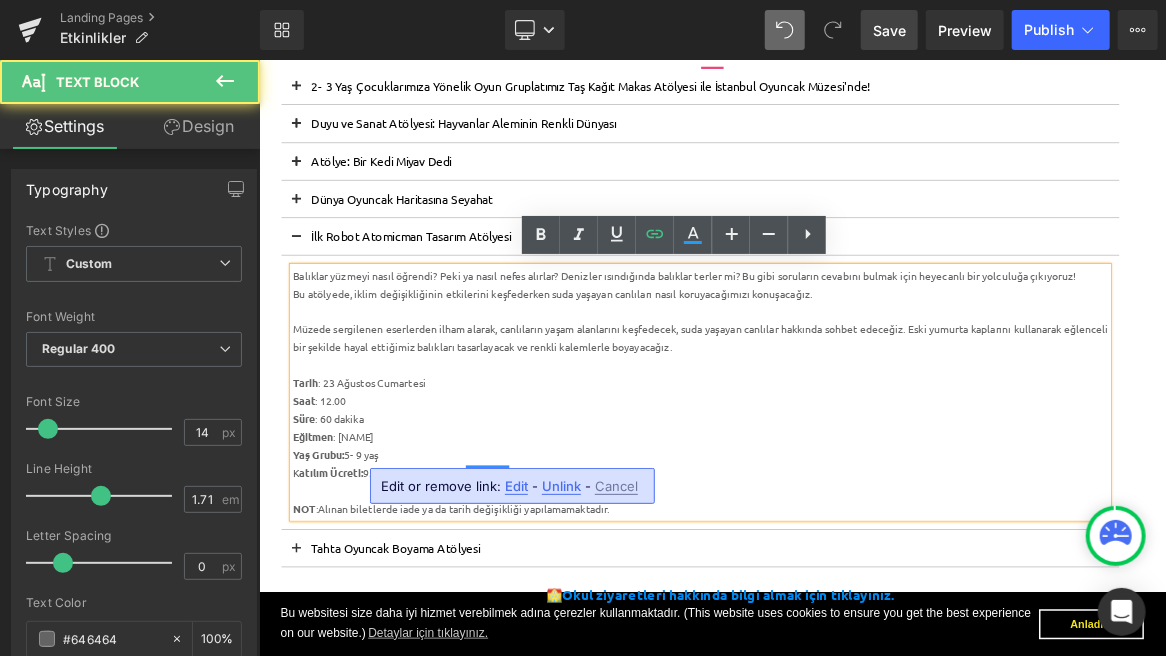 click on "Edit" at bounding box center (516, 486) 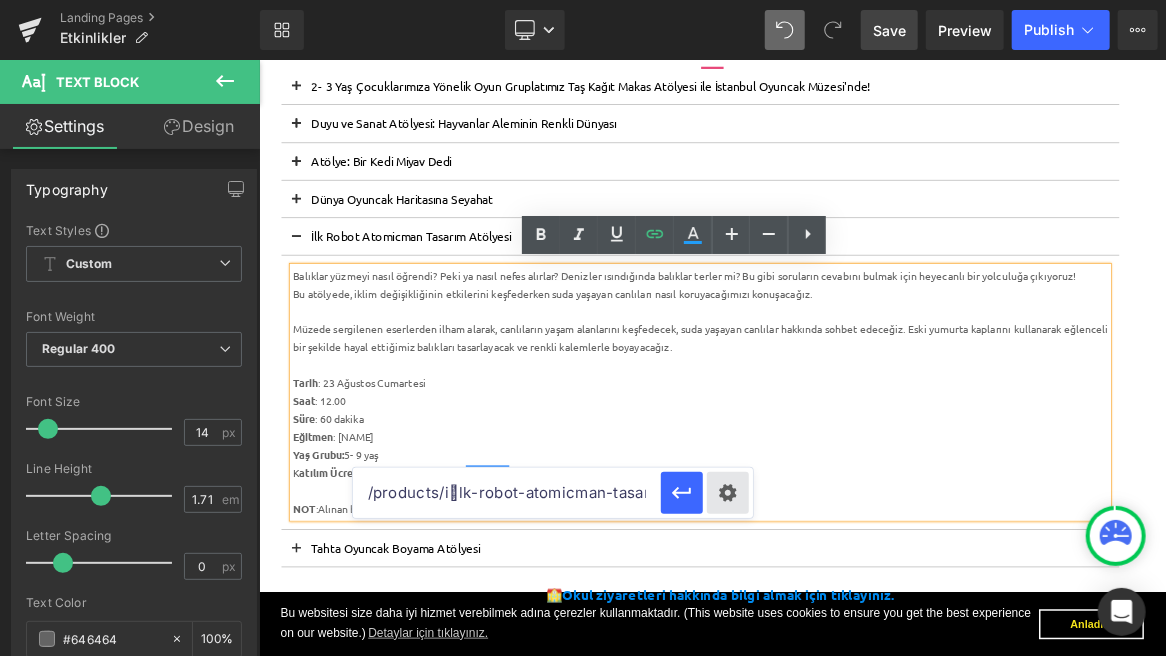 click on "Text Color Highlight Color #333333   Edit or remove link:   Edit   -   Unlink   -   Cancel             /products/i̇lk-robot-atomicman-tasarim-atolyesi" at bounding box center [583, 0] 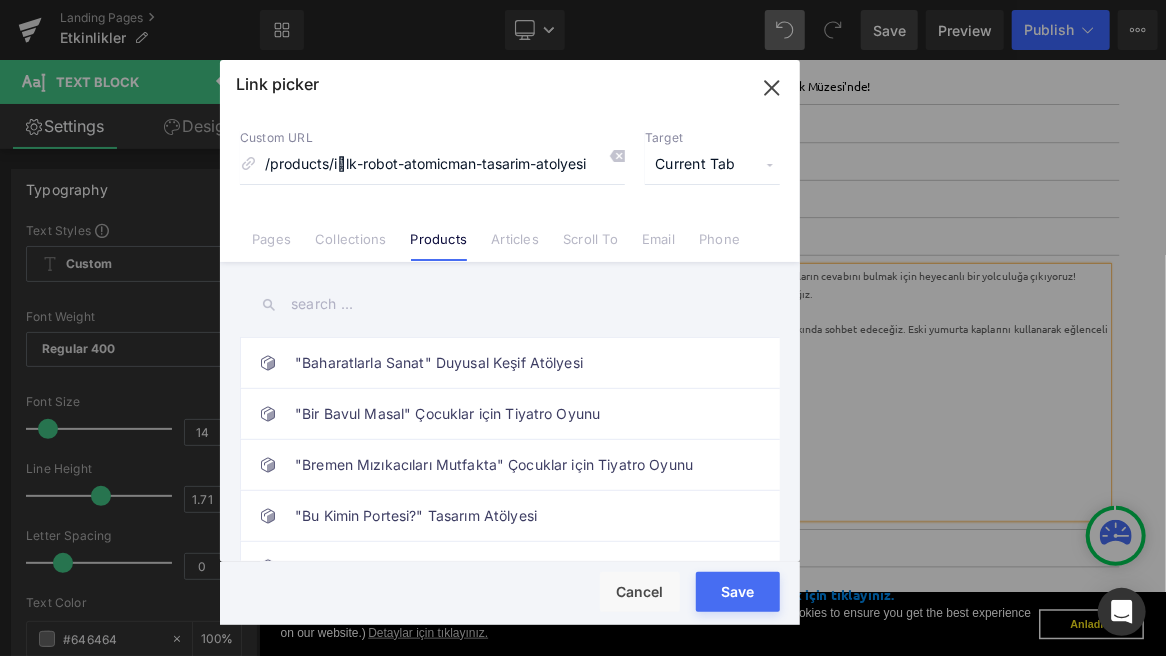click at bounding box center (510, 304) 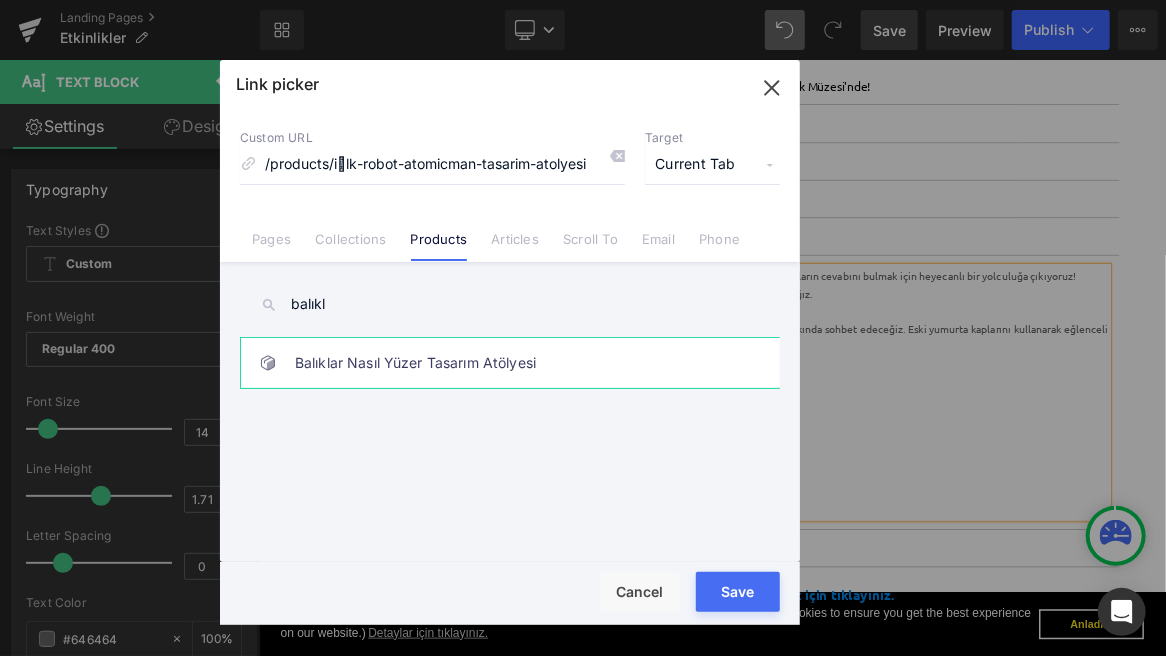 type on "balıkl" 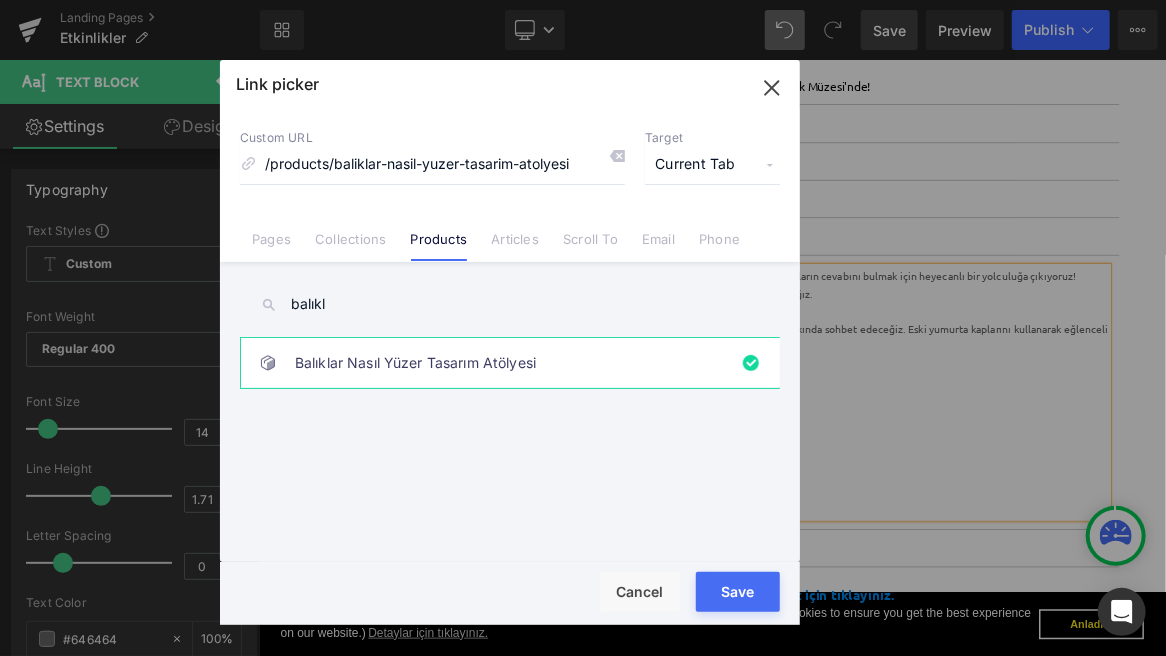click on "Save" at bounding box center (738, 592) 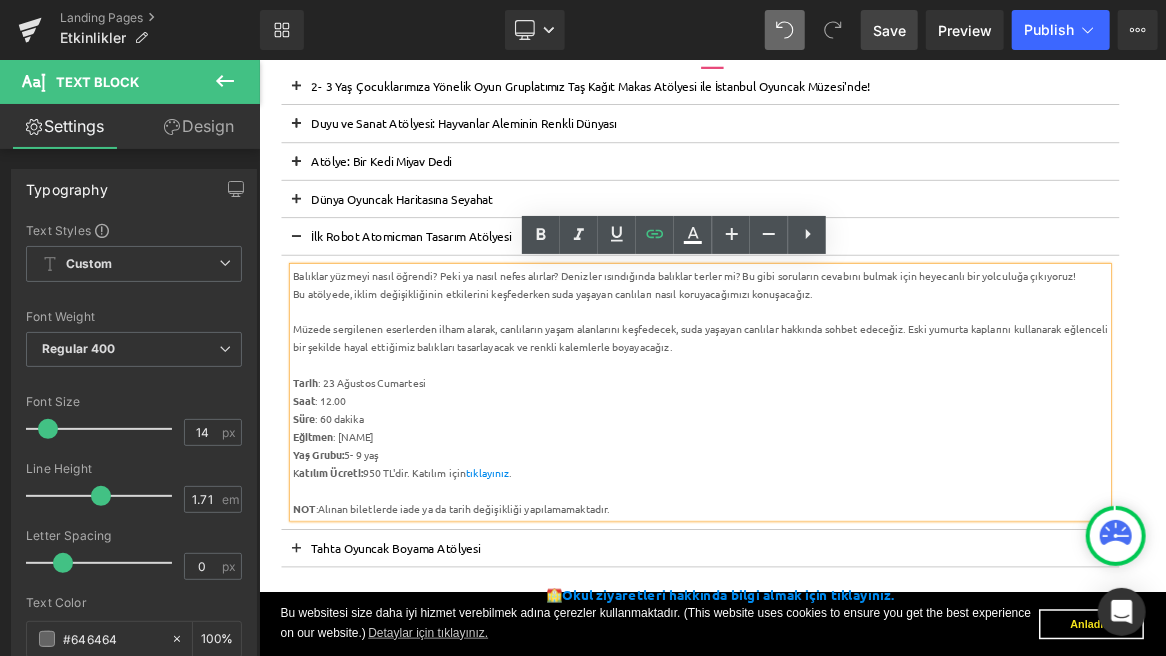 click at bounding box center (258, 59) 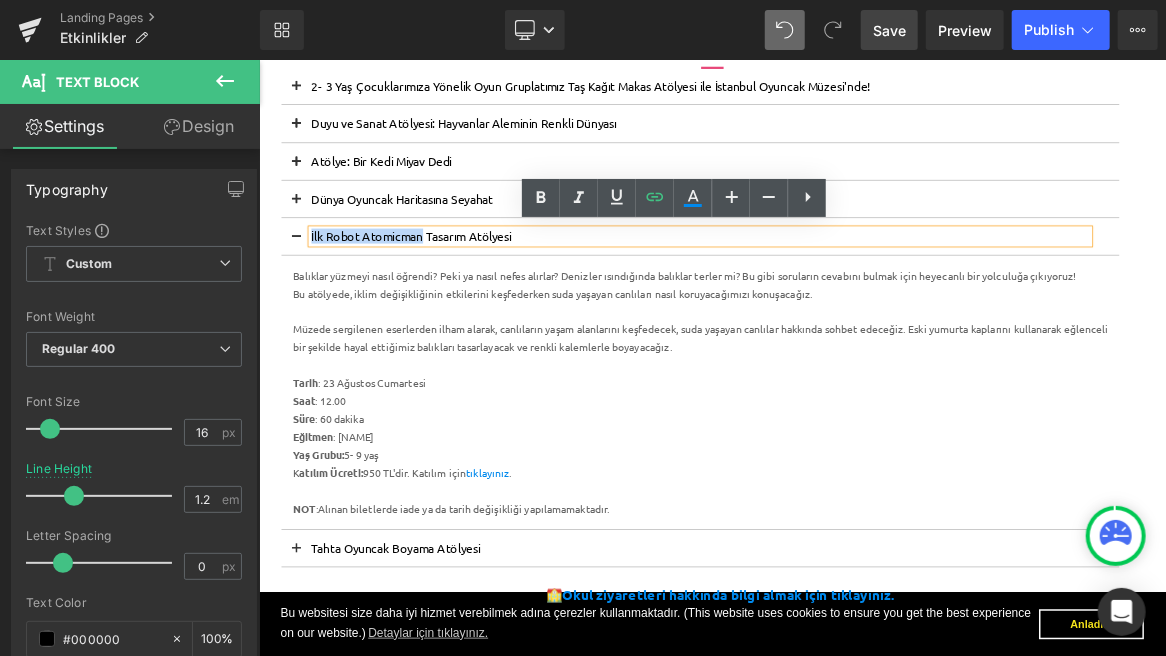 drag, startPoint x: 481, startPoint y: 290, endPoint x: 328, endPoint y: 293, distance: 153.0294 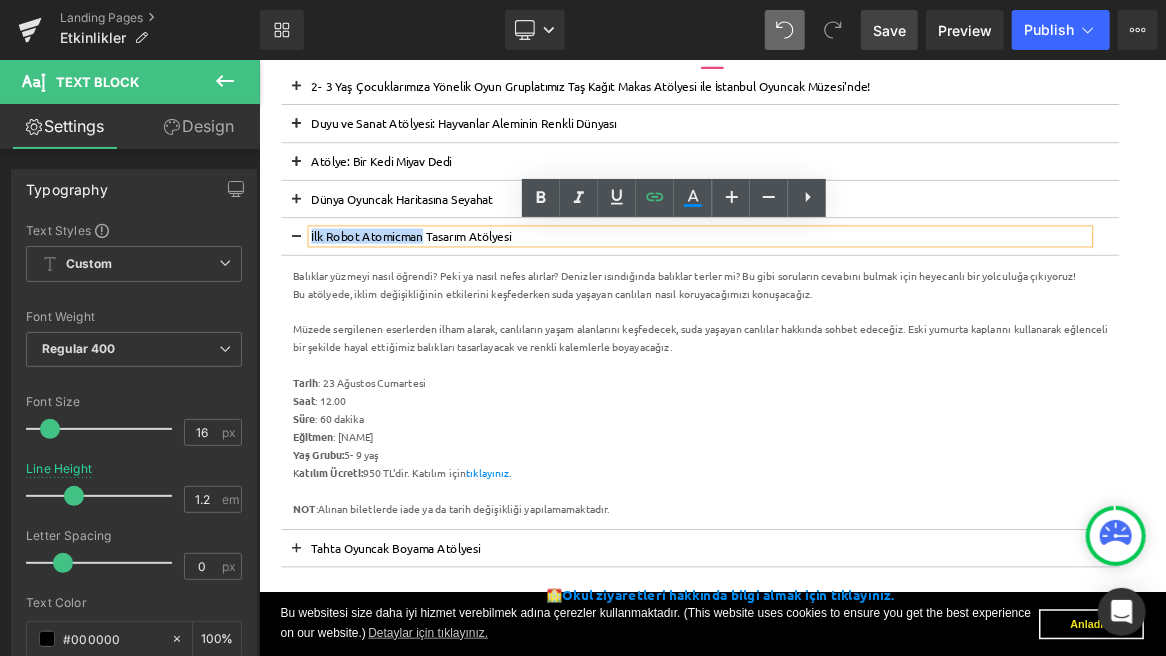 click on "İlk Robot Atomicman Tasarım Atölyesi" at bounding box center (847, 294) 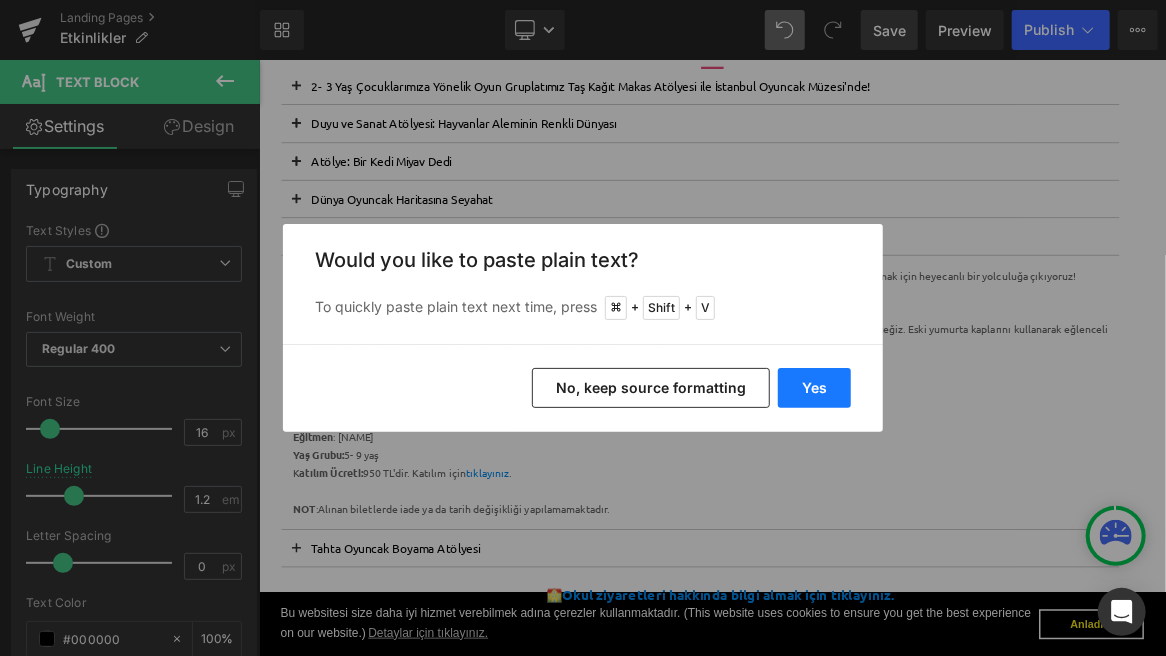 click on "Yes" at bounding box center (814, 388) 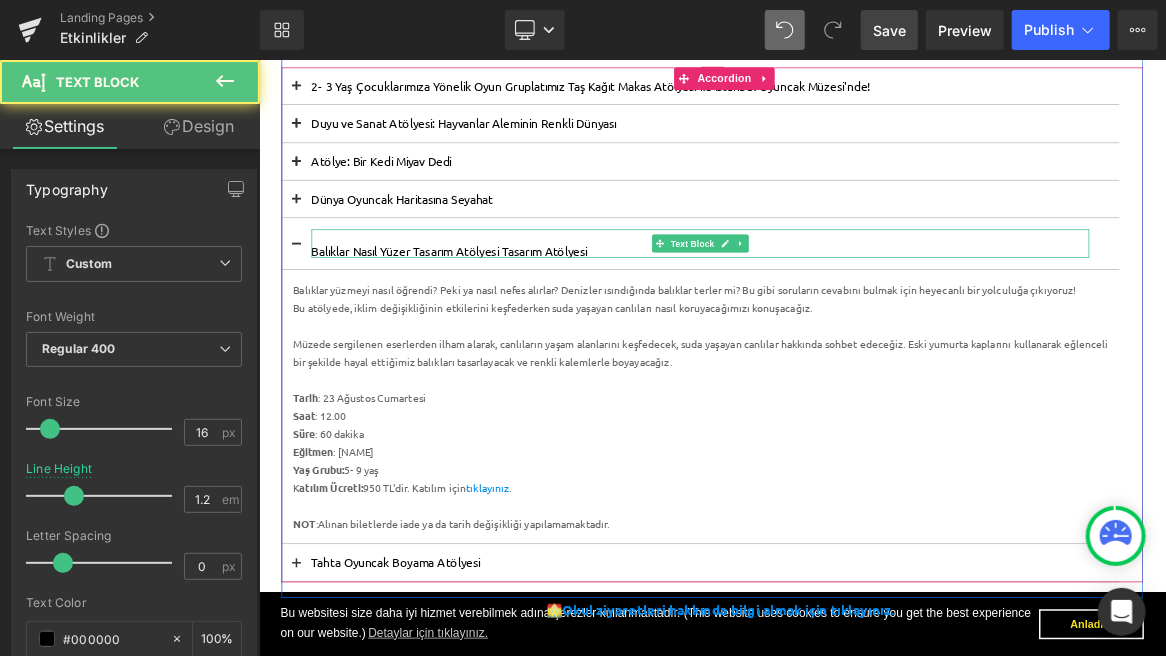 click on "Balıklar Nasıl Yüzer Tasarım Atölyesi Tasarım Atölyesi" at bounding box center [847, 313] 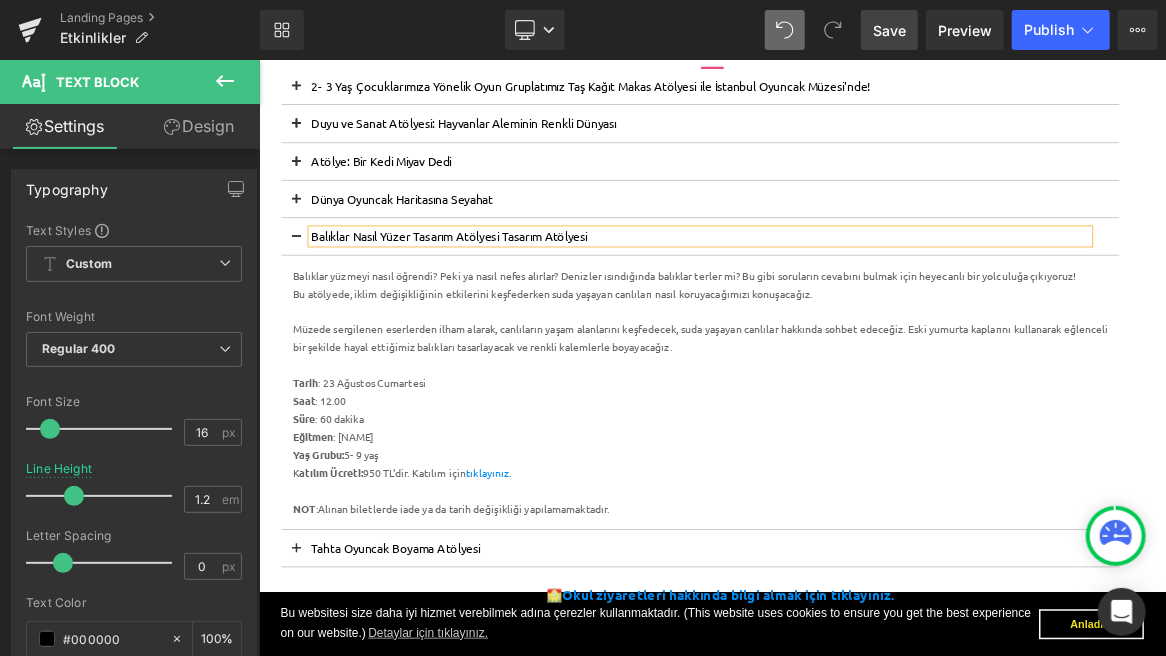 click on "Save" at bounding box center (889, 30) 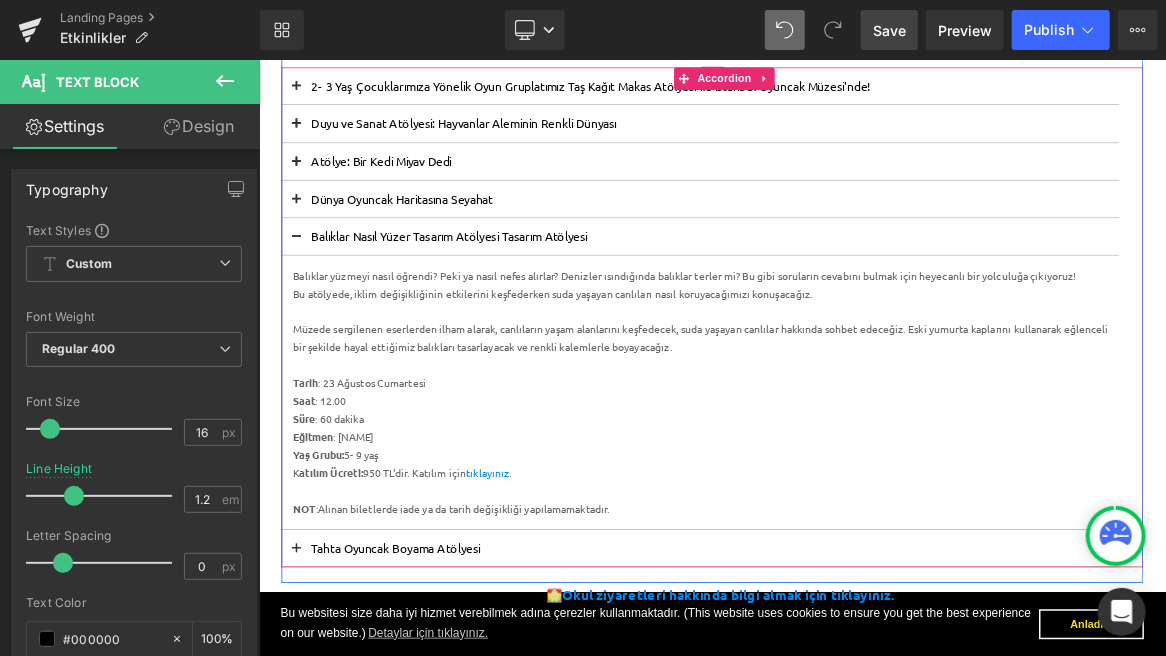 click at bounding box center [308, 301] 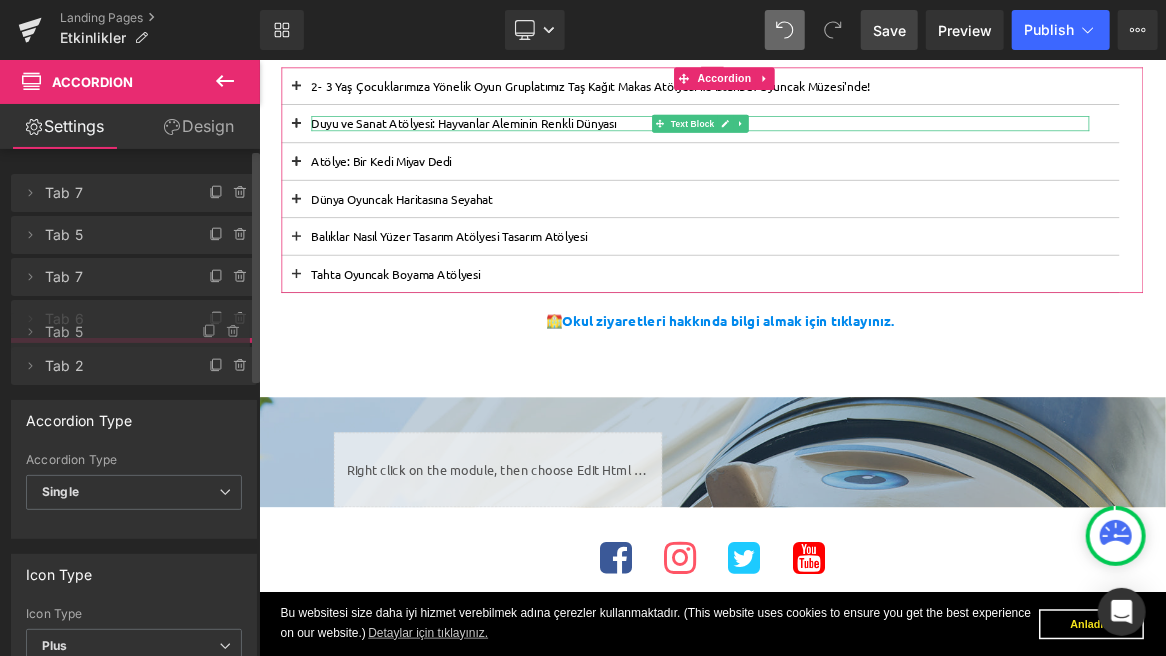 drag, startPoint x: 155, startPoint y: 239, endPoint x: 148, endPoint y: 258, distance: 20.248457 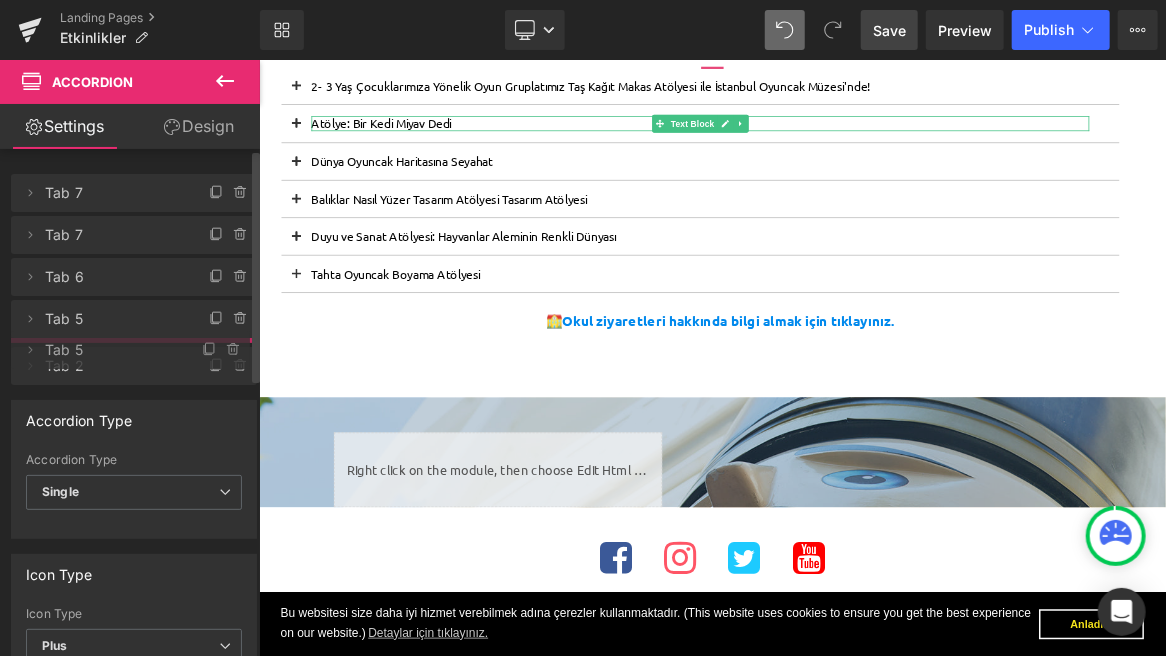 drag, startPoint x: 138, startPoint y: 239, endPoint x: 132, endPoint y: 354, distance: 115.15642 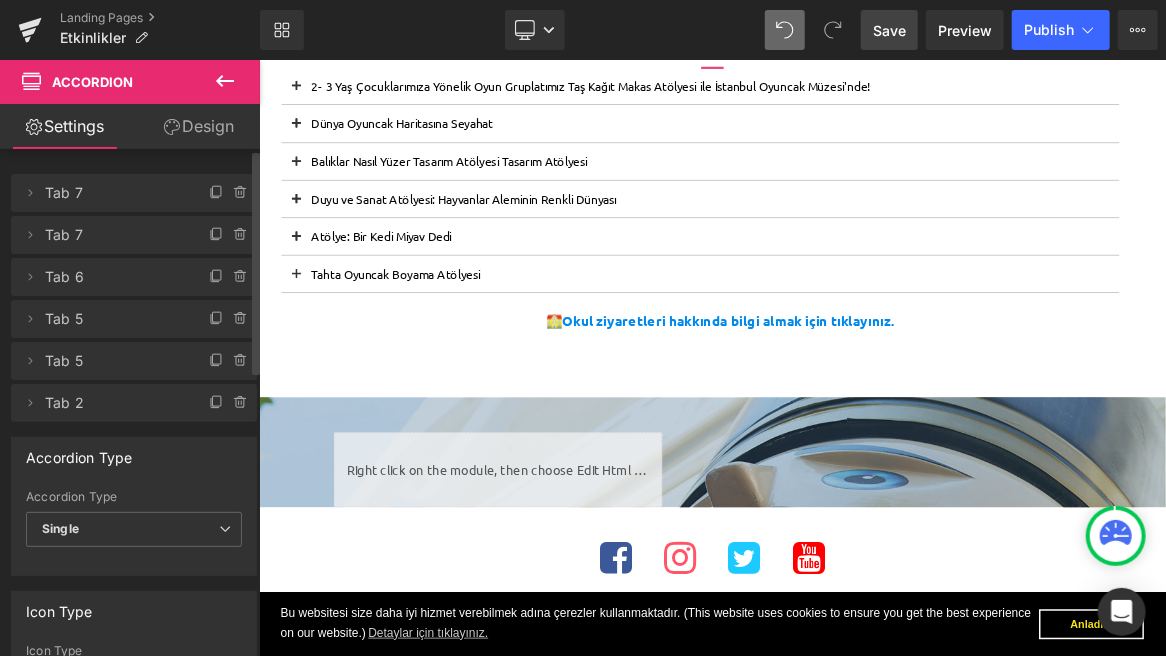 click on "Save" at bounding box center (889, 30) 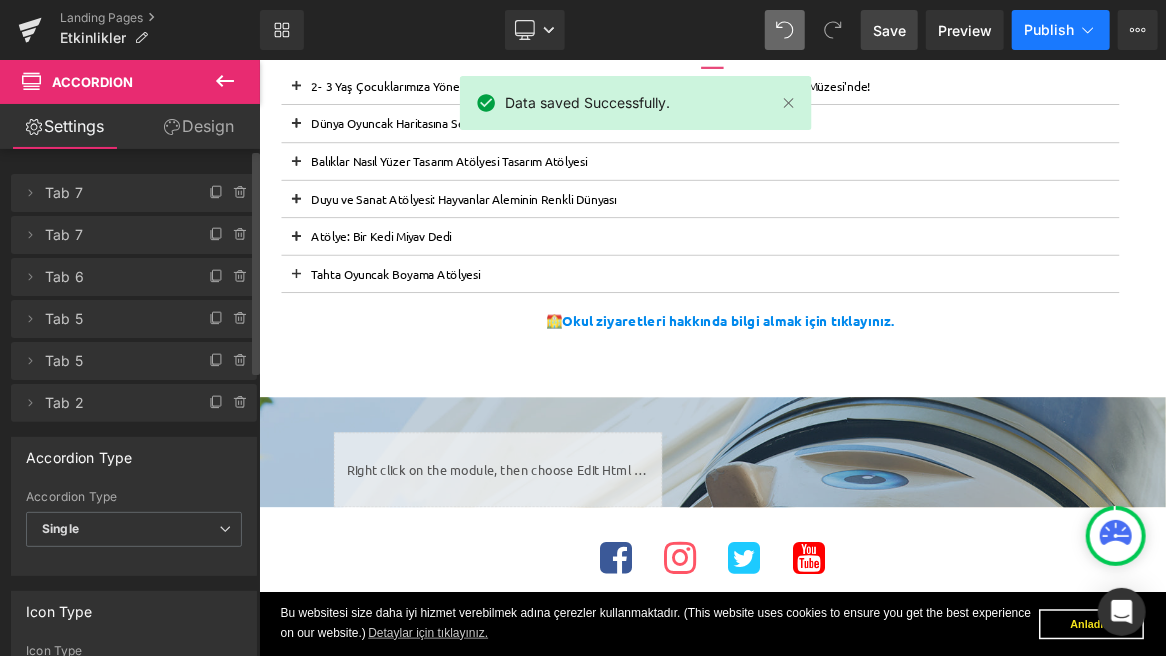 click on "Publish" at bounding box center [1049, 30] 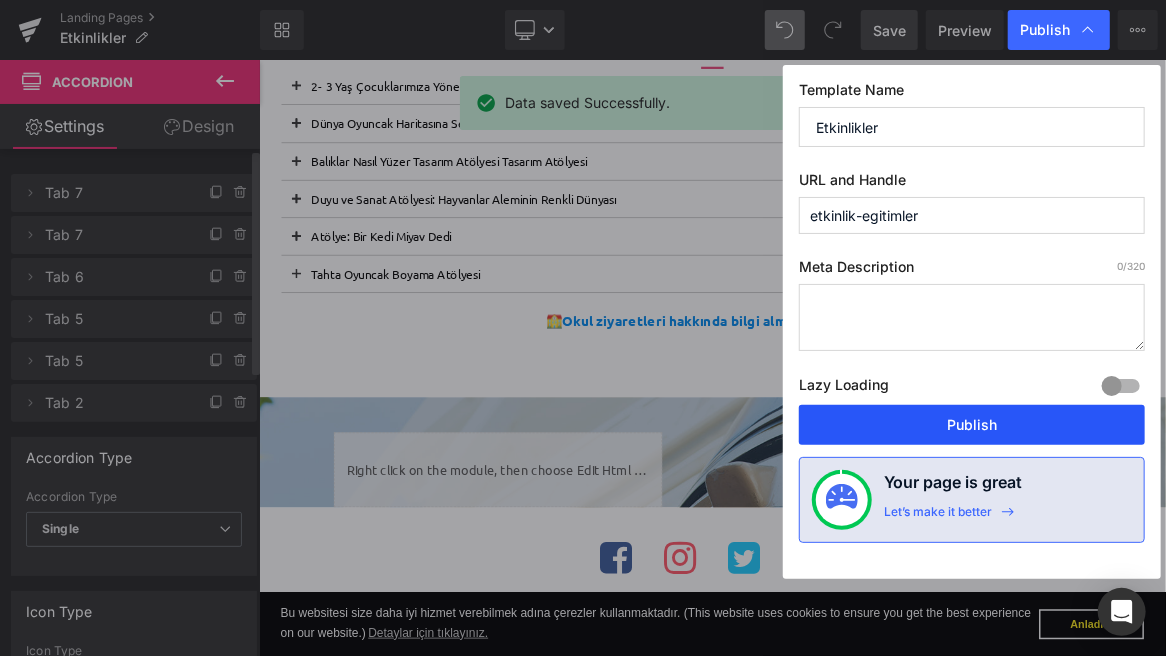 click on "Publish" at bounding box center [972, 425] 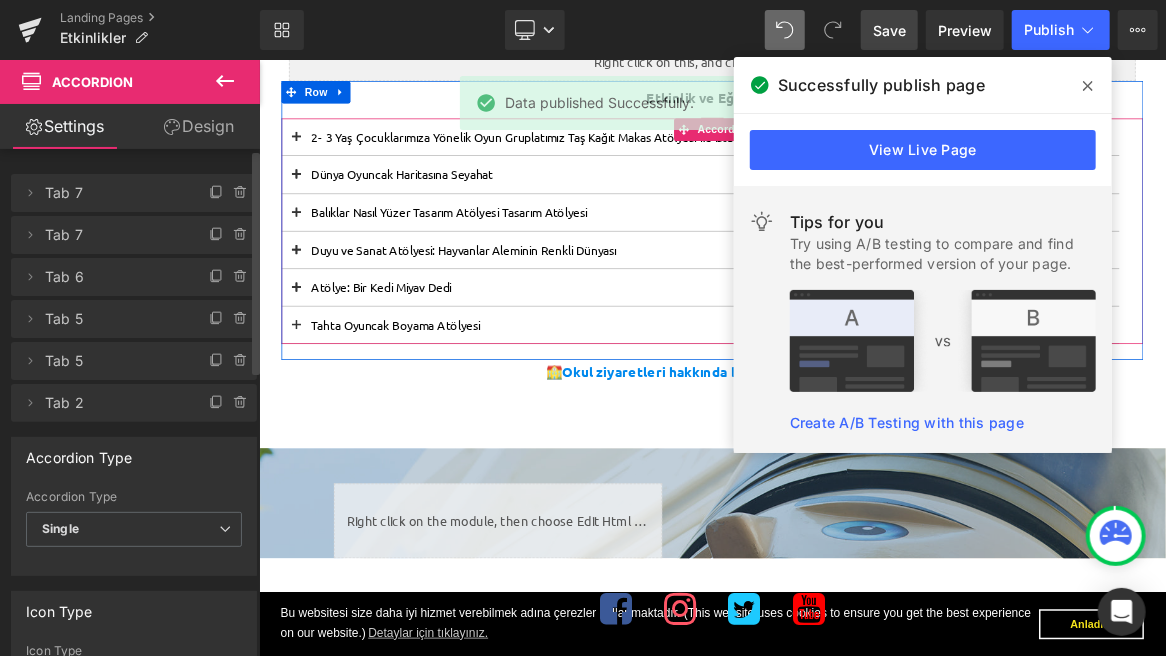 scroll, scrollTop: 329, scrollLeft: 0, axis: vertical 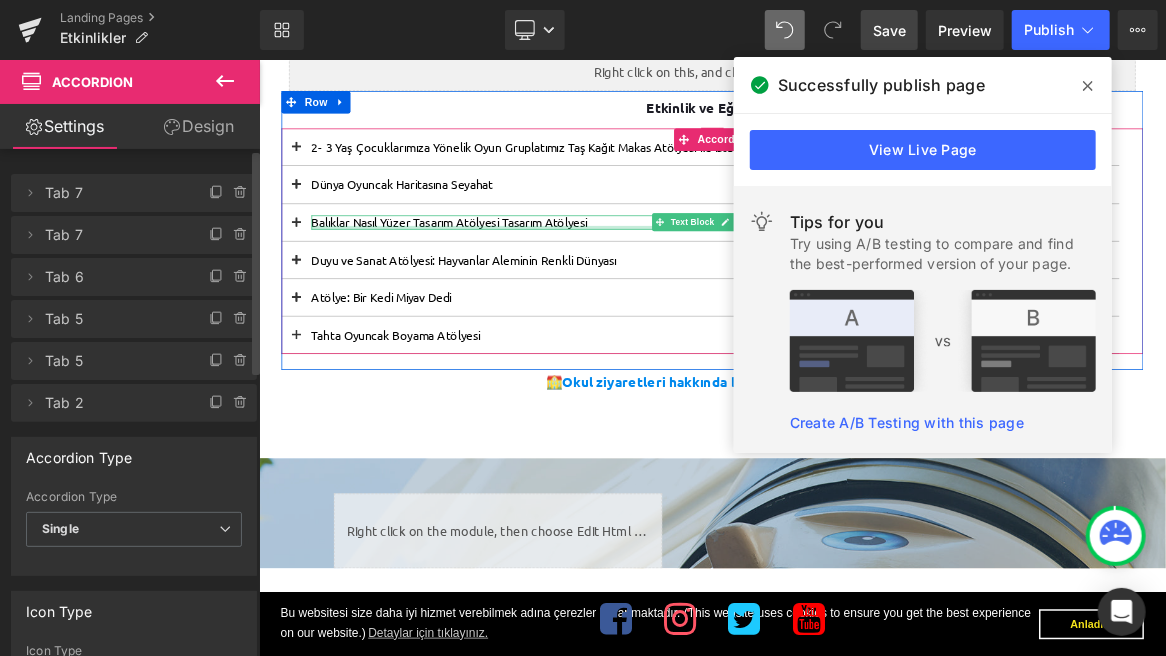 click at bounding box center (847, 283) 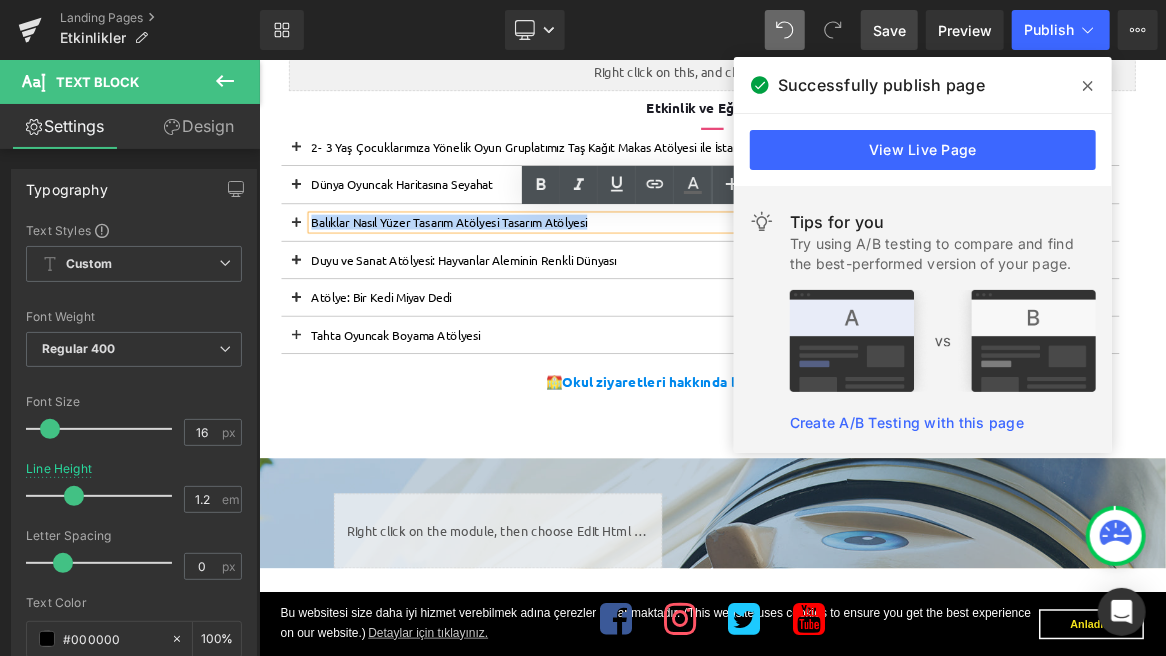 drag, startPoint x: 738, startPoint y: 273, endPoint x: 332, endPoint y: 280, distance: 406.06033 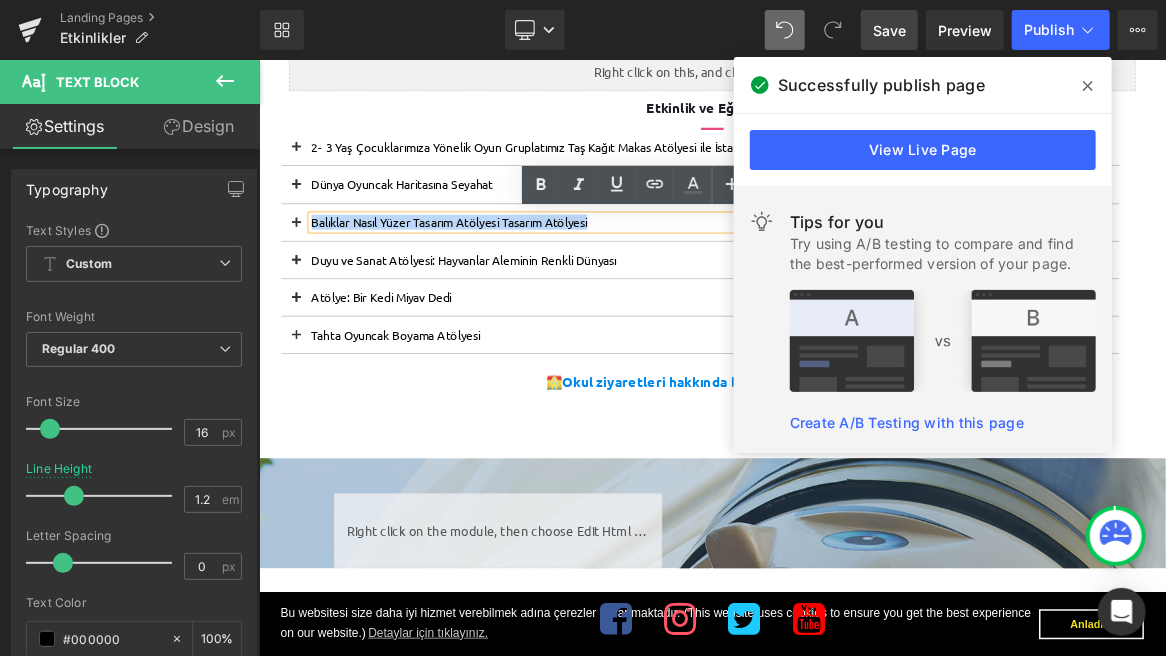 click on "Balıklar Nasıl Yüzer Tasarım Atölyesi Tasarım Atölyesi" at bounding box center (847, 276) 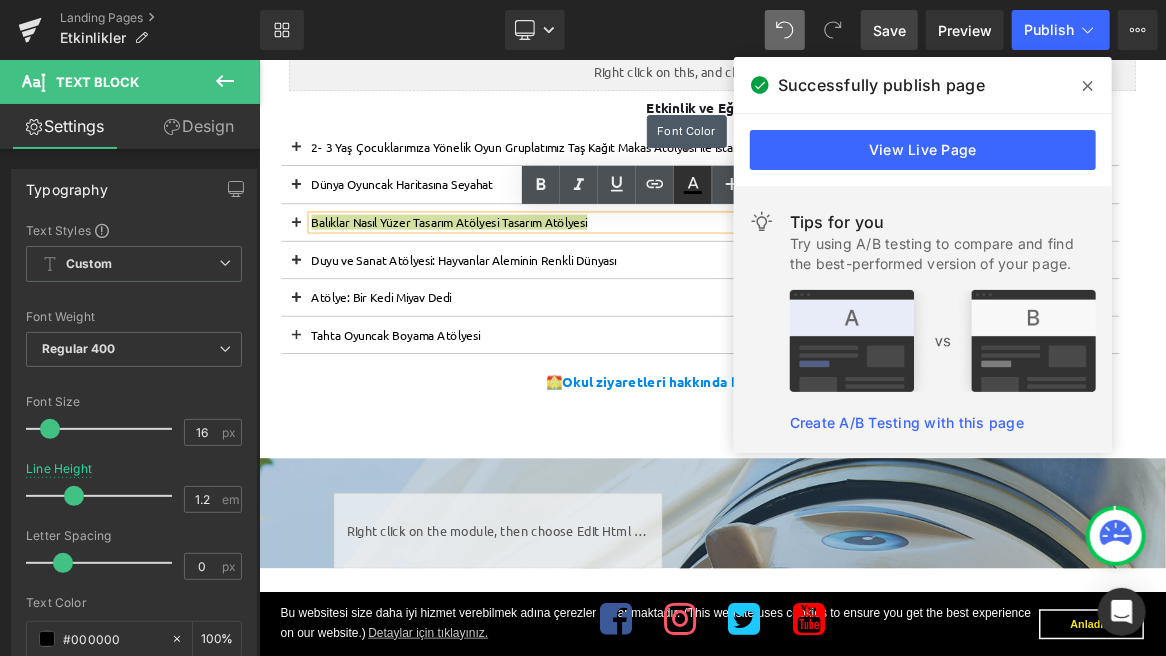 click at bounding box center [693, 185] 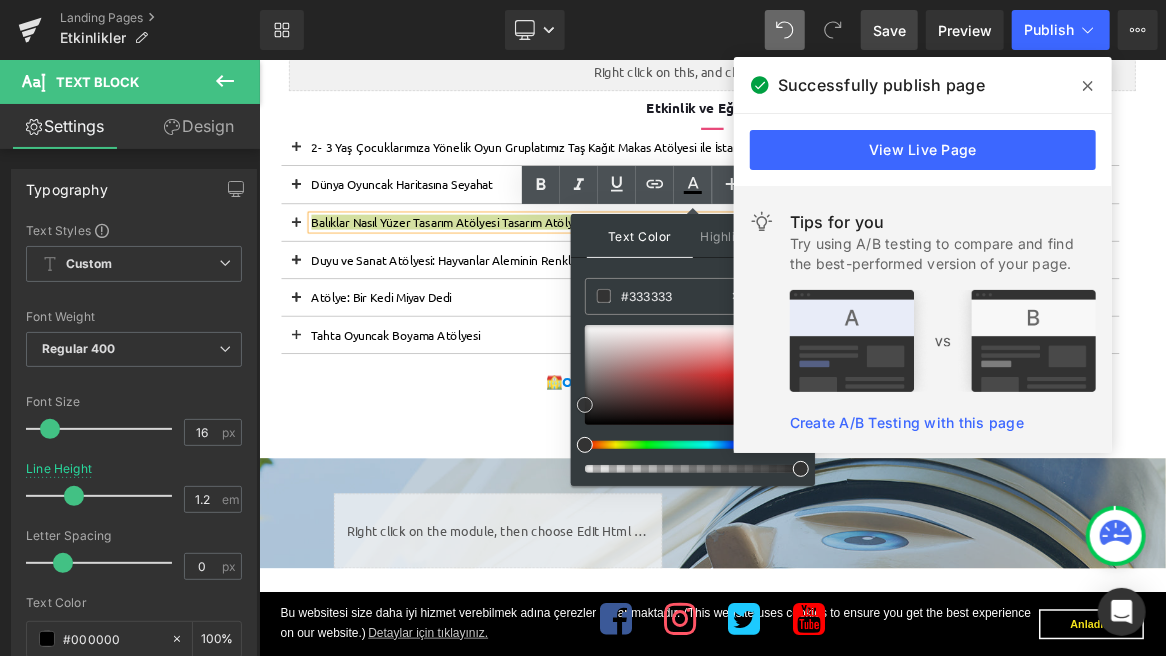 type on "#0a0a0a" 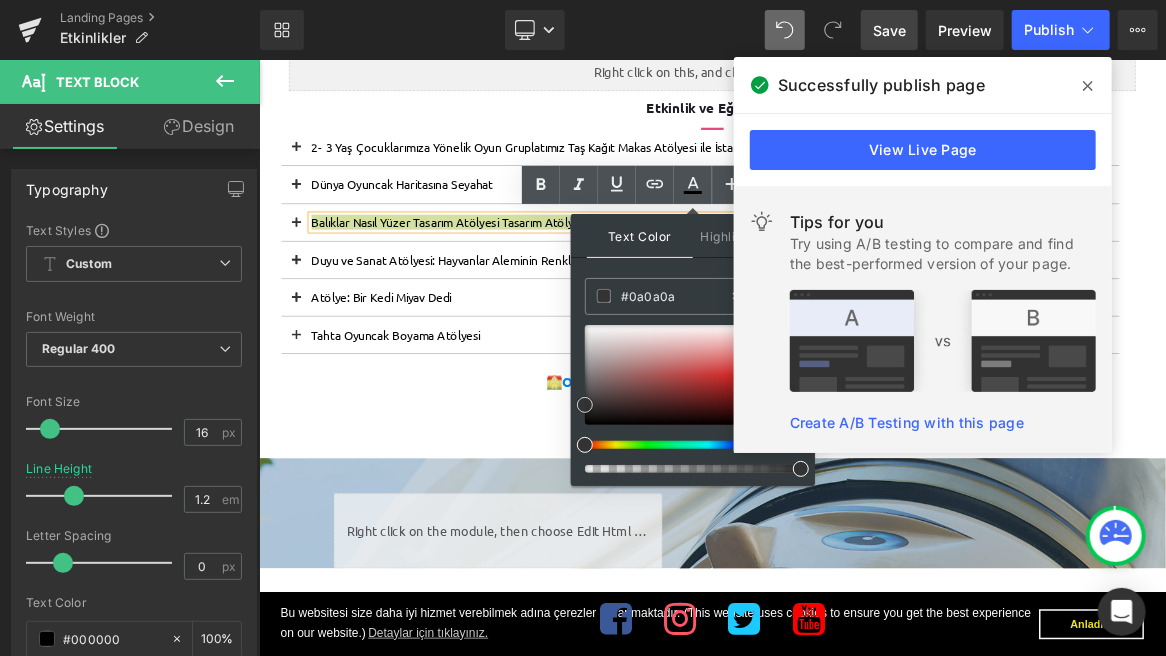 type 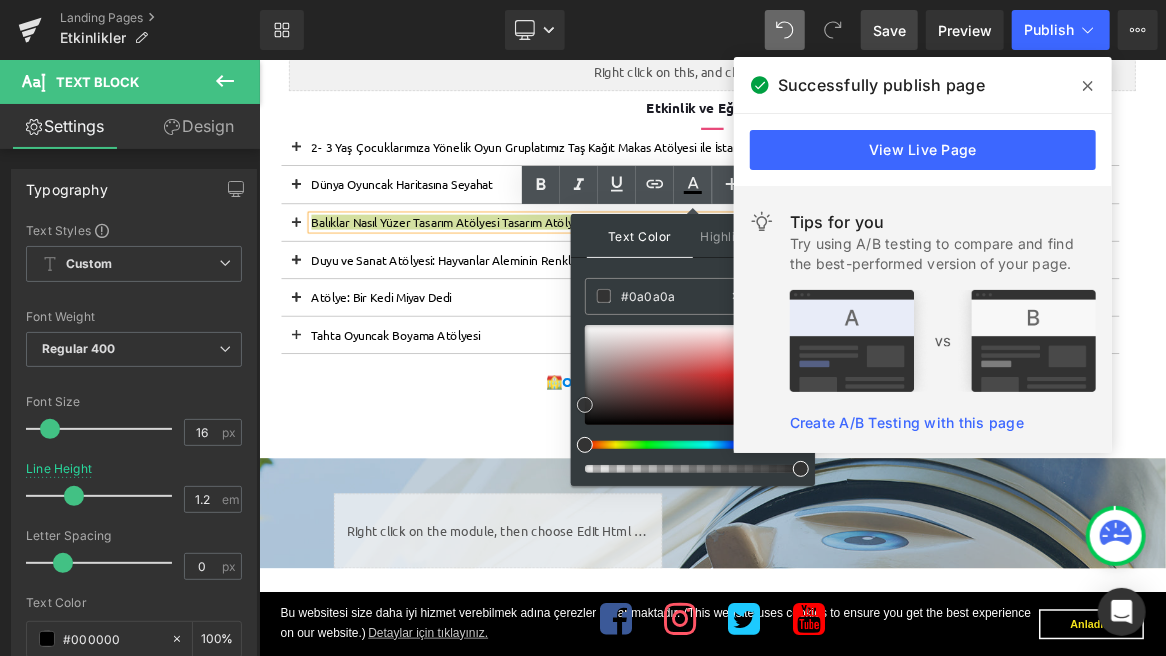 click at bounding box center (693, 375) 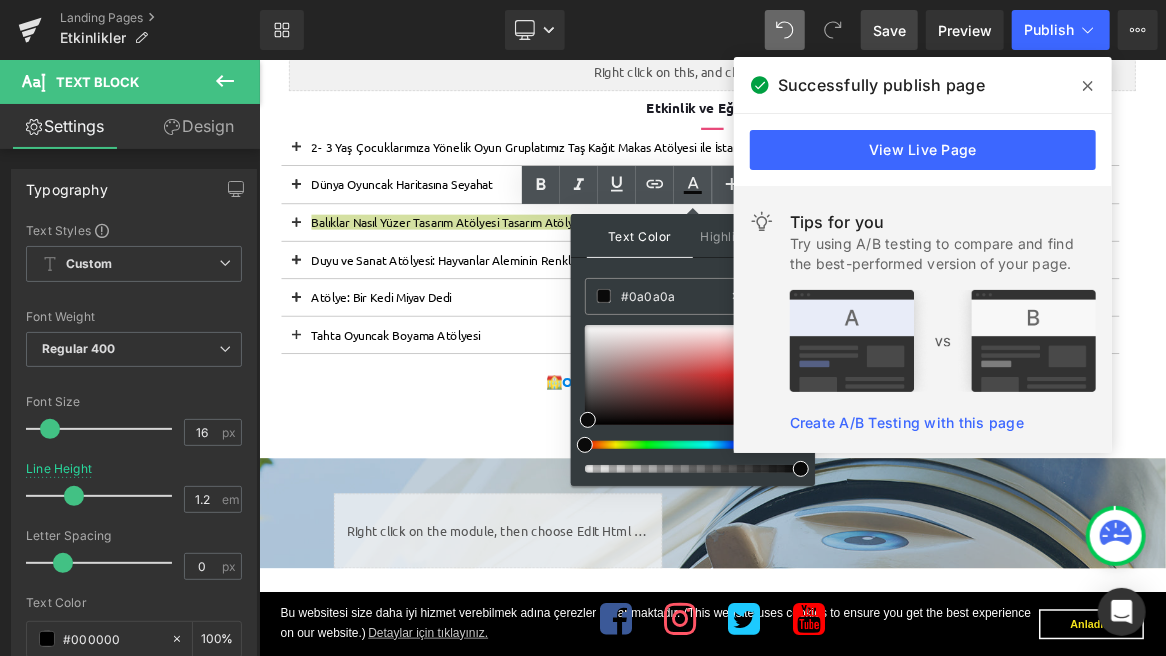 click 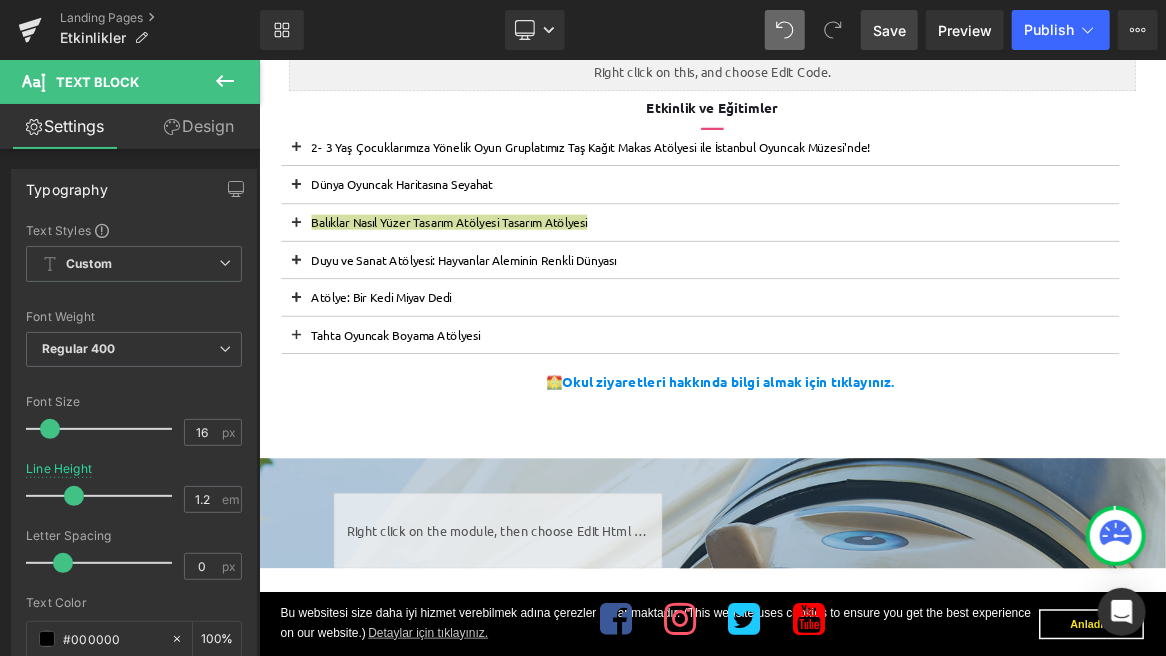 click on "Save" at bounding box center [889, 30] 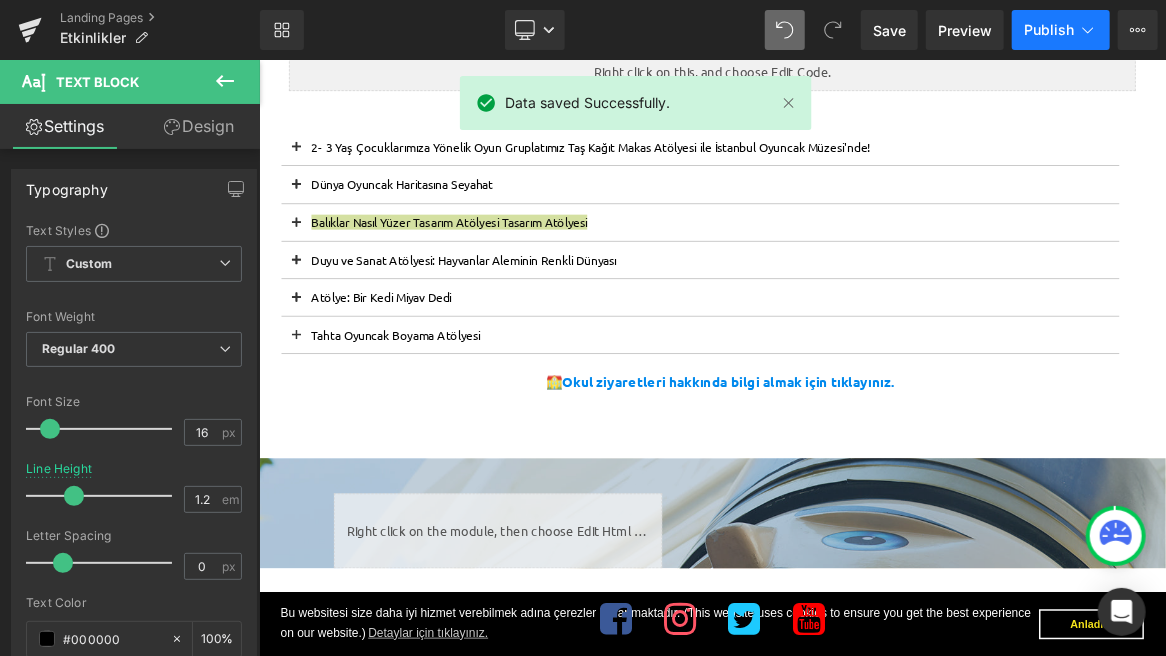 click on "Publish" at bounding box center [1061, 30] 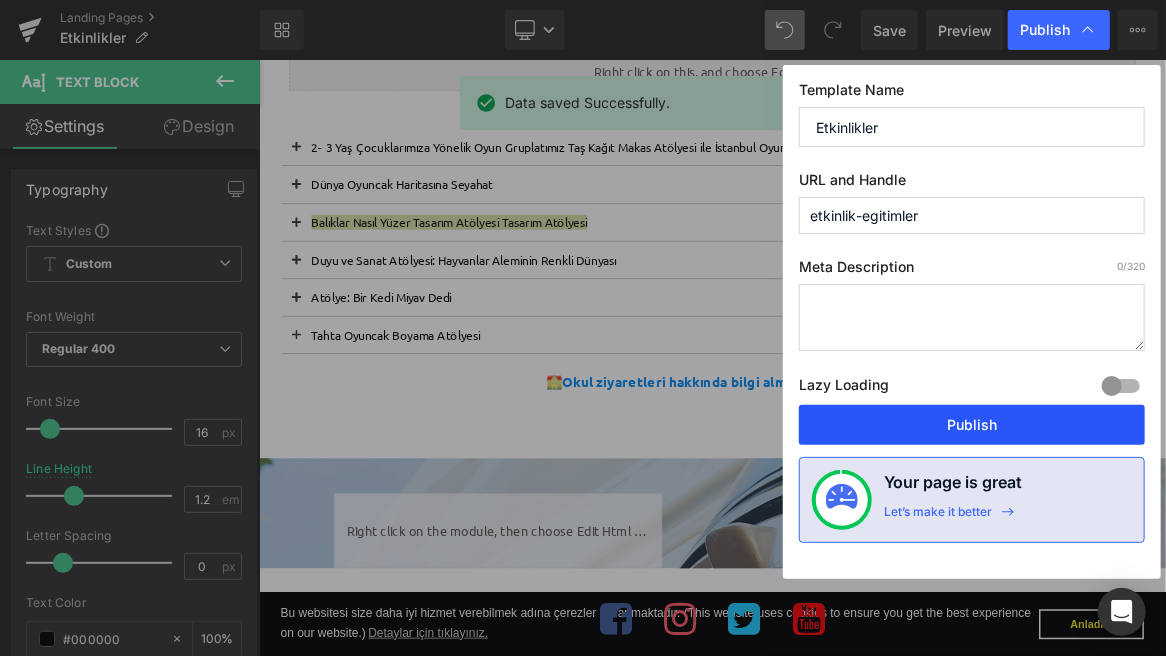 click on "Publish" at bounding box center (972, 425) 